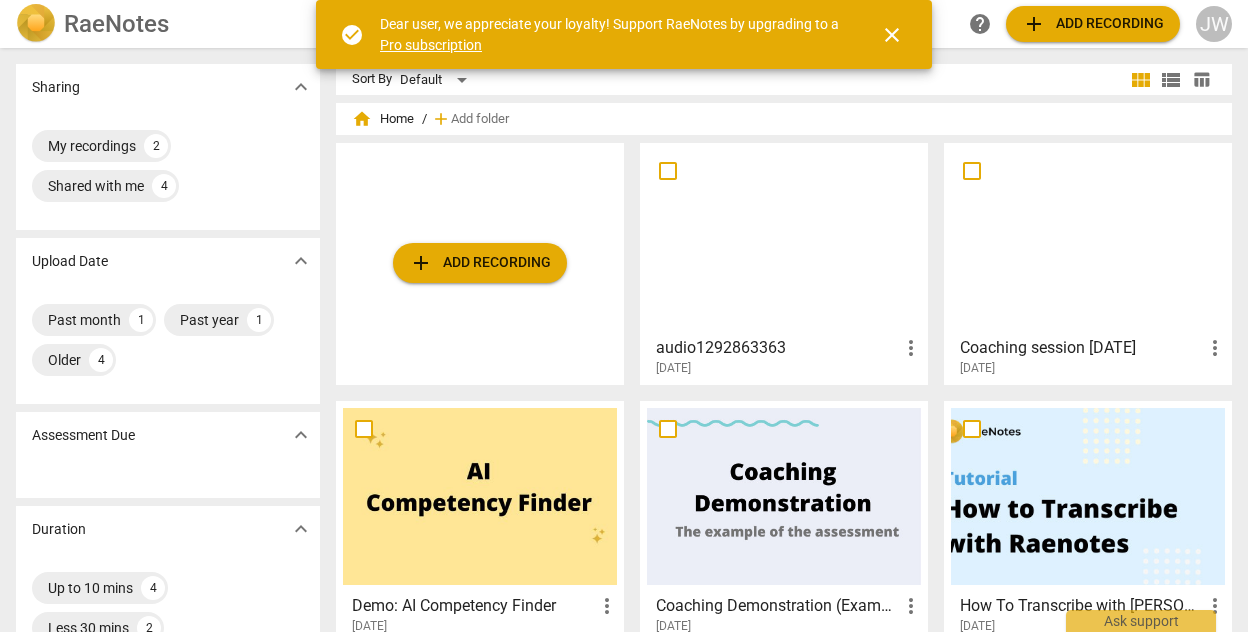 scroll, scrollTop: 0, scrollLeft: 0, axis: both 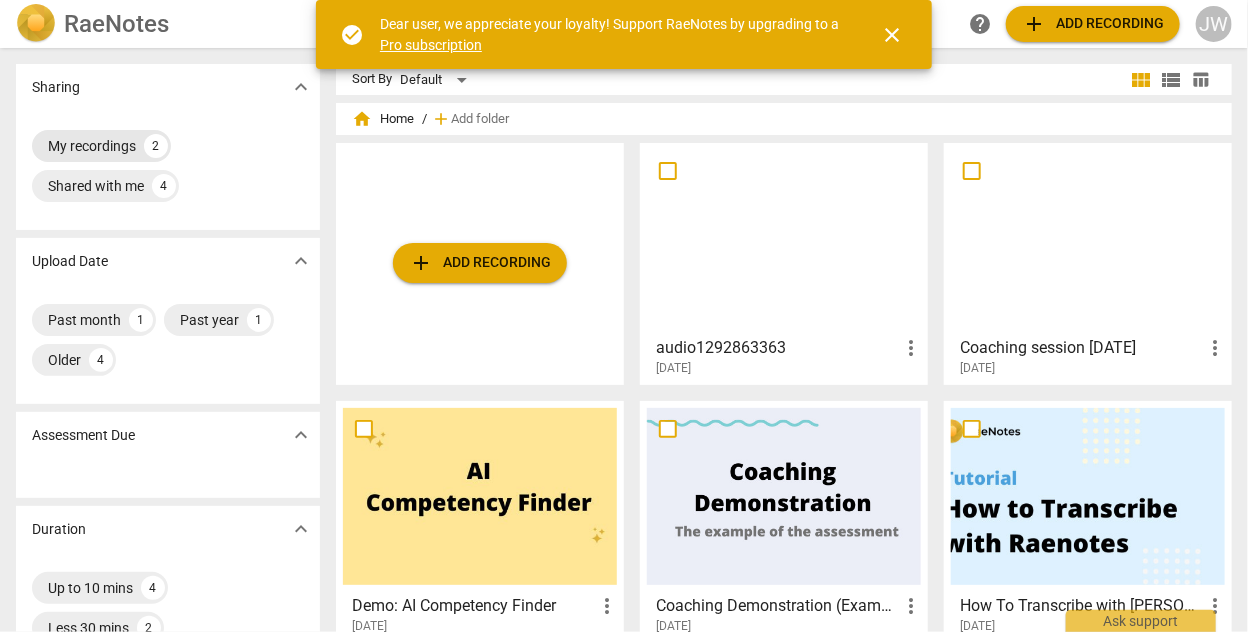 click on "My recordings" at bounding box center [92, 146] 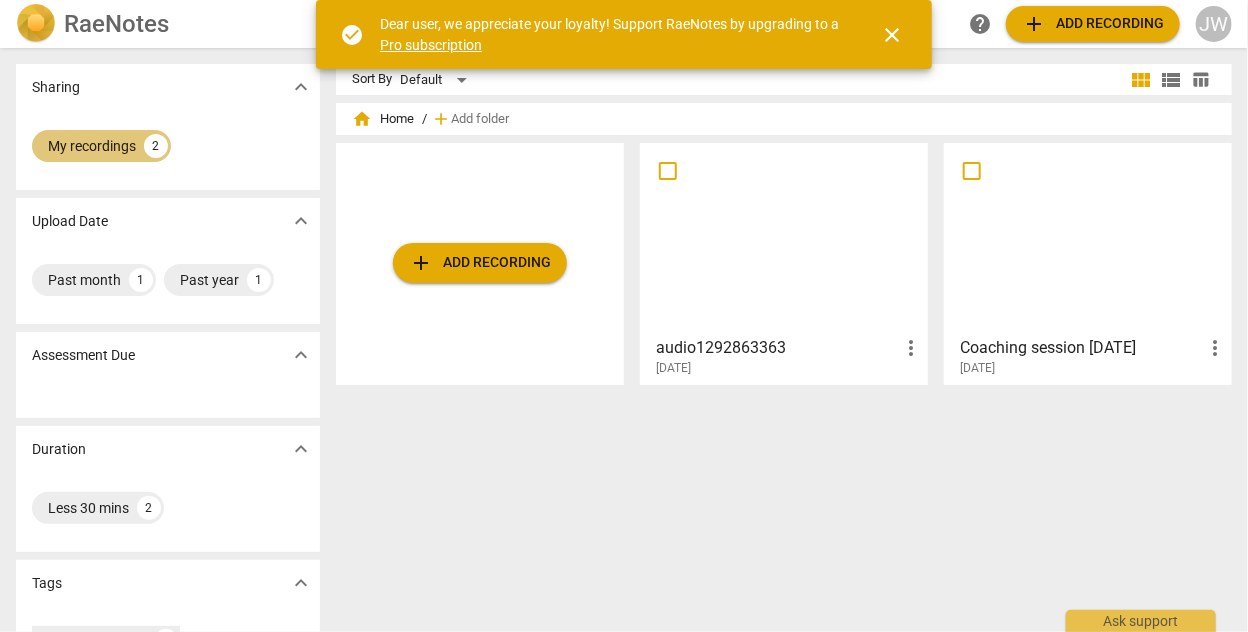 click on "My recordings" at bounding box center (92, 146) 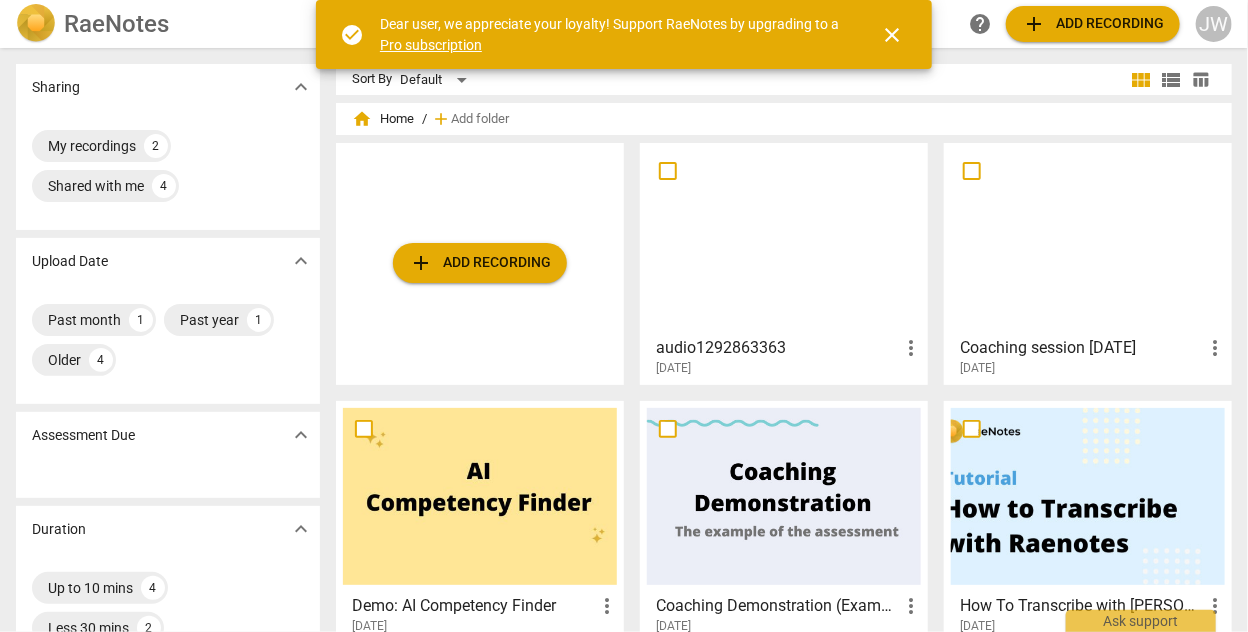 click on "close" at bounding box center (892, 35) 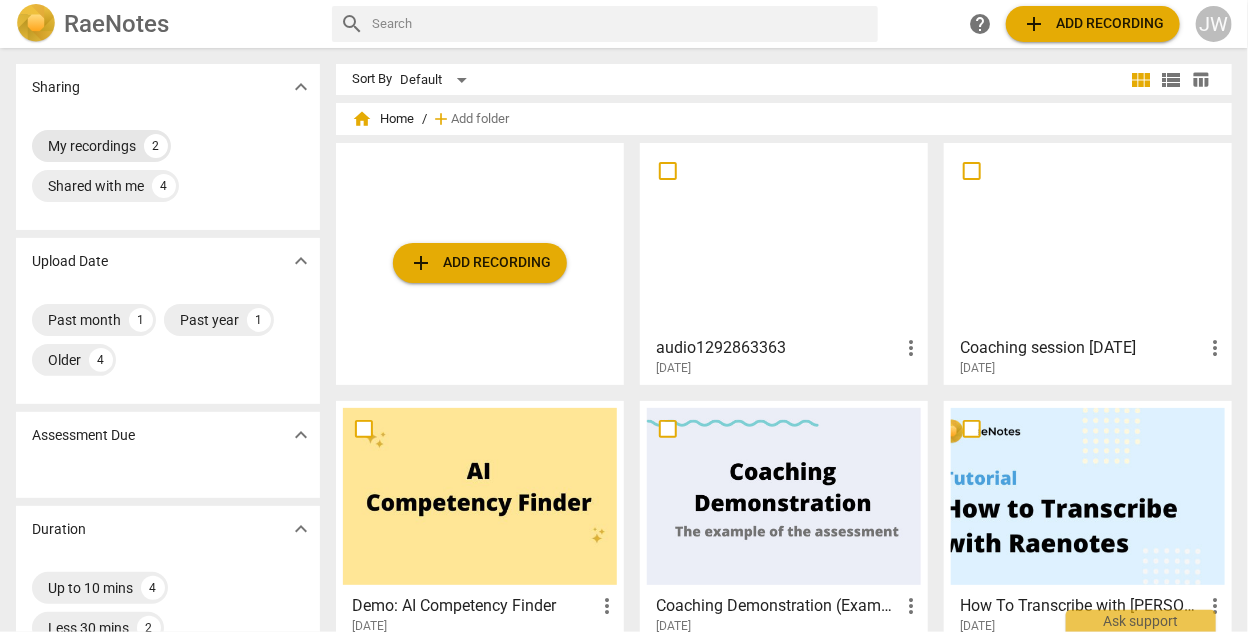 click on "My recordings" at bounding box center (92, 146) 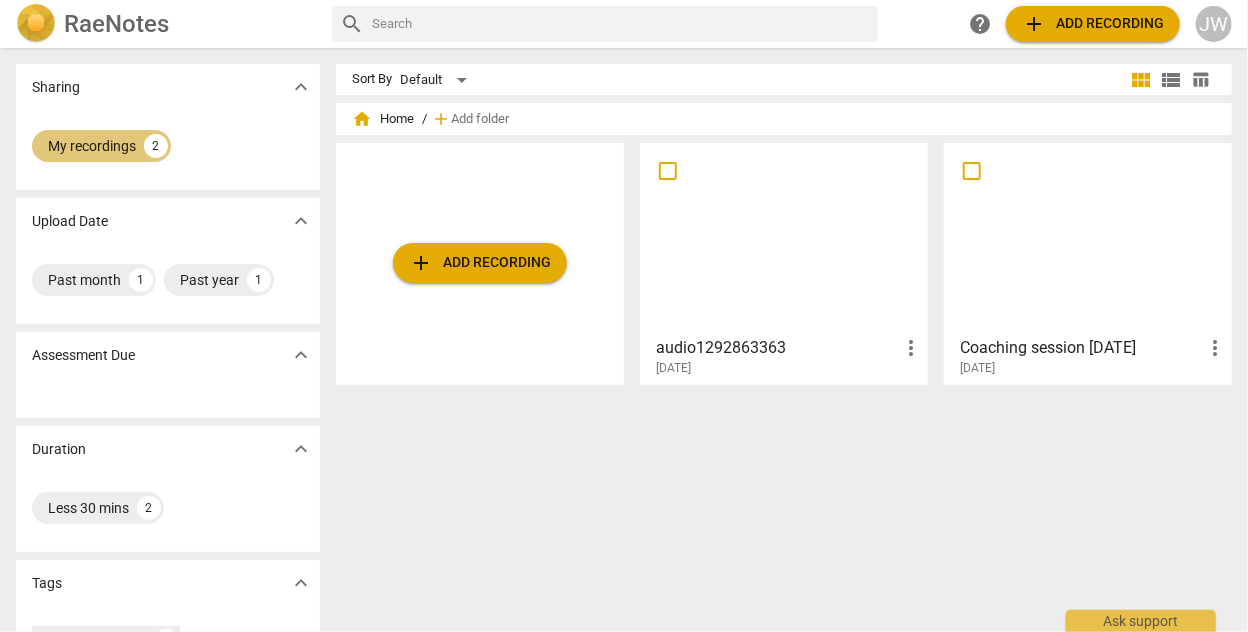 click on "My recordings" at bounding box center (92, 146) 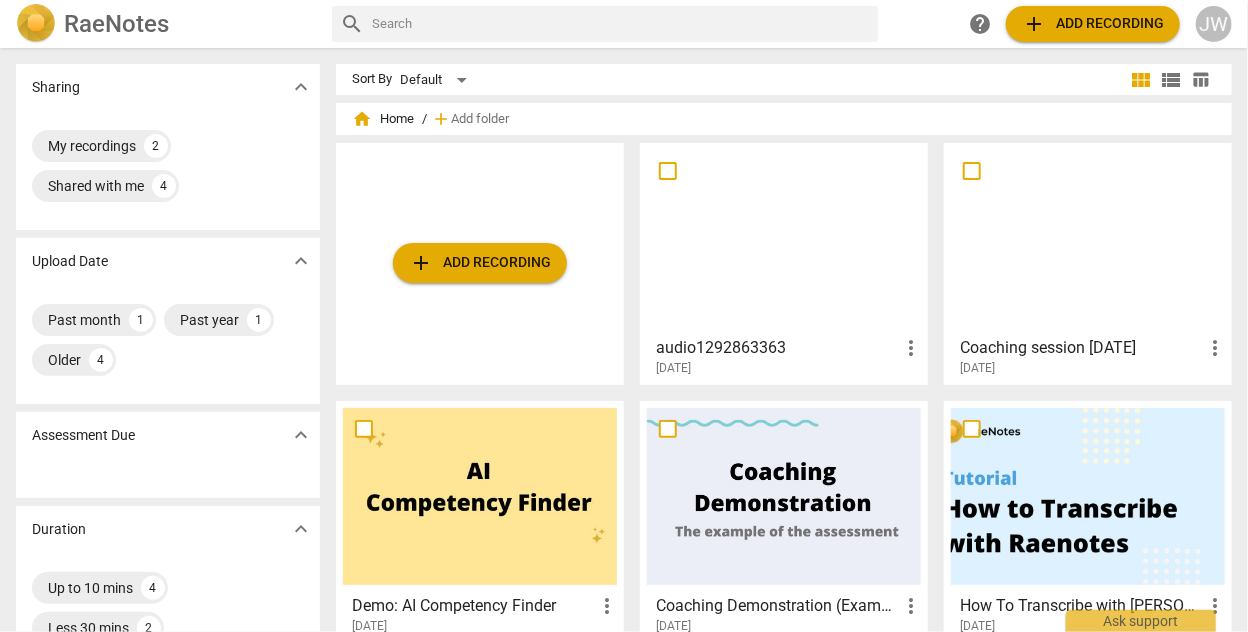 click at bounding box center [784, 238] 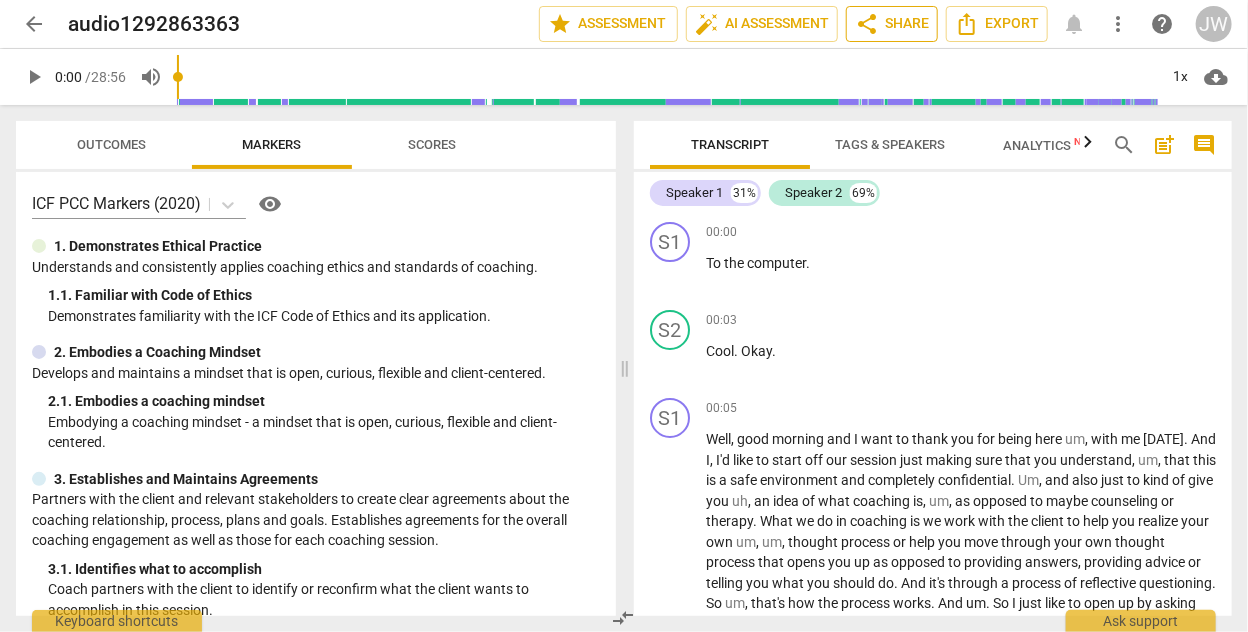 click on "share    Share" at bounding box center [892, 24] 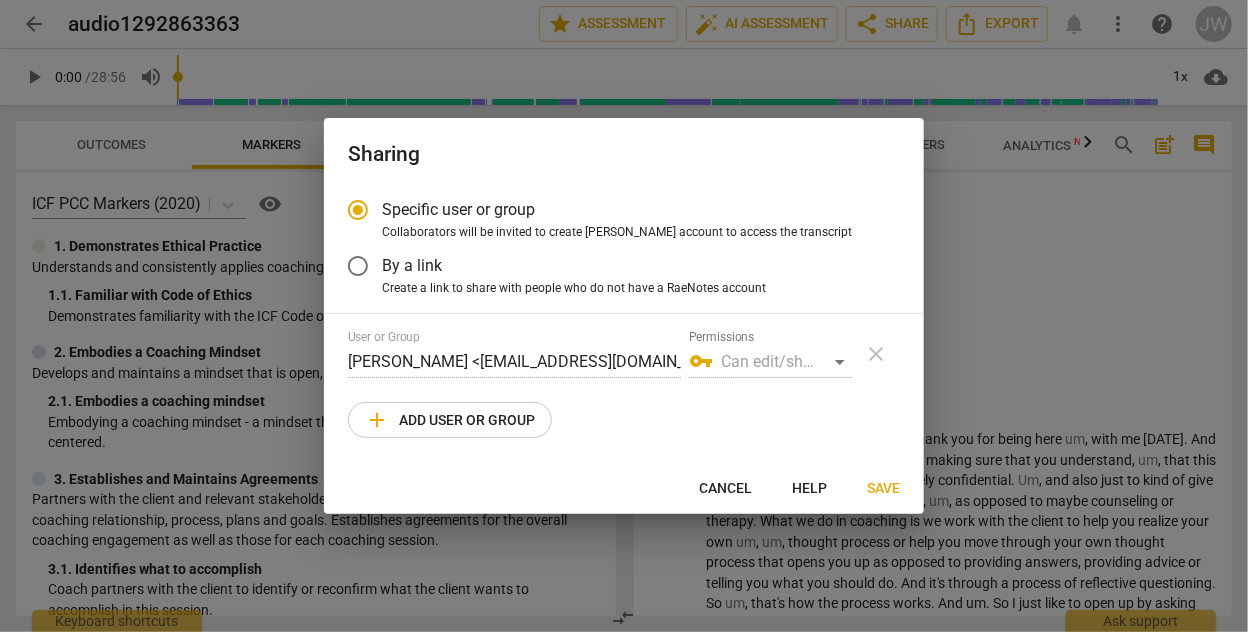 click on "add Add user or group" at bounding box center (450, 420) 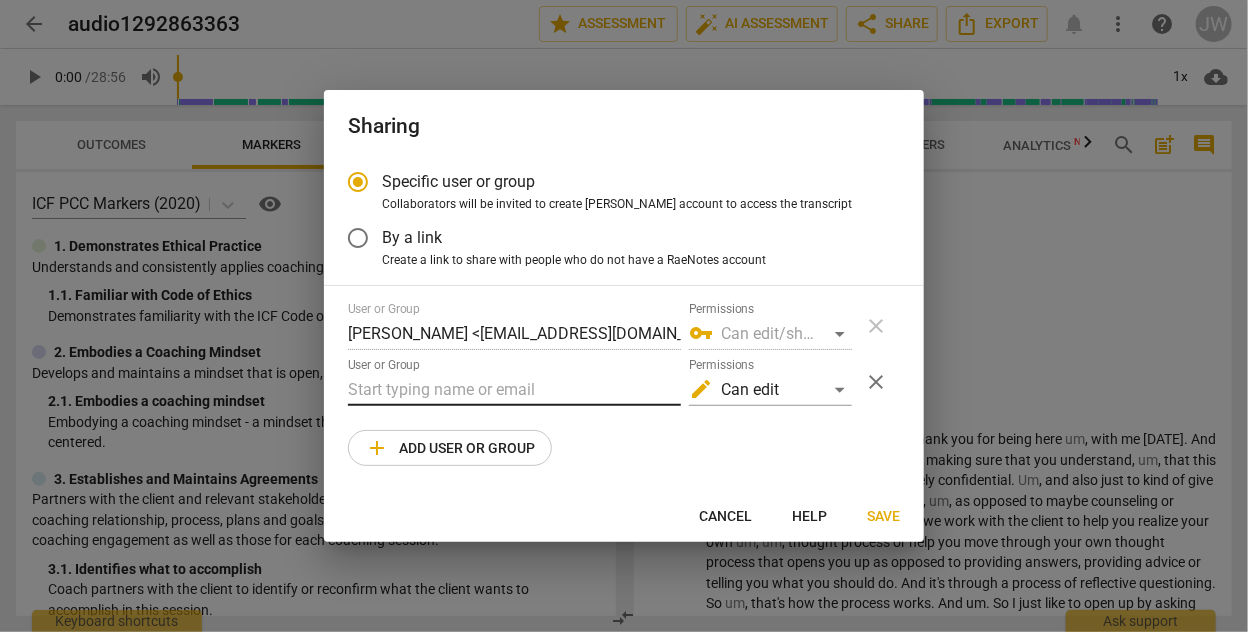 click at bounding box center (514, 390) 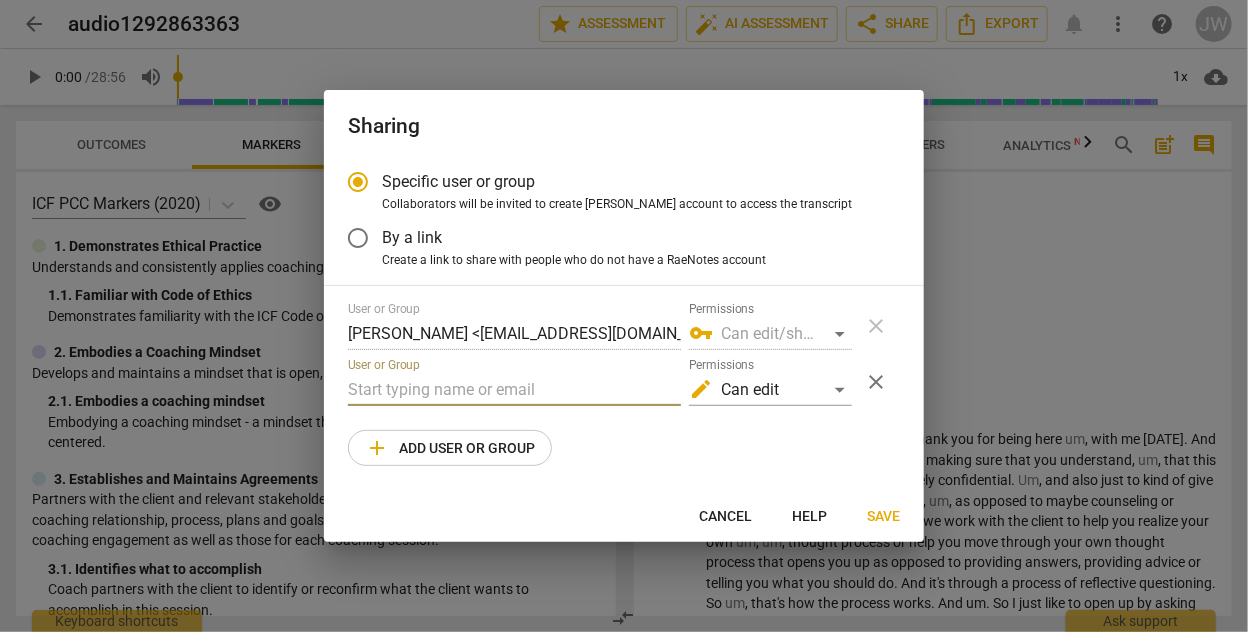 click at bounding box center (514, 390) 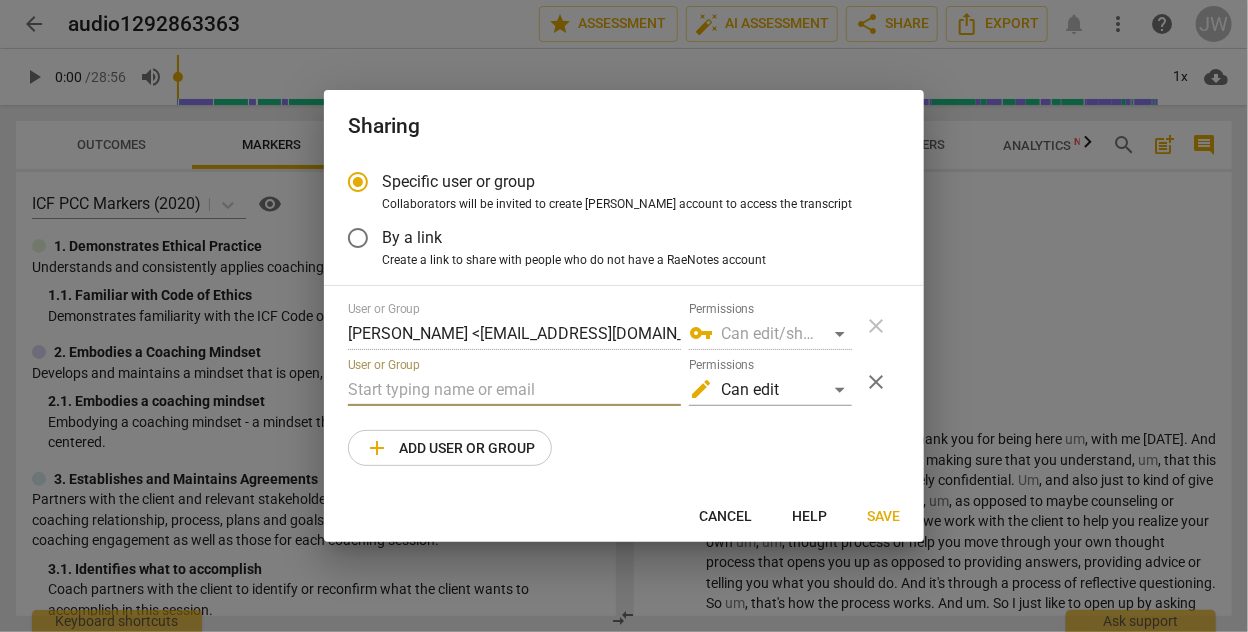 paste on "trey@trey.coach" 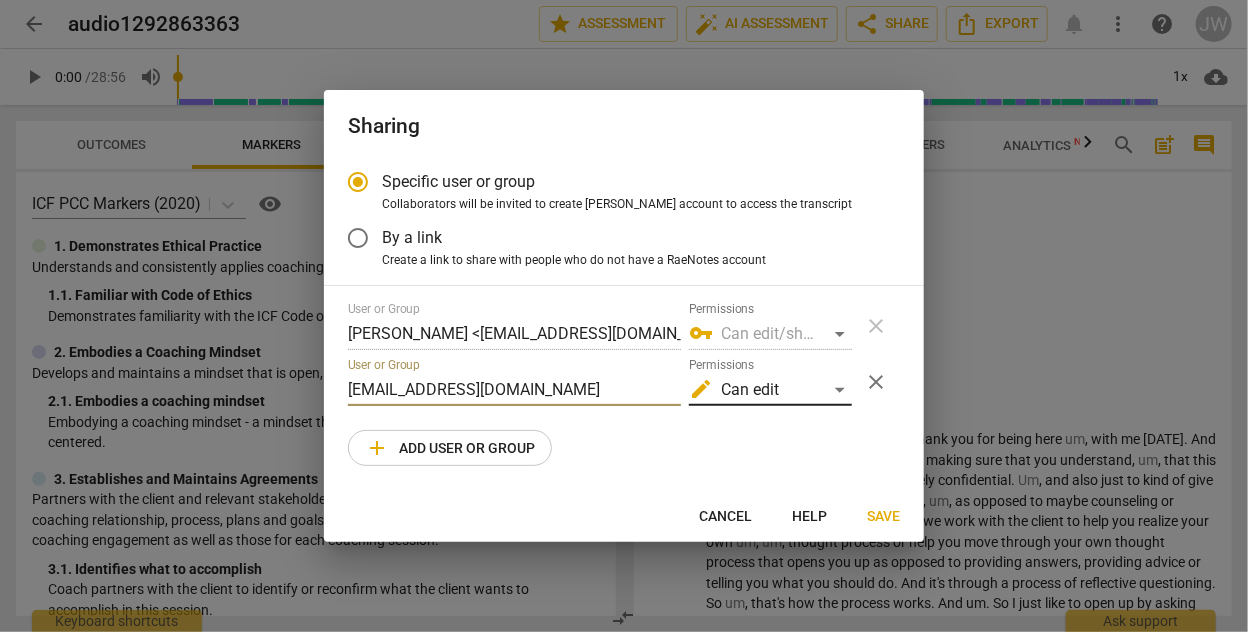 type on "trey@trey.coach" 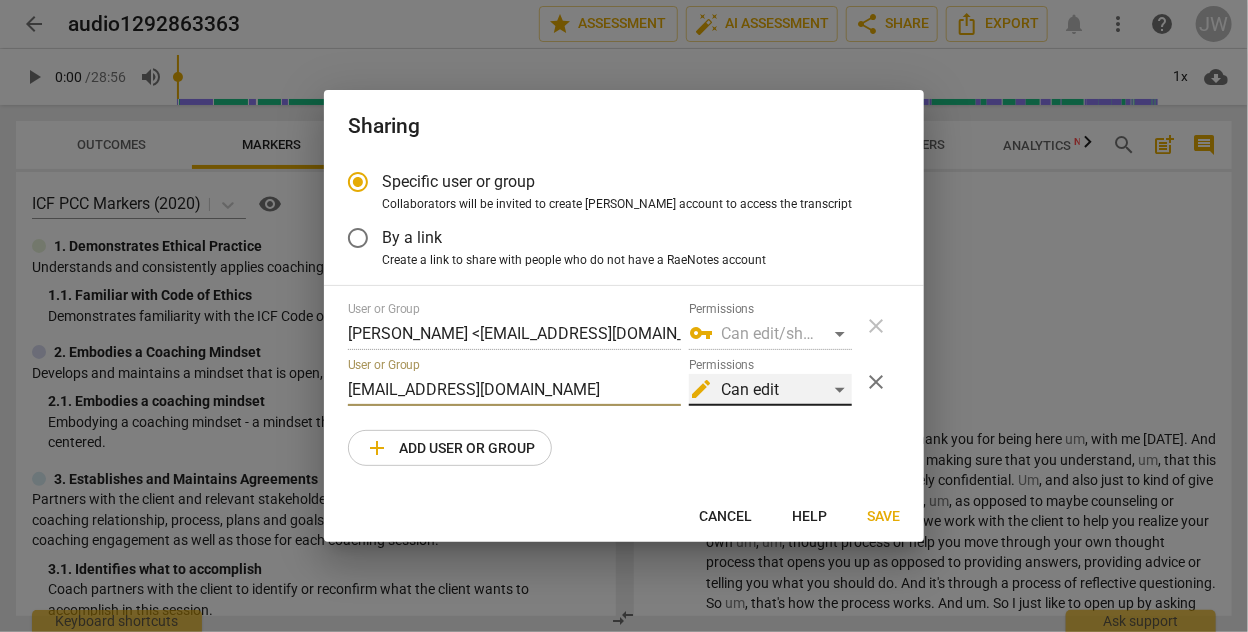 click on "edit Can edit" at bounding box center [770, 390] 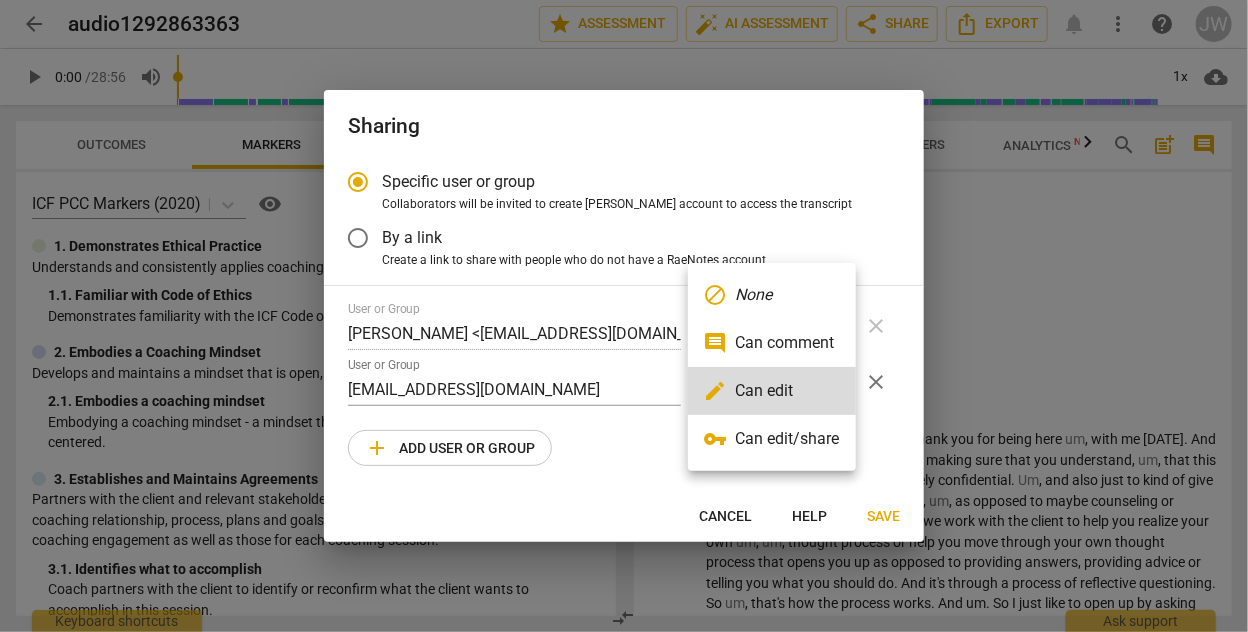 click on "comment Can comment" at bounding box center [772, 343] 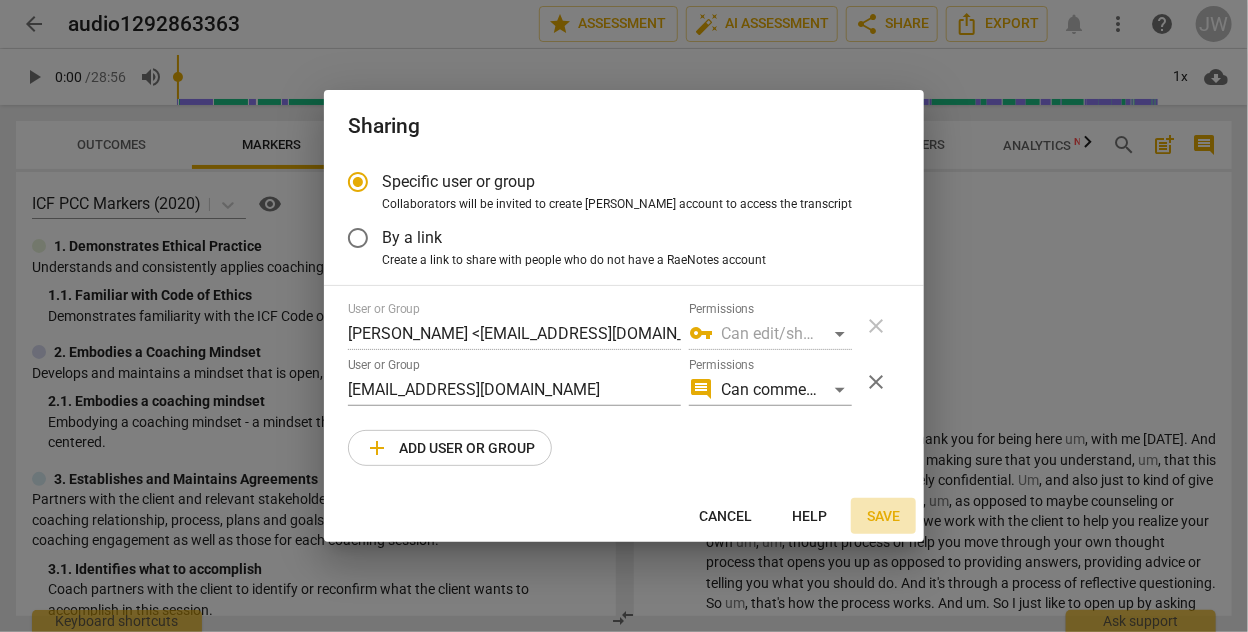 click on "Save" at bounding box center (883, 517) 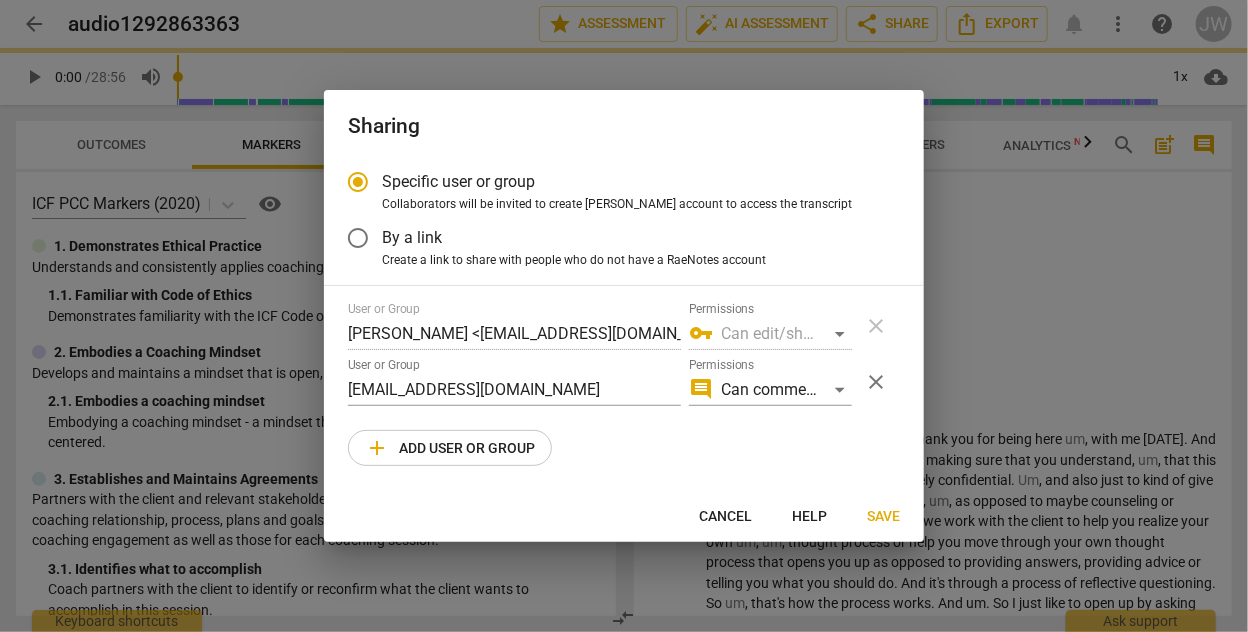 radio on "false" 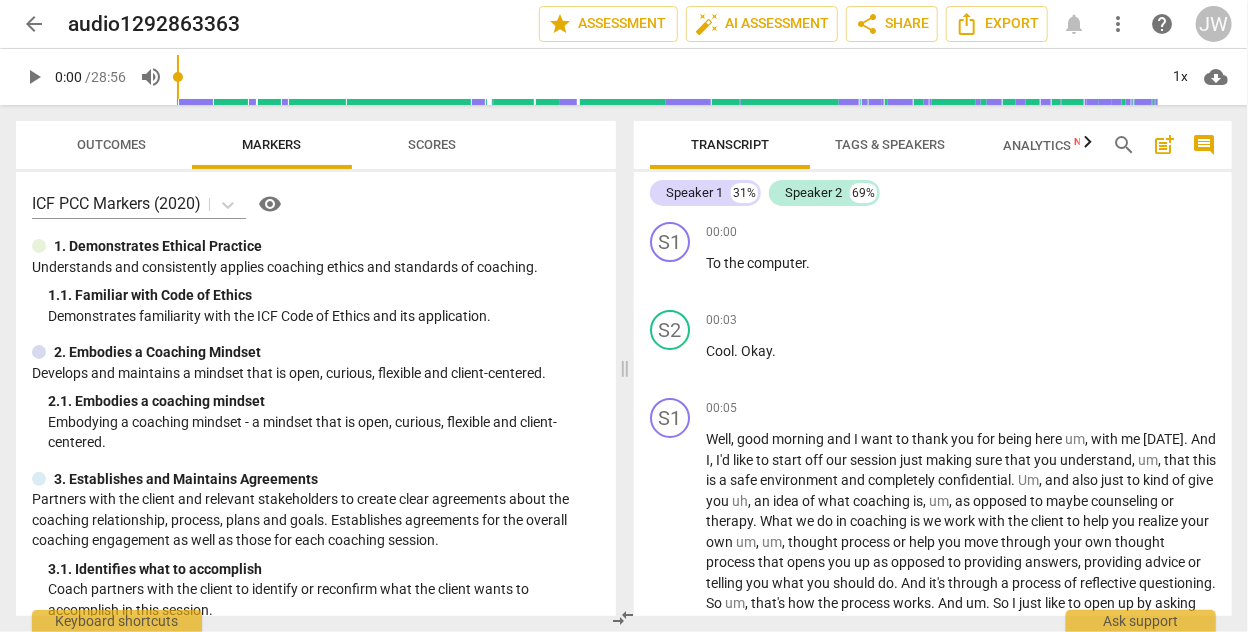 click on "arrow_back audio1292863363 edit star    Assessment   auto_fix_high    AI Assessment share    Share    Export notifications more_vert help JW" at bounding box center [624, 24] 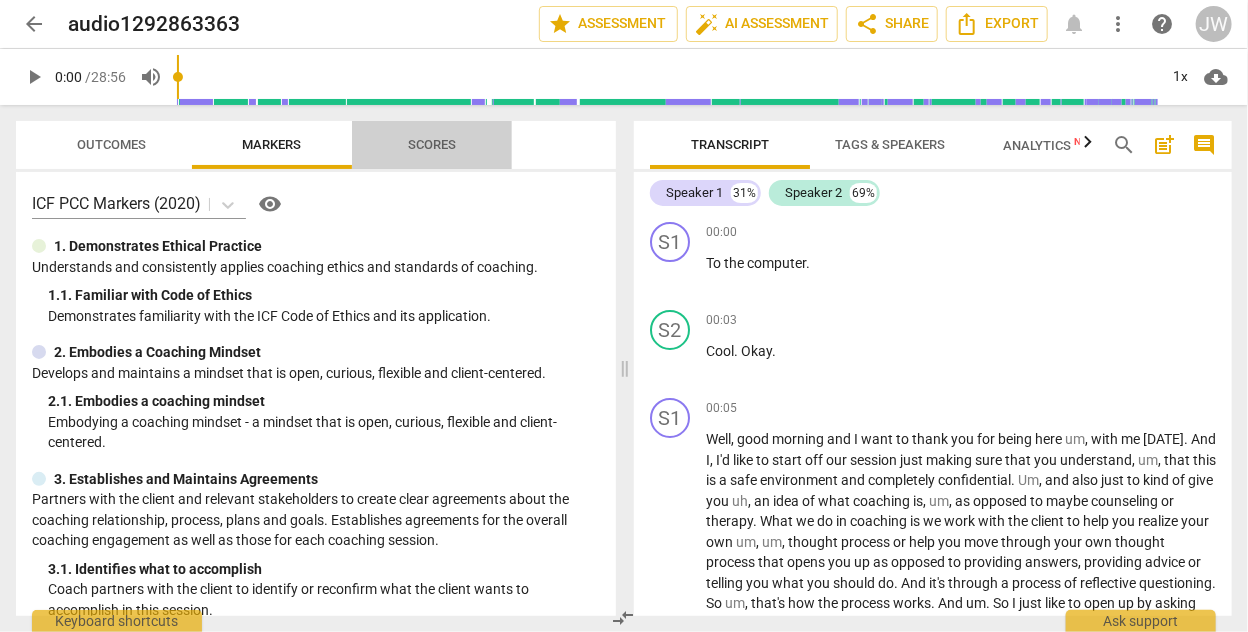 click on "Scores" at bounding box center [432, 144] 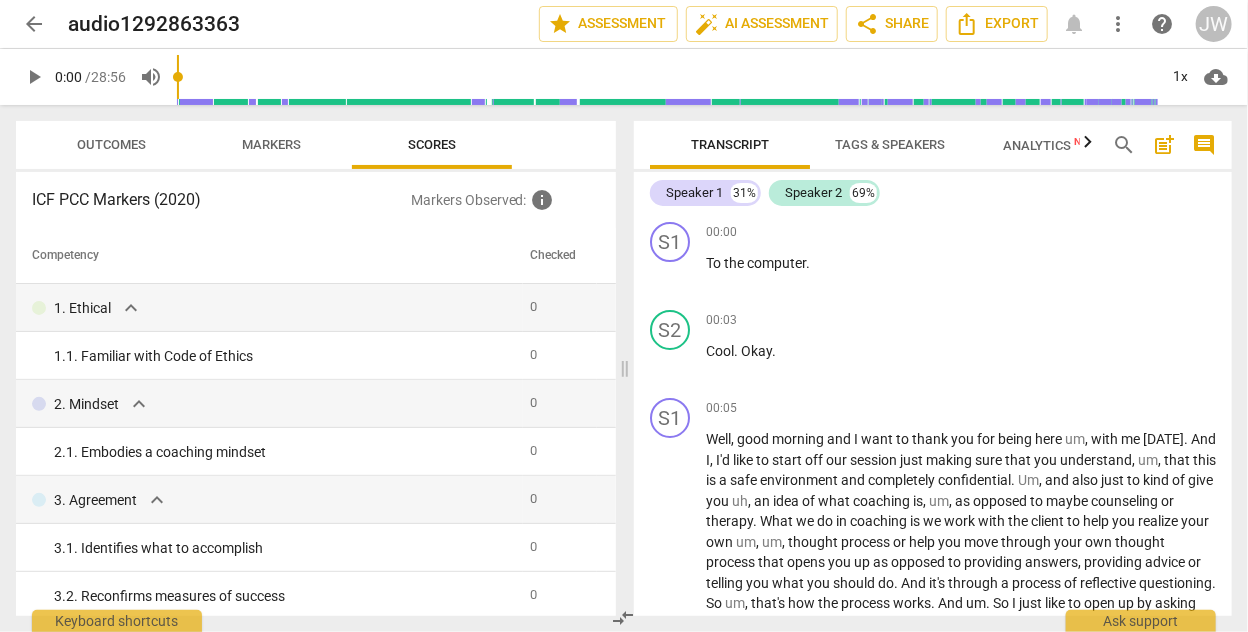 scroll, scrollTop: 7, scrollLeft: 0, axis: vertical 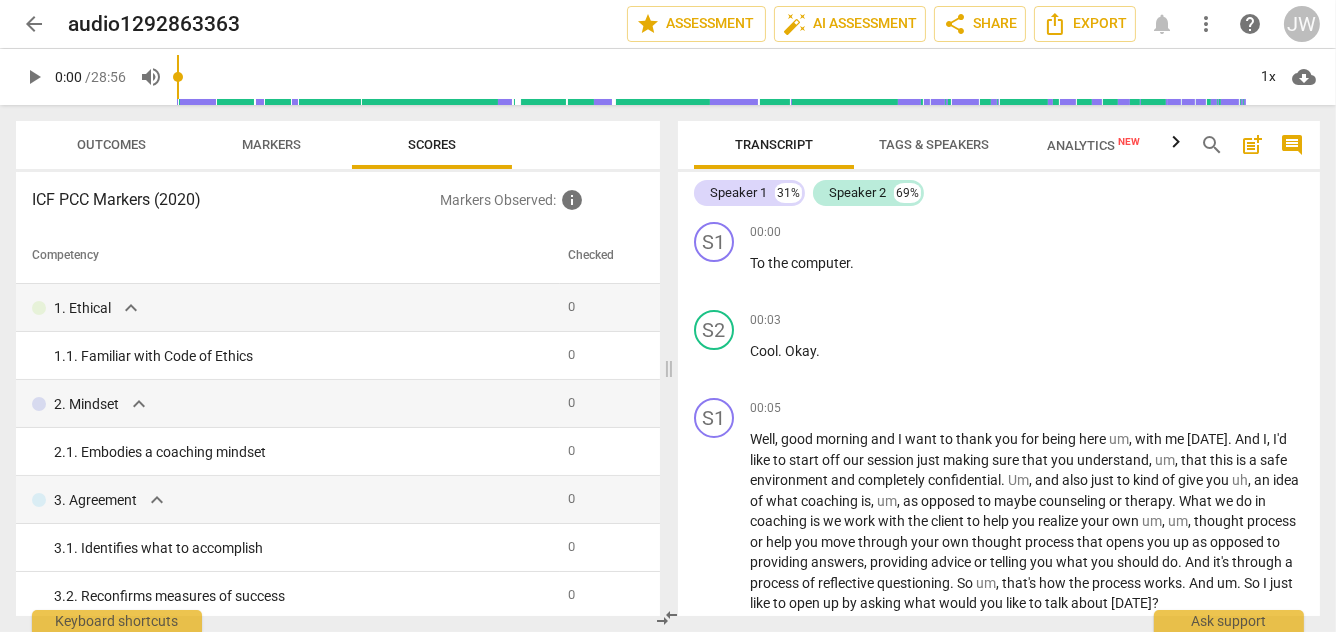 click on "Outcomes" at bounding box center [112, 144] 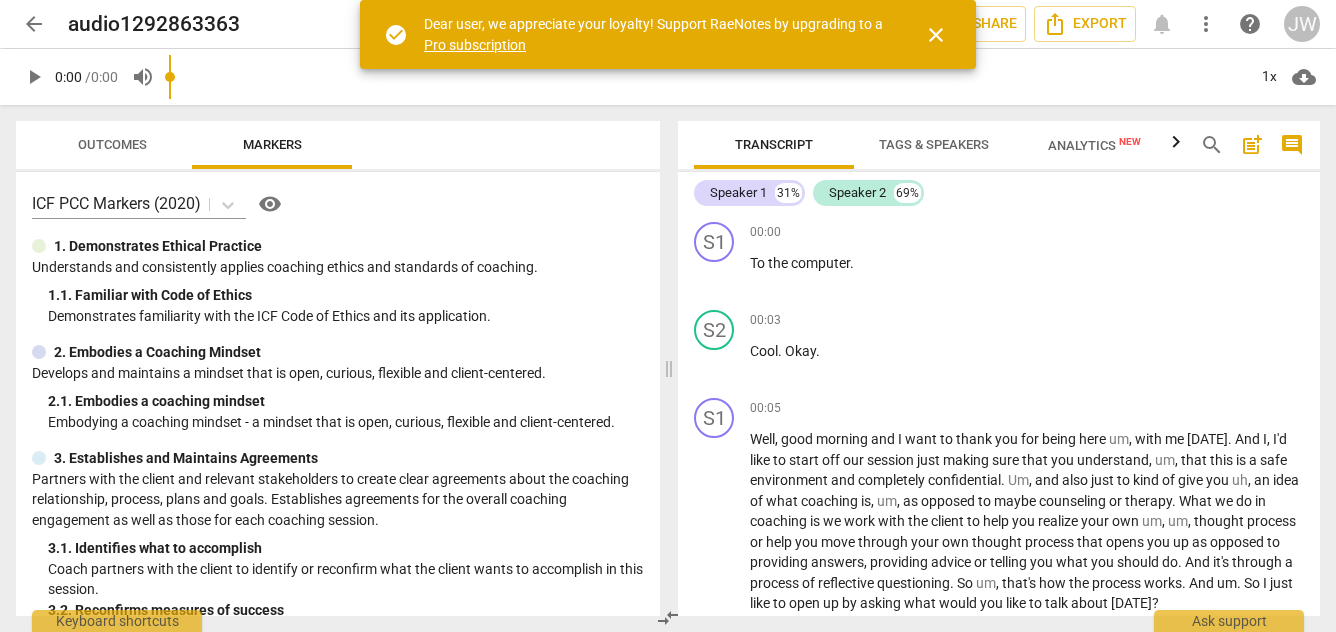 scroll, scrollTop: 0, scrollLeft: 0, axis: both 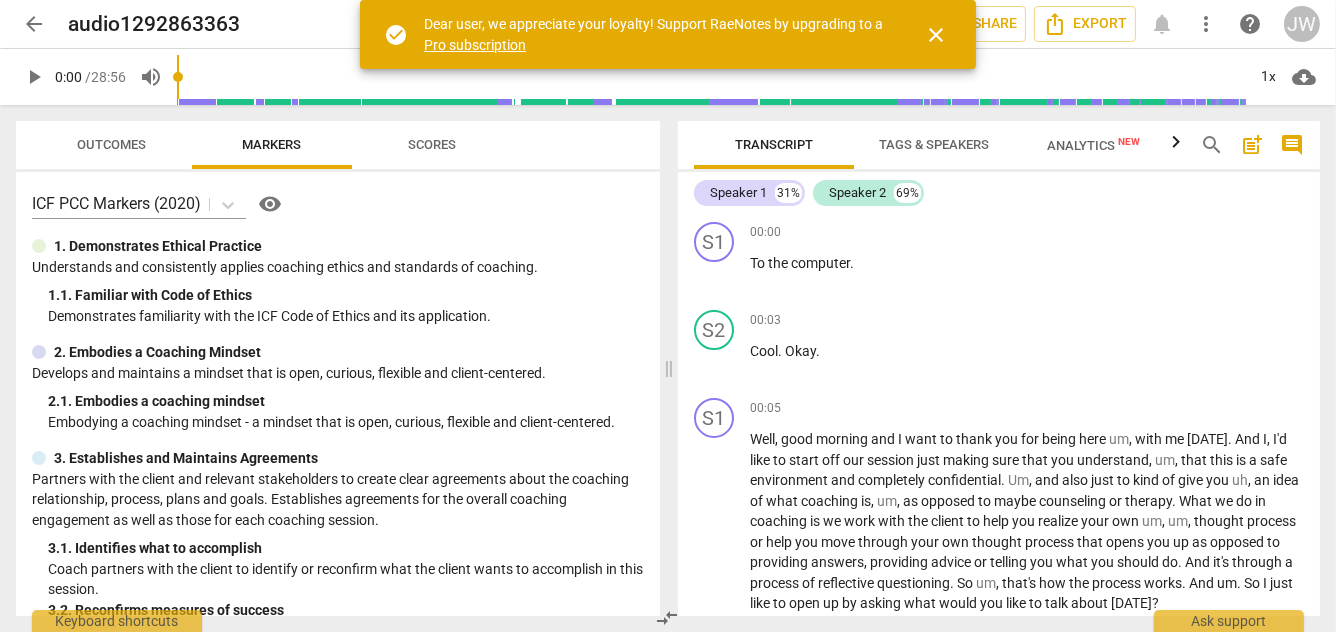click on "close" at bounding box center [936, 35] 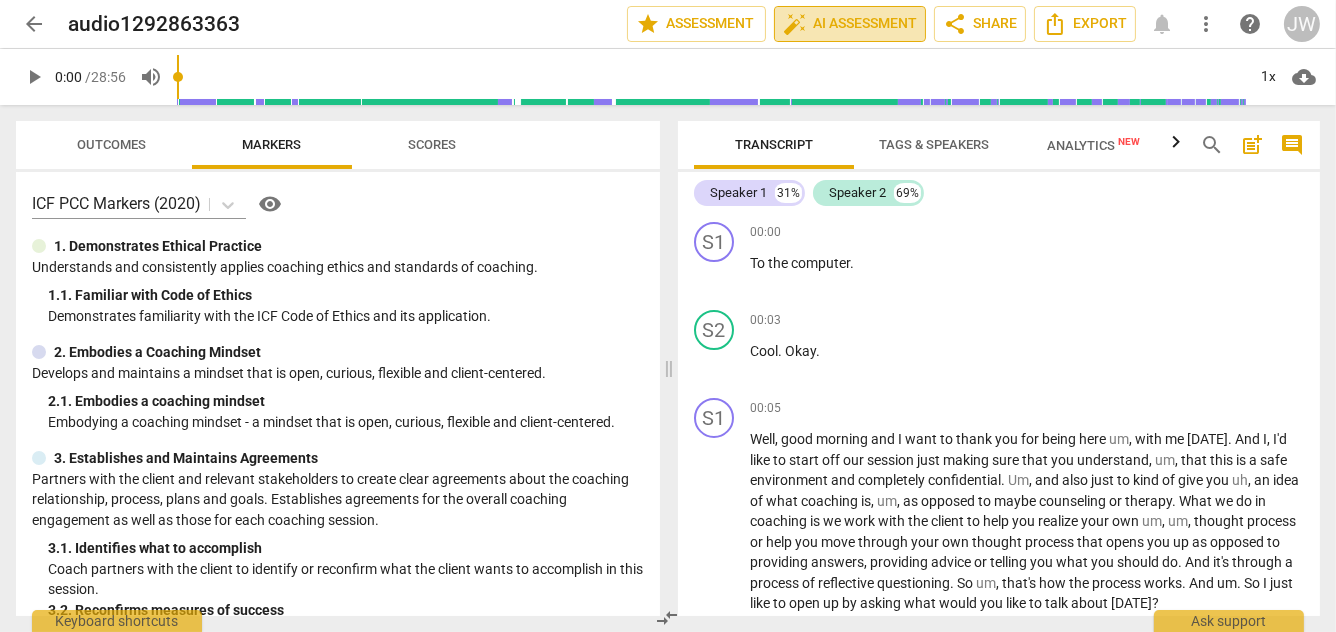 click on "auto_fix_high    AI Assessment" at bounding box center [850, 24] 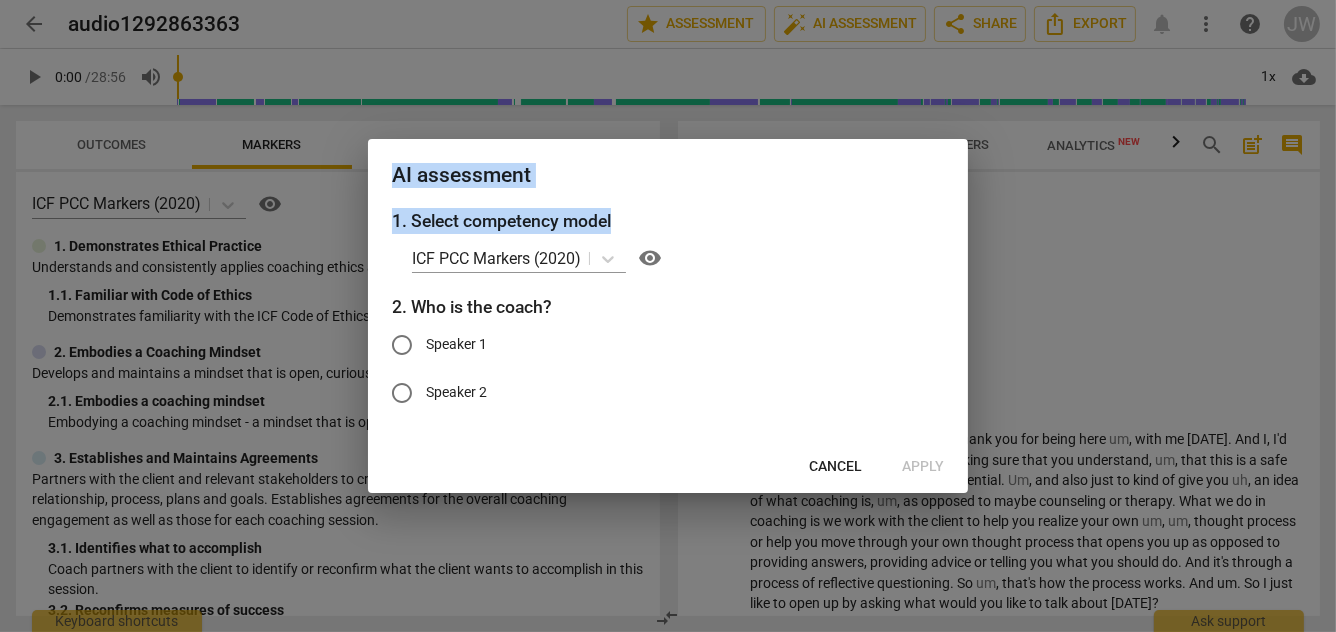 drag, startPoint x: 699, startPoint y: 210, endPoint x: 752, endPoint y: 113, distance: 110.535065 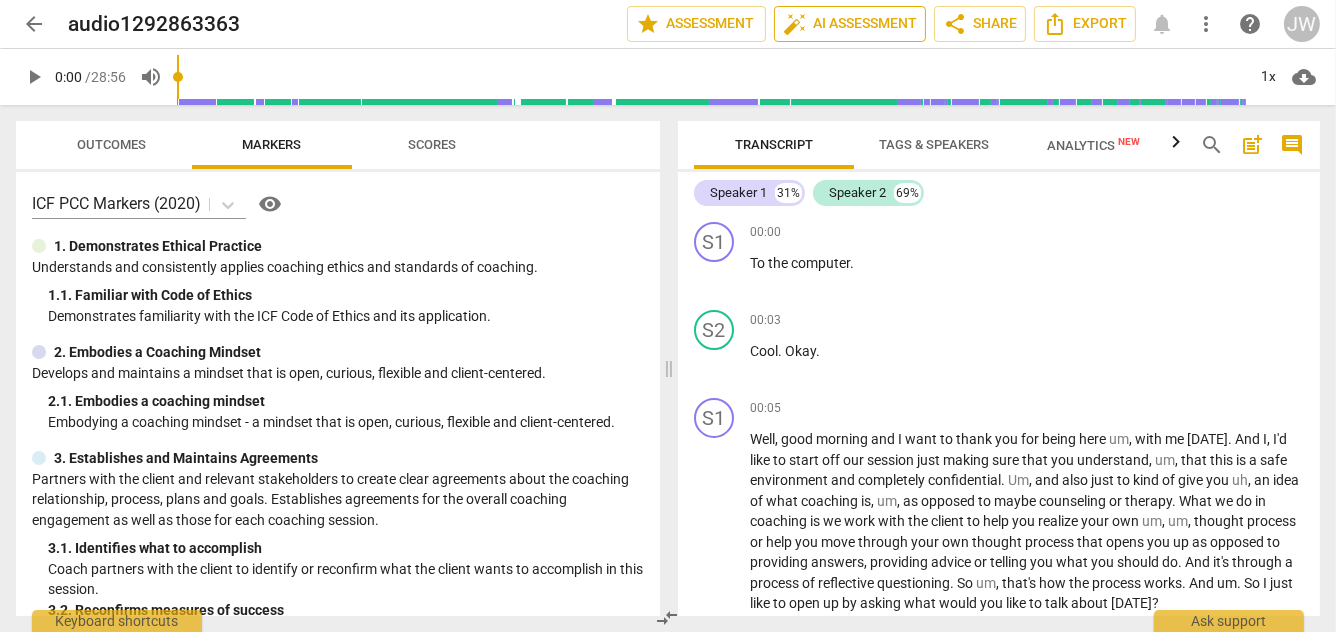 click on "auto_fix_high    AI Assessment" at bounding box center [850, 24] 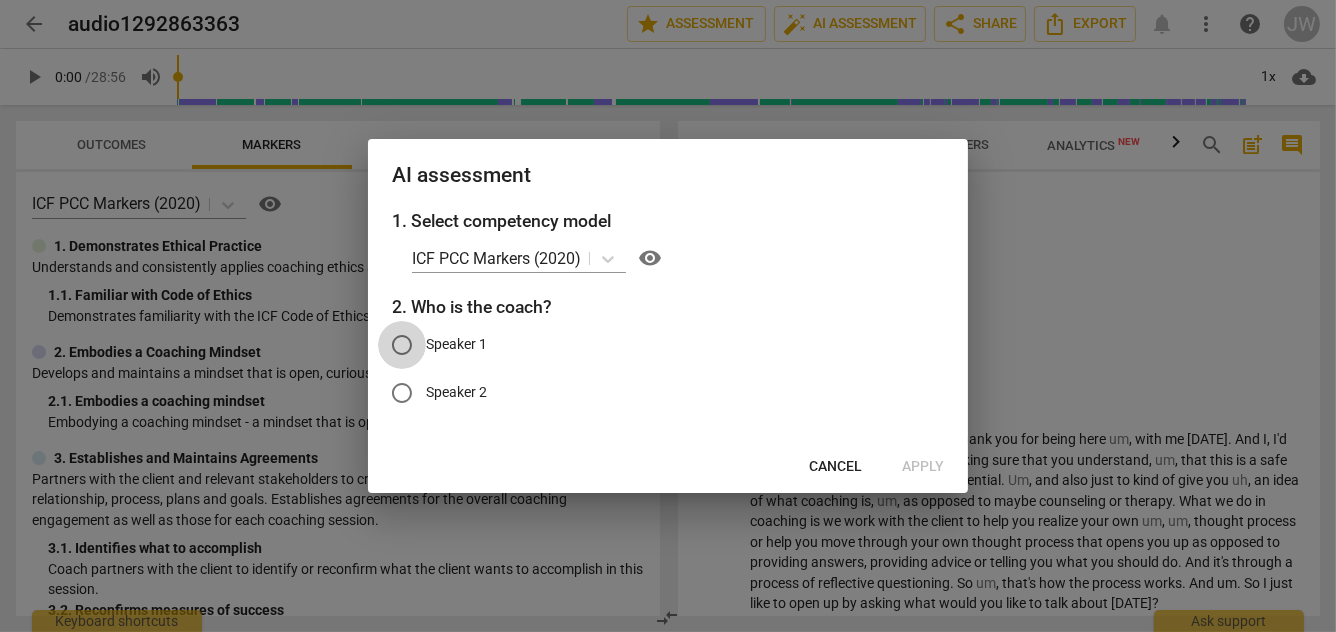 click on "Speaker 1" at bounding box center [402, 345] 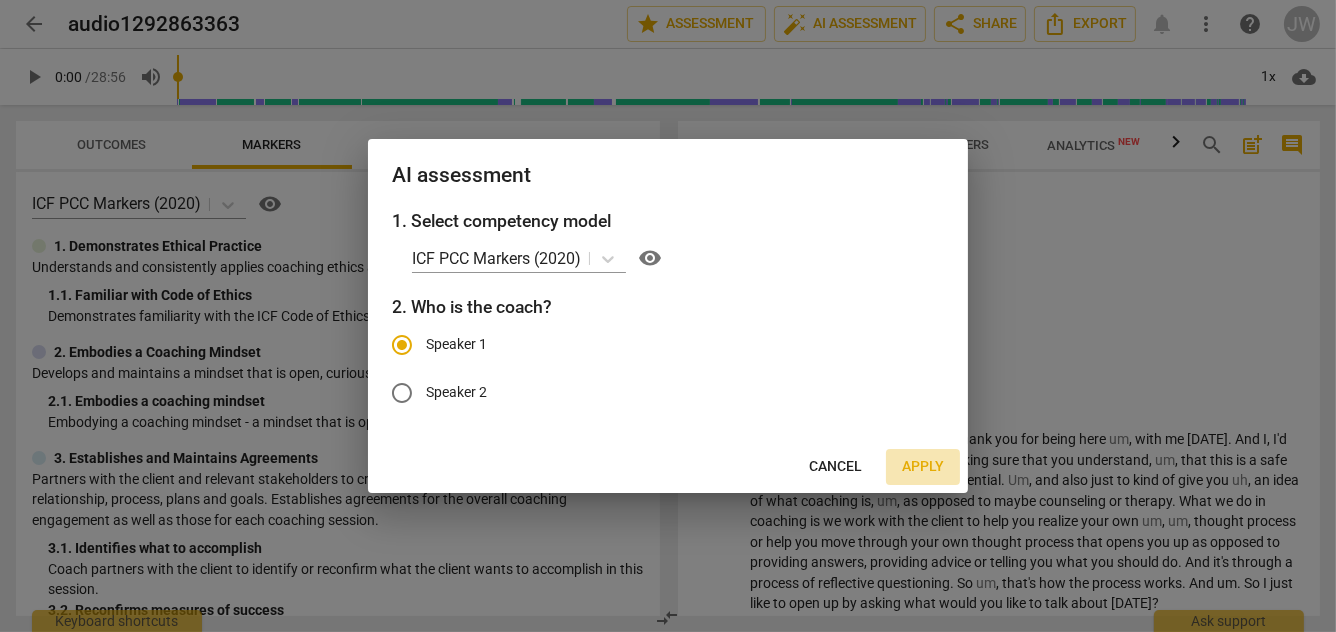 click on "Apply" at bounding box center (923, 467) 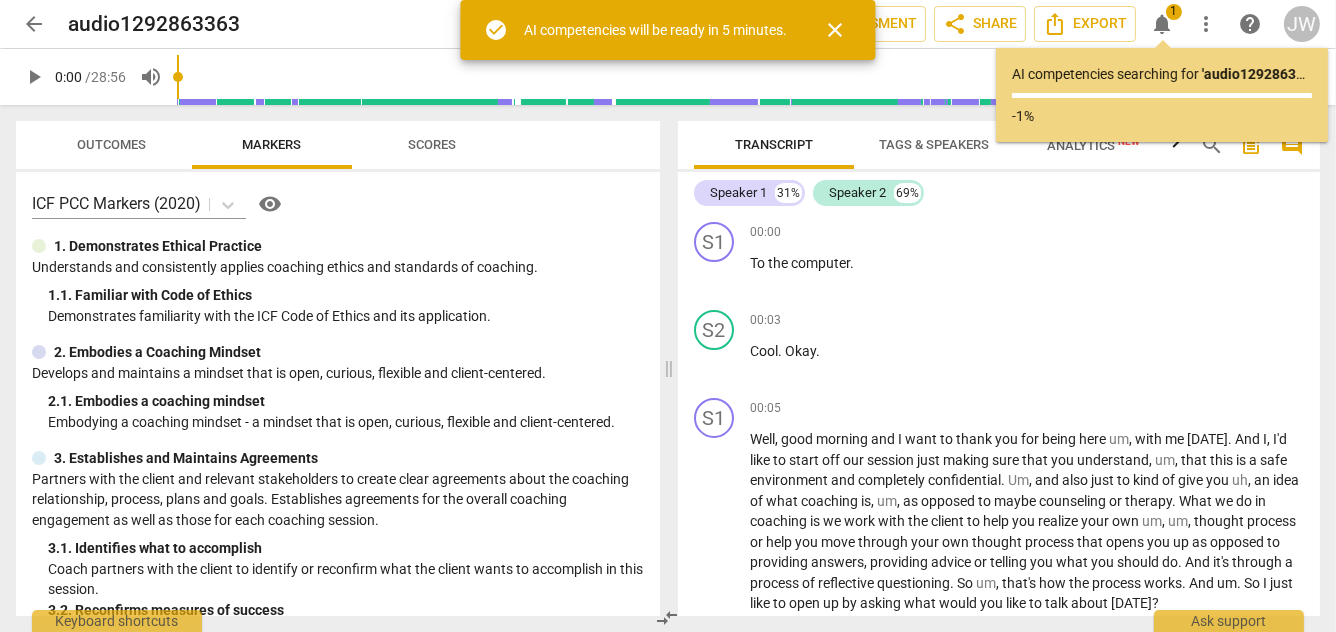 click on "close" at bounding box center (836, 30) 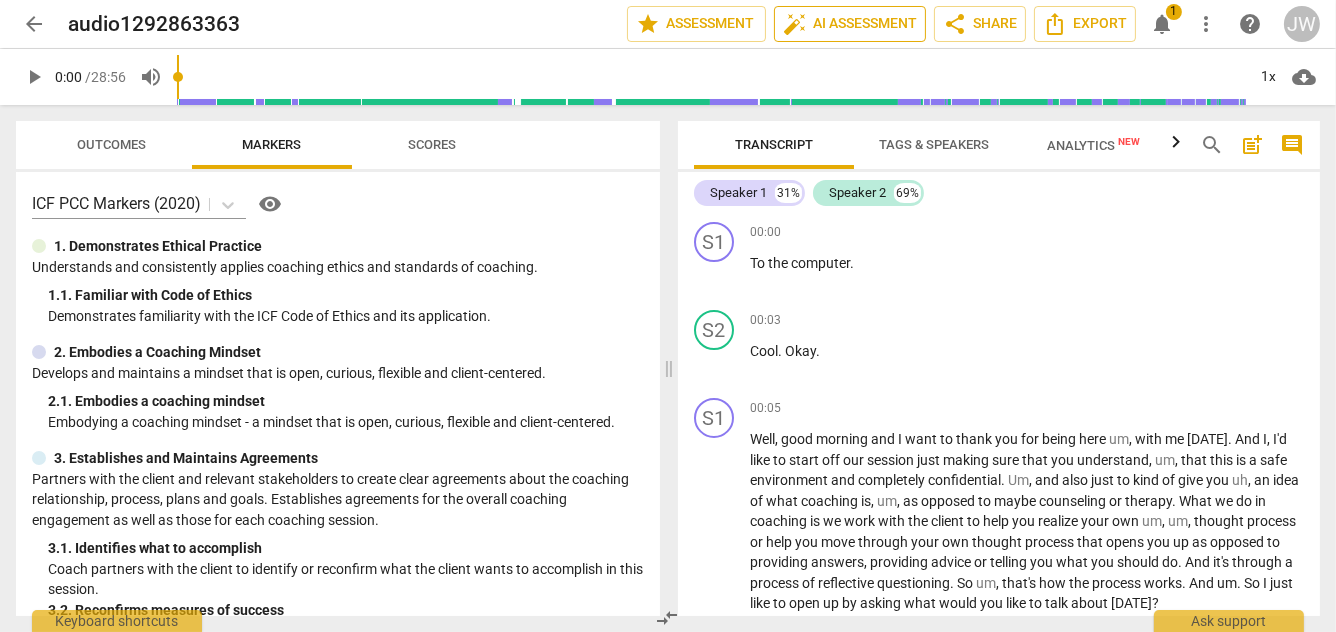 click on "auto_fix_high    AI Assessment" at bounding box center [850, 24] 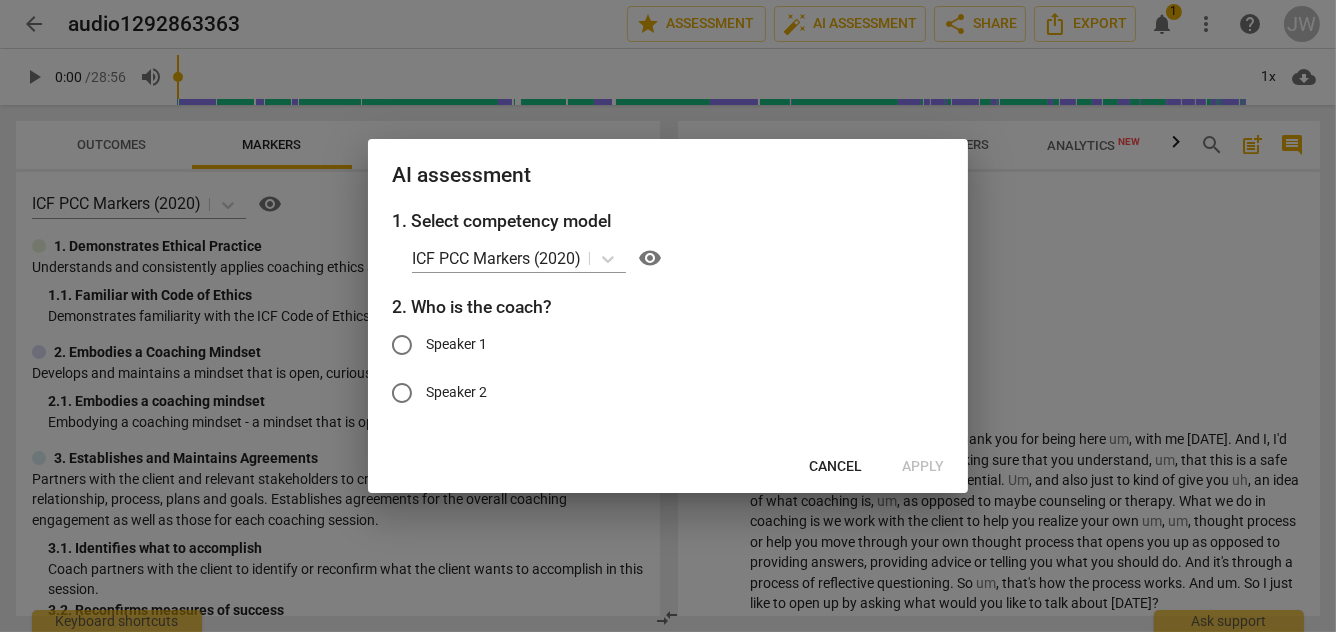 click on "Speaker 1" at bounding box center (402, 345) 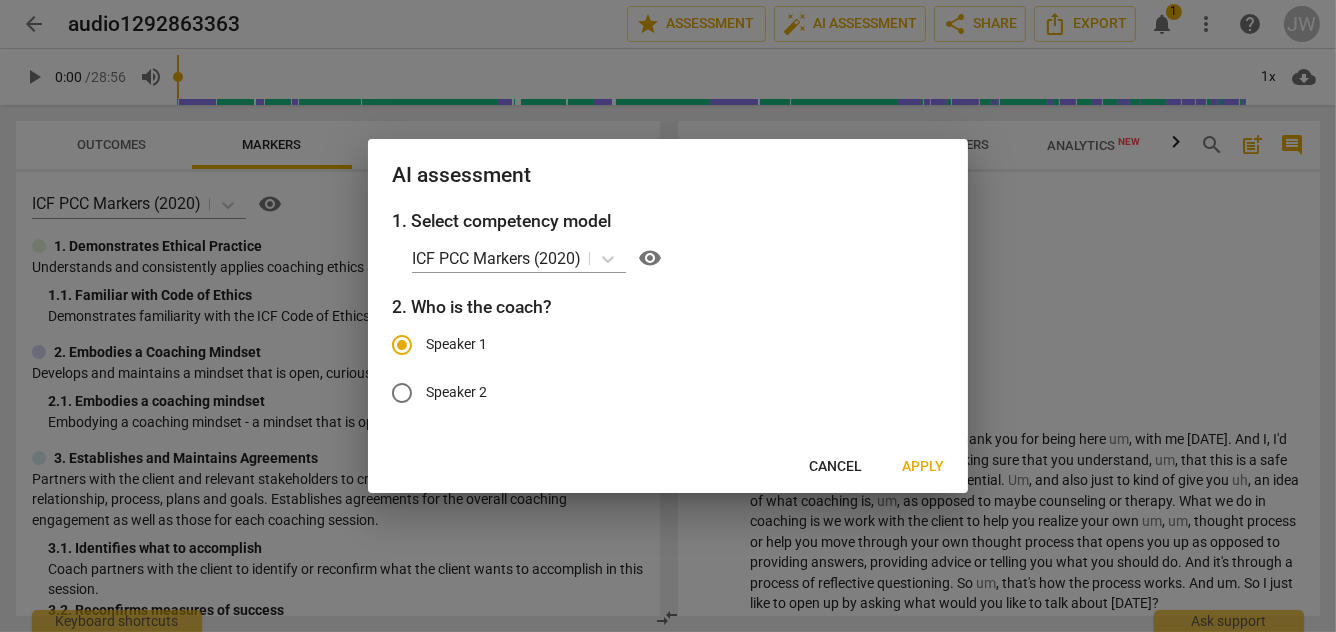 click on "Apply" at bounding box center (923, 467) 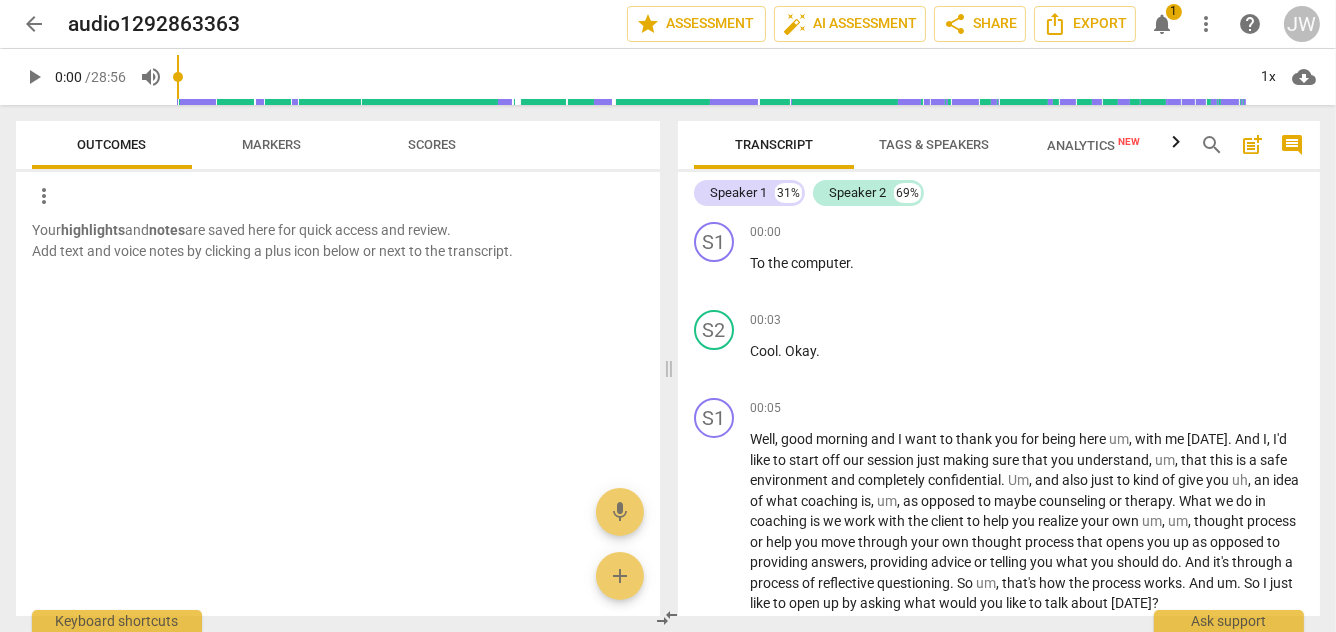 click on "Markers" at bounding box center [272, 144] 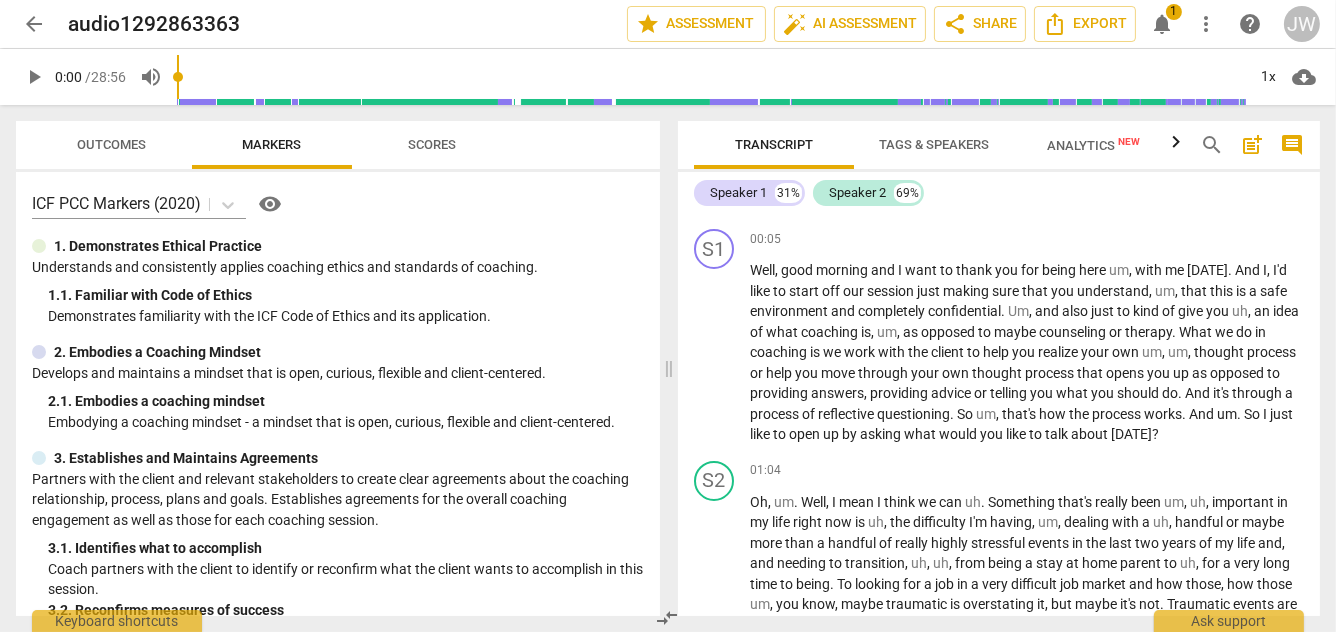 scroll, scrollTop: 162, scrollLeft: 0, axis: vertical 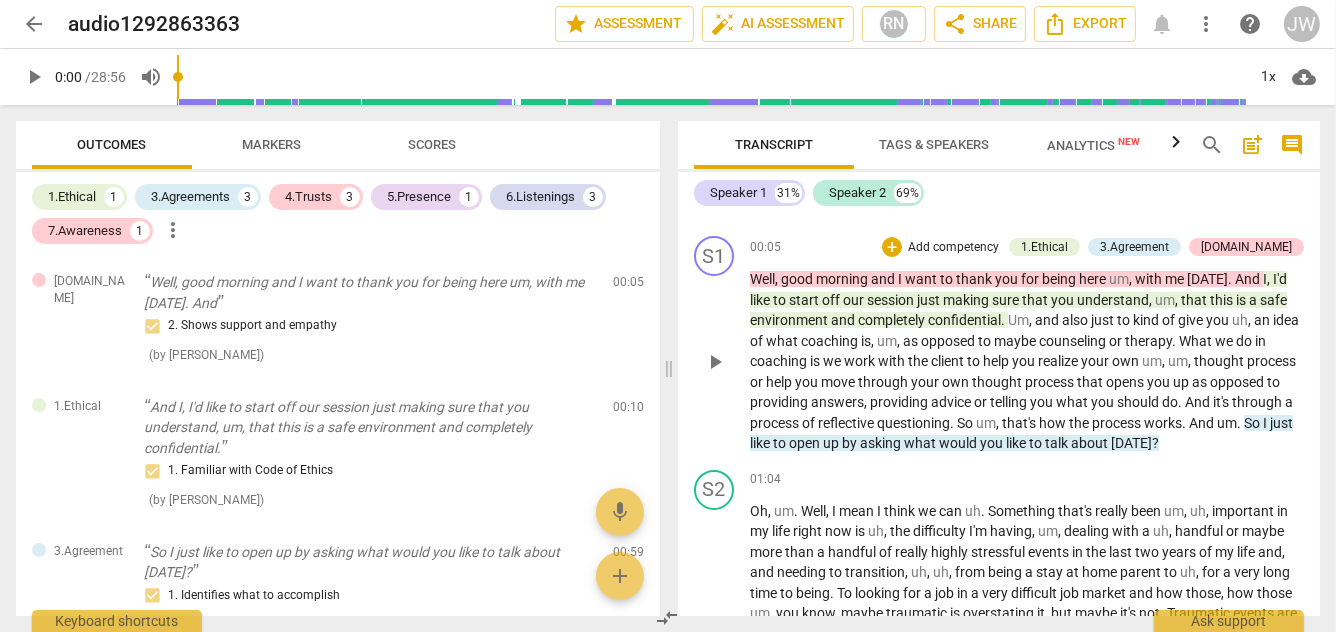 click on "thank" at bounding box center [975, 279] 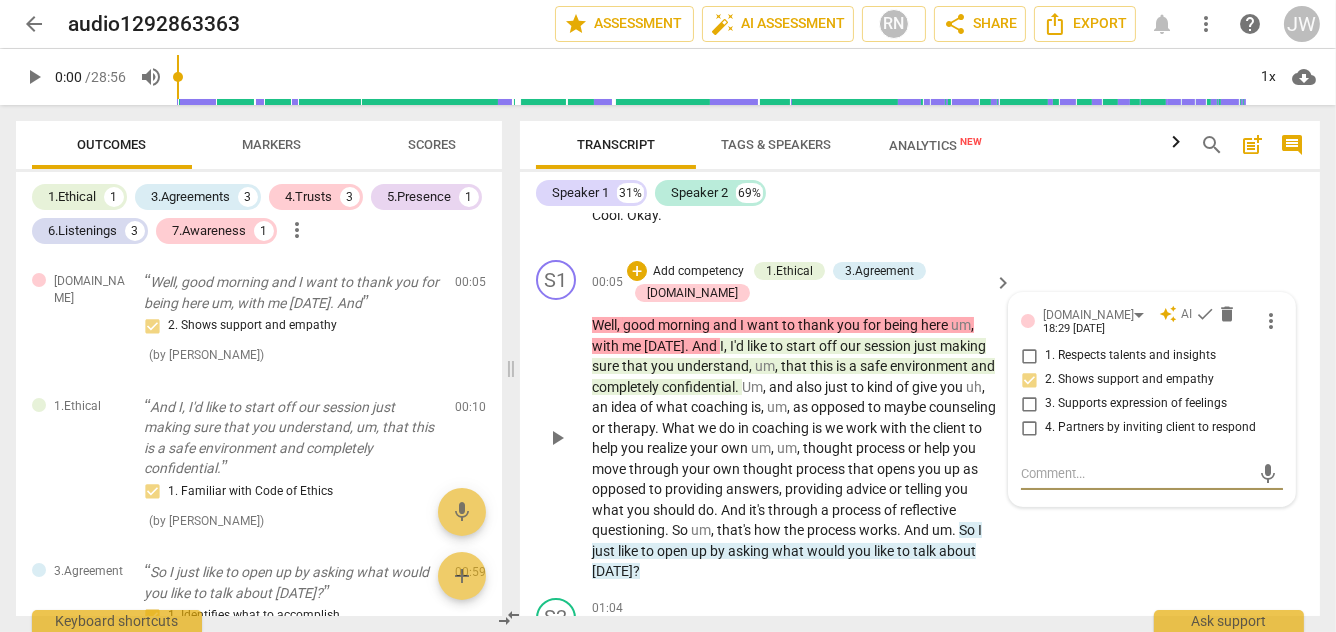 scroll, scrollTop: 141, scrollLeft: 0, axis: vertical 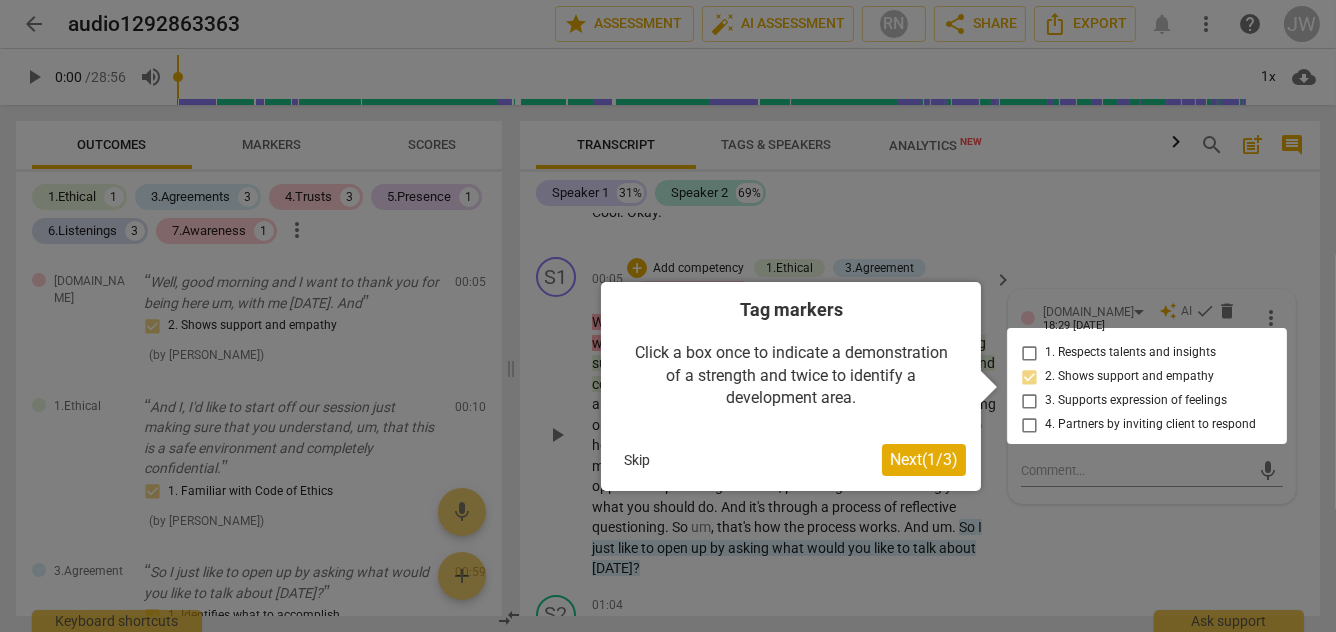 click on "Skip" at bounding box center [637, 460] 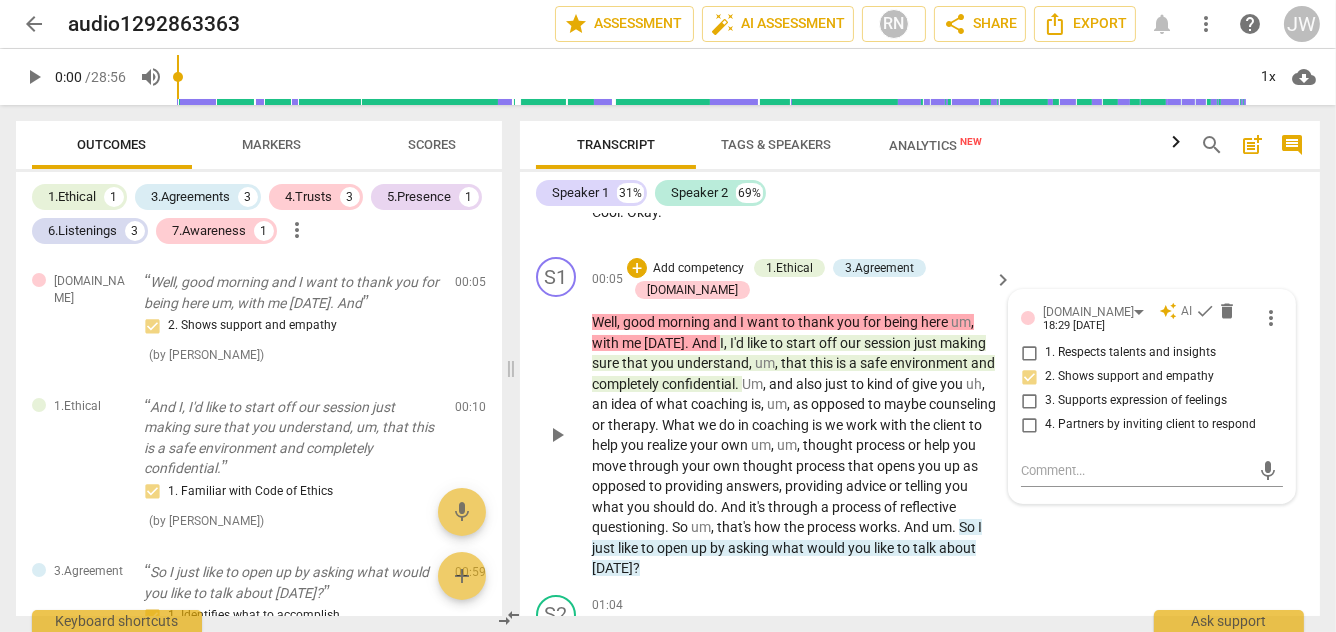 click on "you" at bounding box center [850, 322] 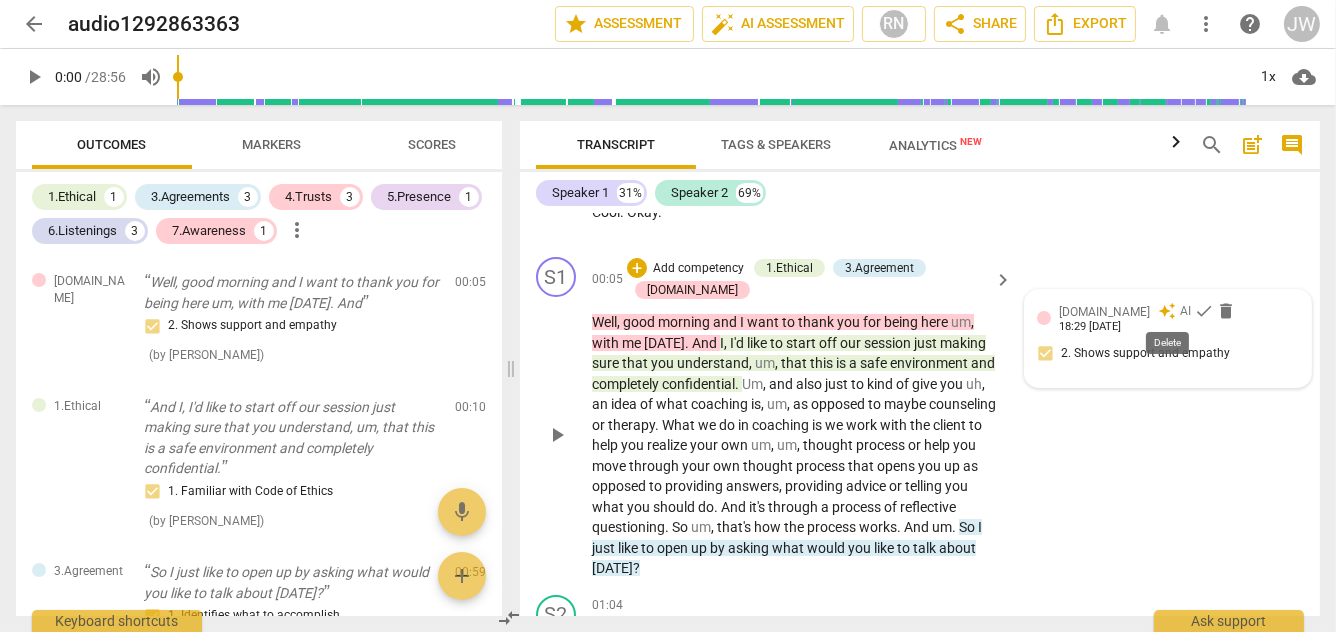 click on "delete" at bounding box center (1226, 311) 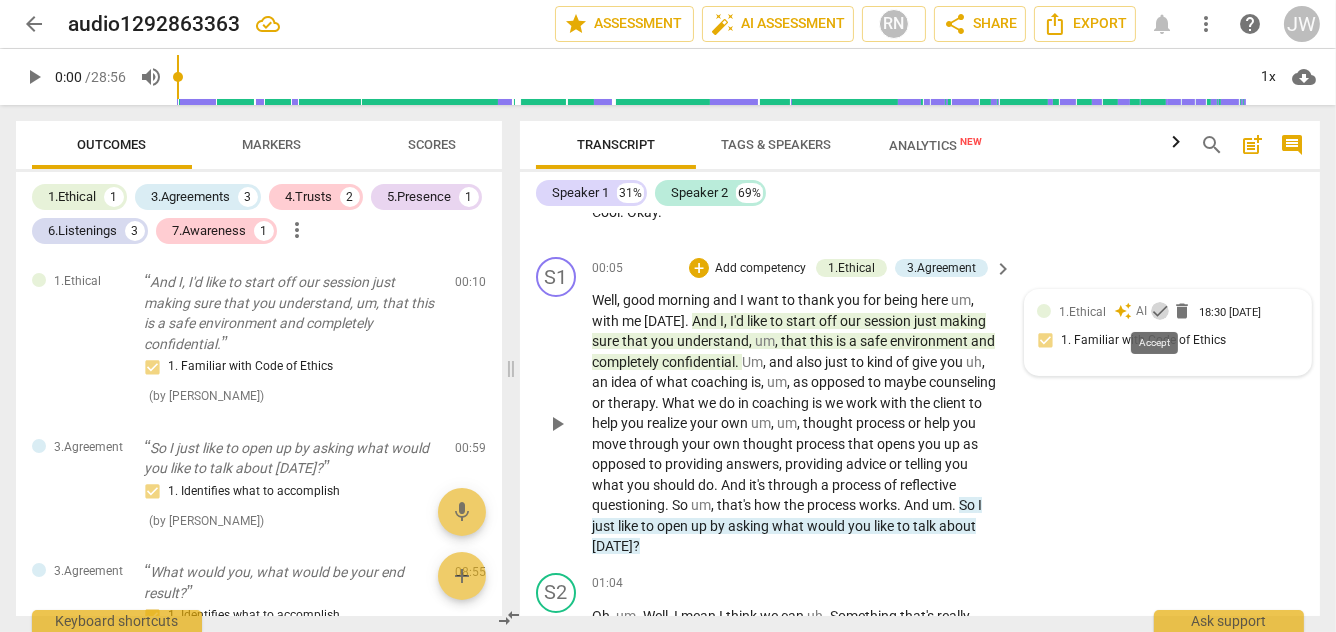 click on "check" at bounding box center (1160, 311) 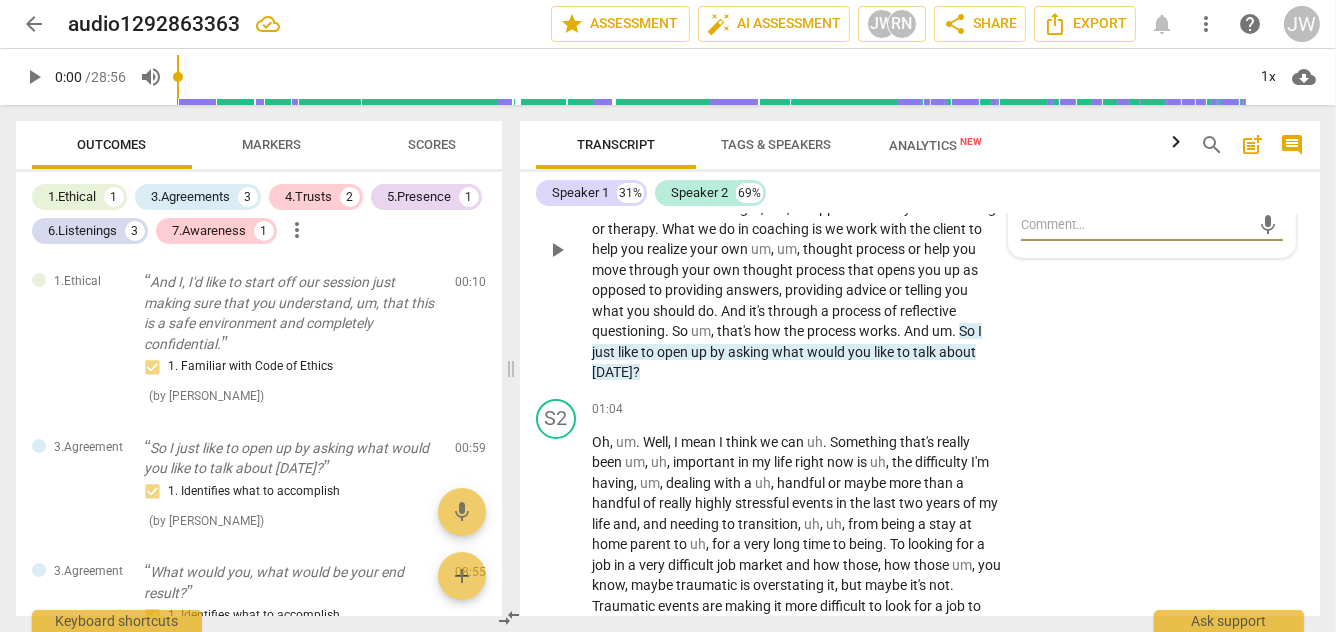 scroll, scrollTop: 317, scrollLeft: 0, axis: vertical 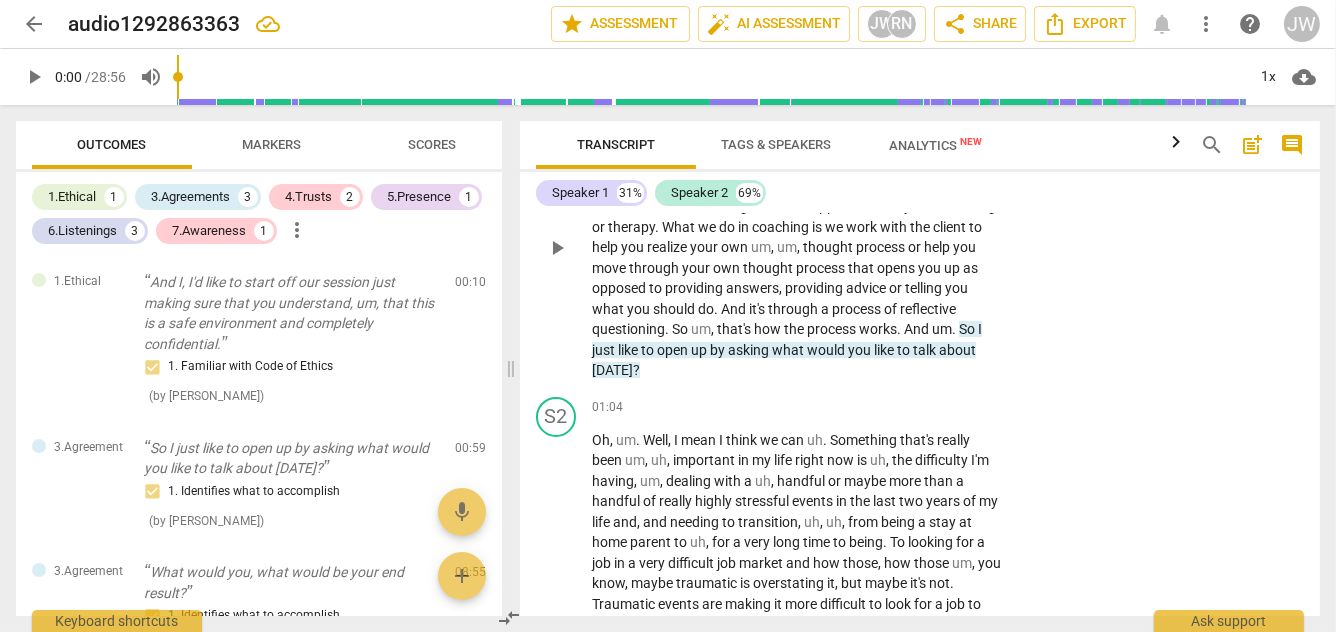 drag, startPoint x: 1319, startPoint y: 229, endPoint x: 744, endPoint y: 346, distance: 586.7828 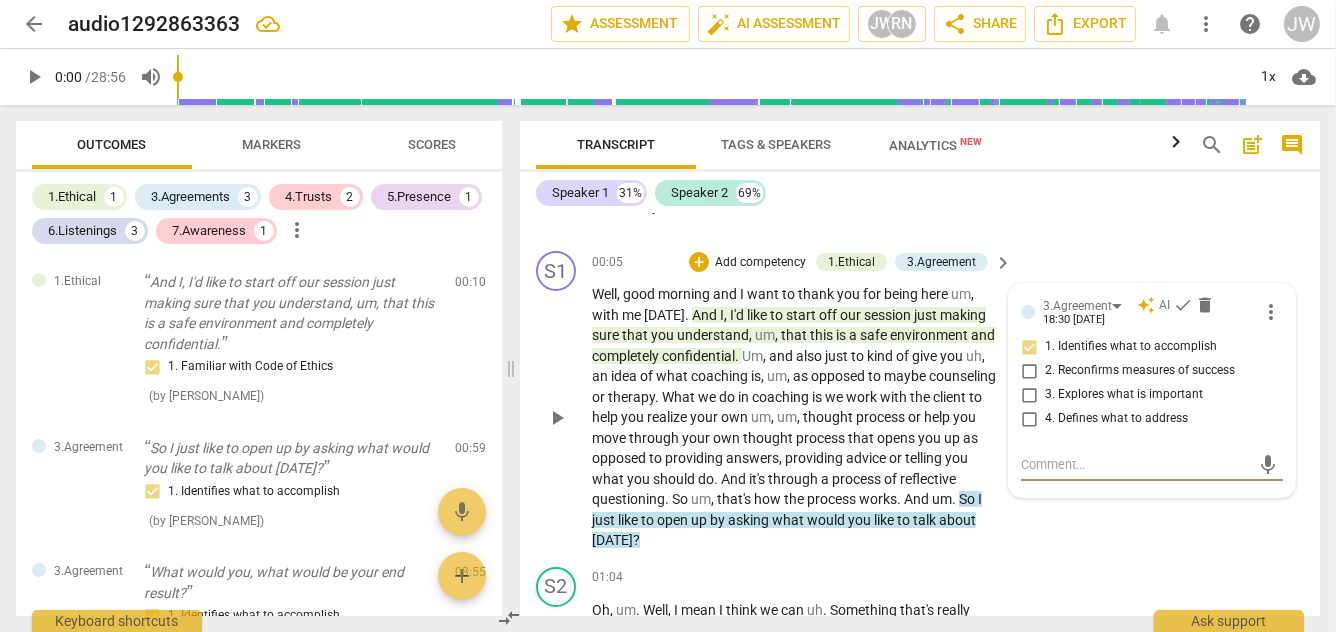 scroll, scrollTop: 143, scrollLeft: 0, axis: vertical 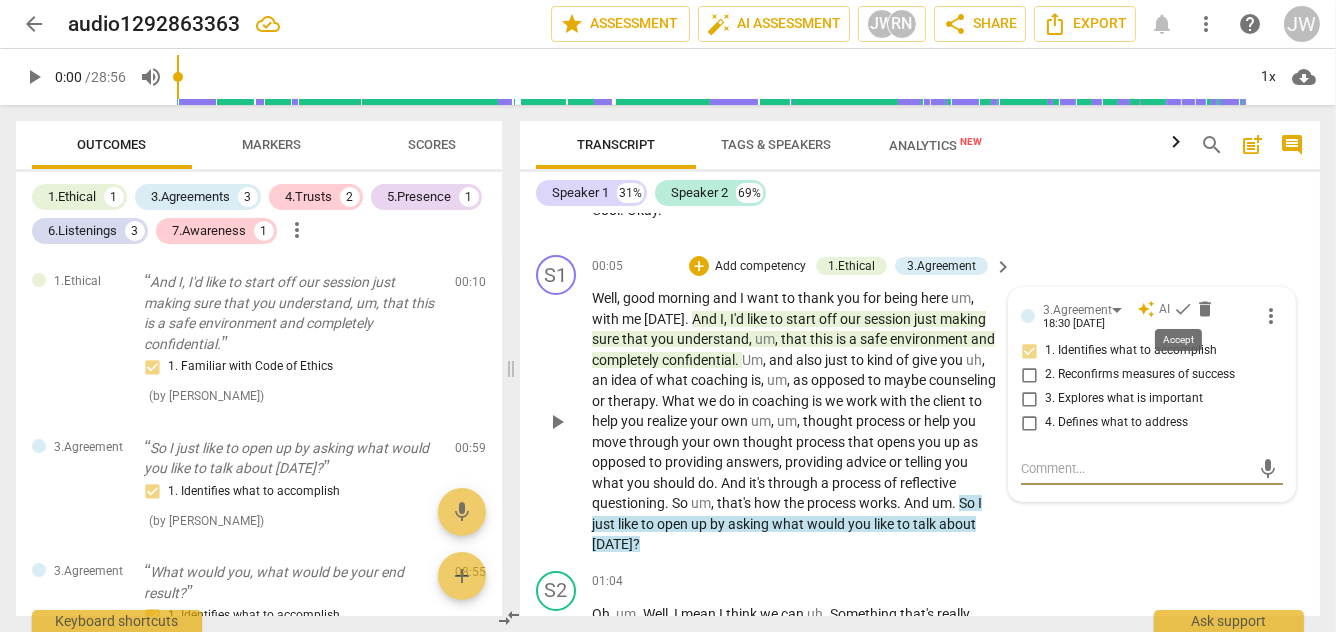 click on "check" at bounding box center (1183, 309) 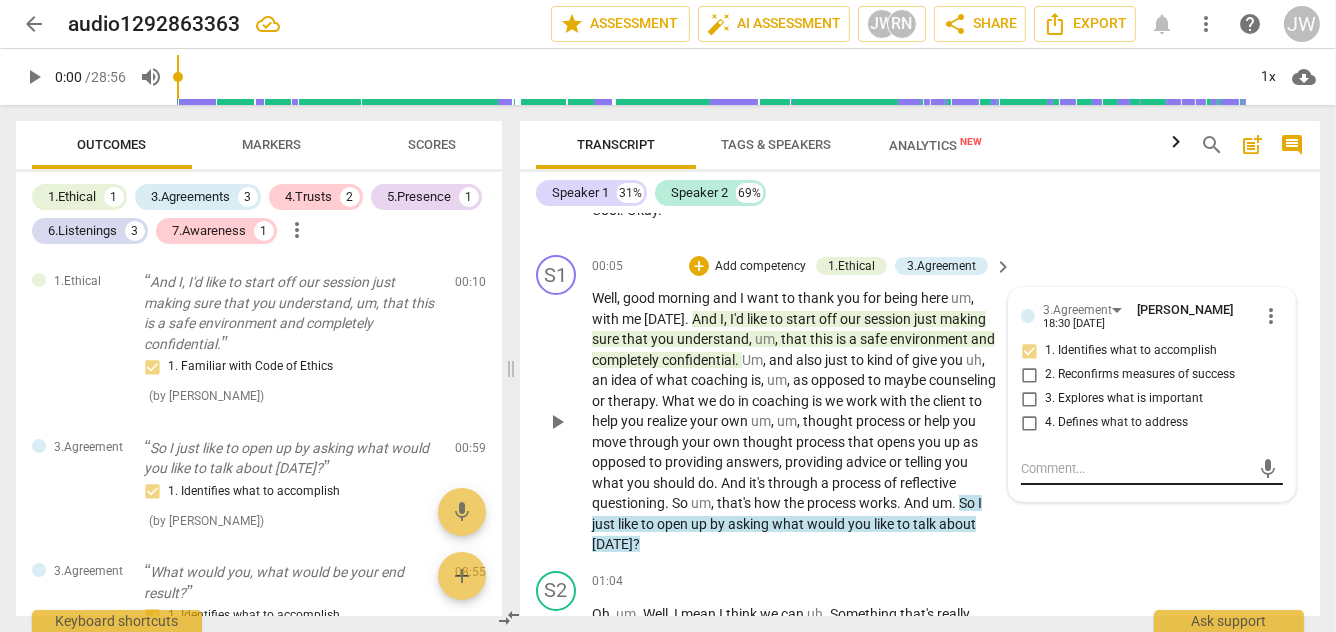 click at bounding box center [1136, 468] 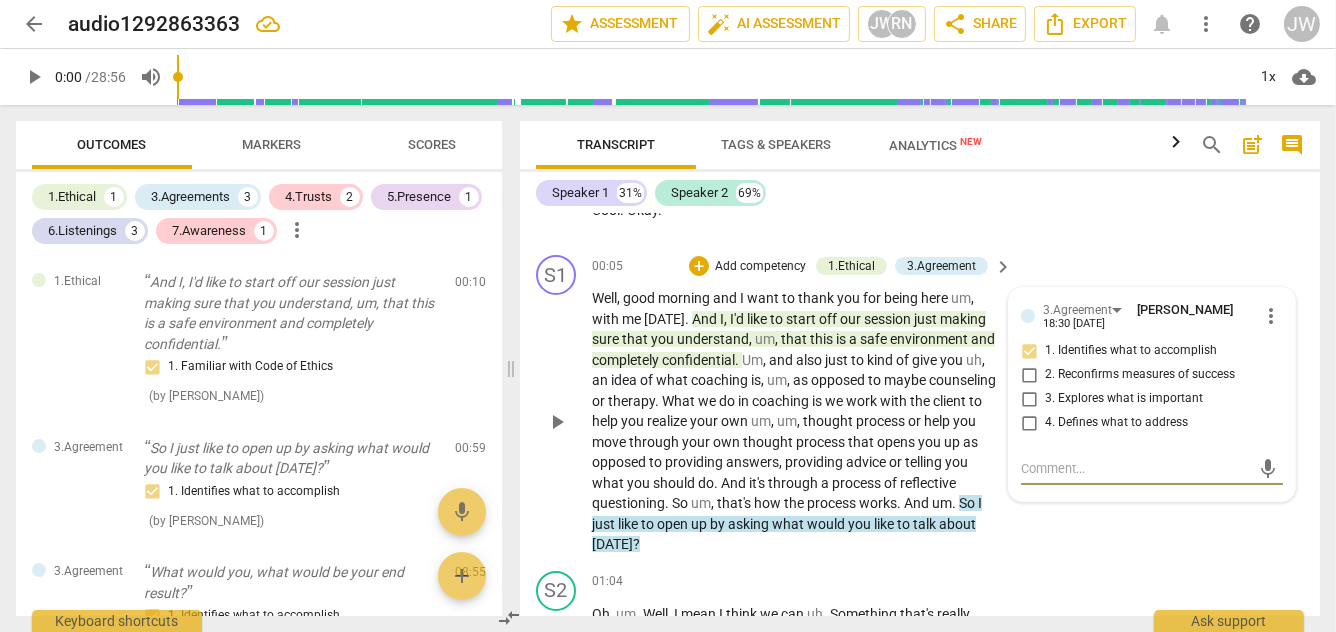 type on "S" 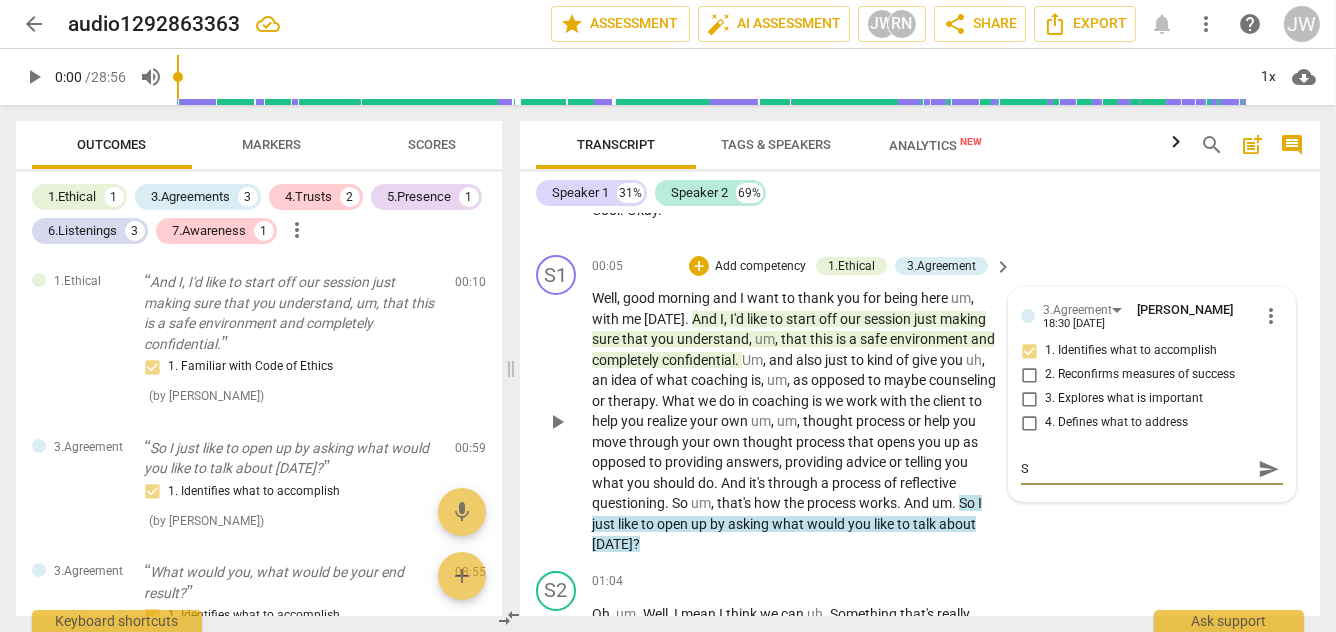 type on "Sh" 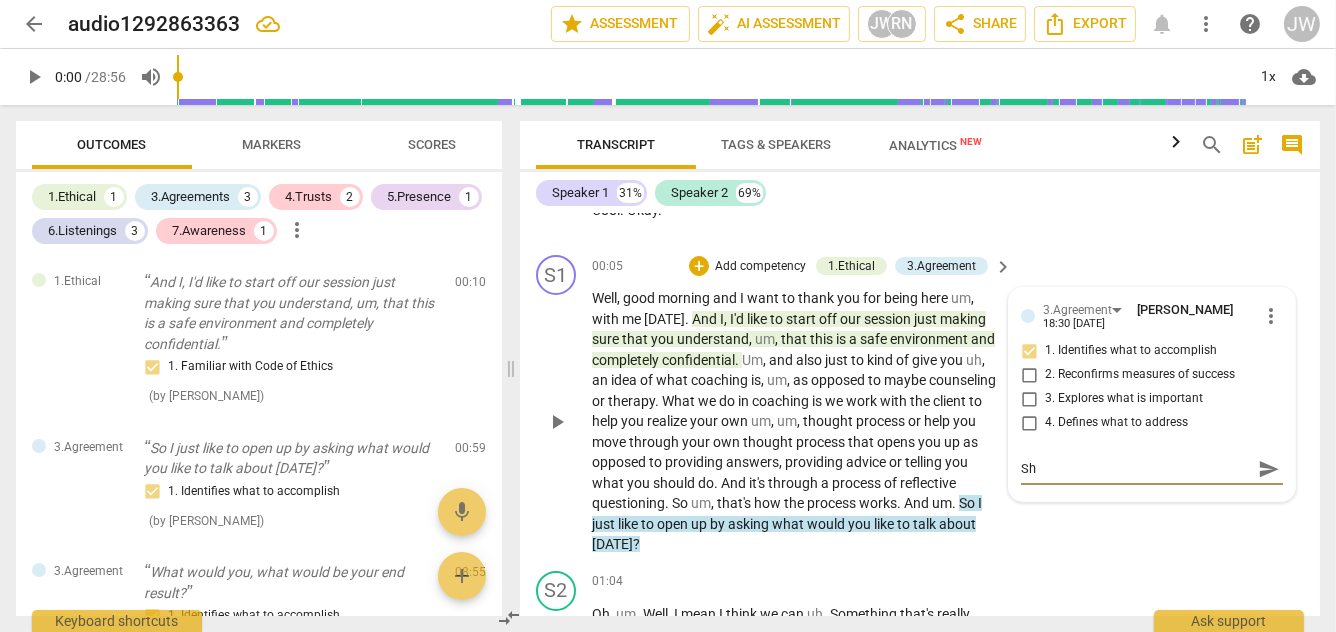 type on "Shi" 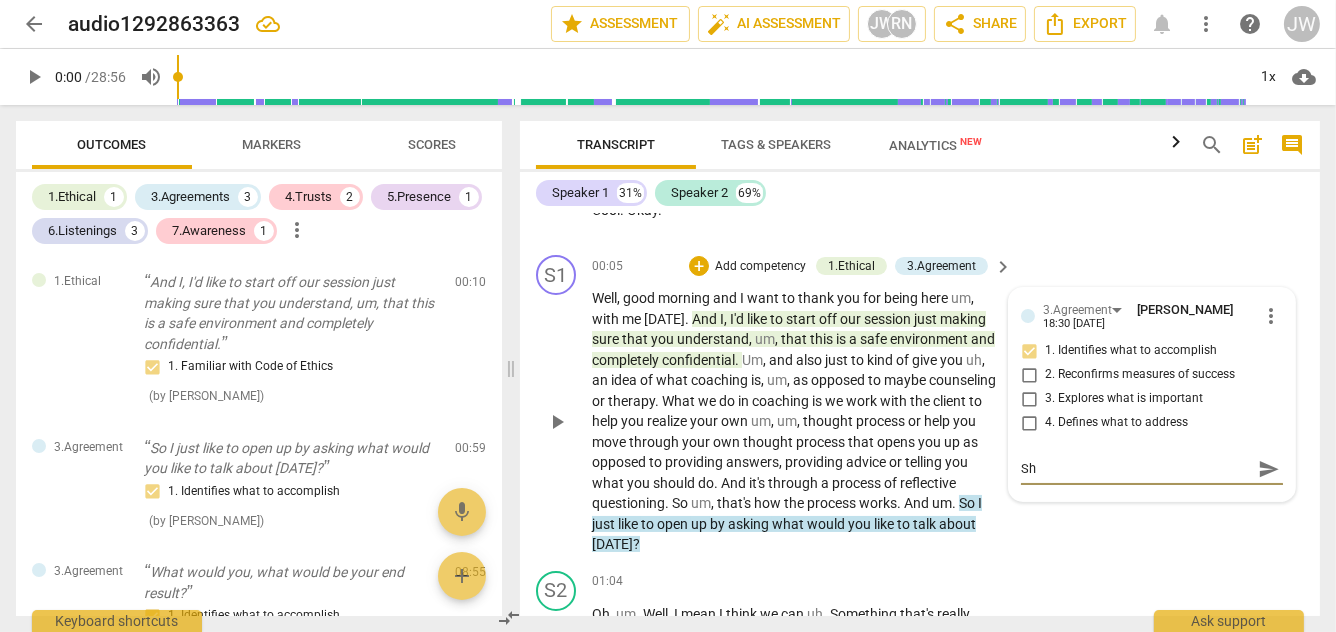 type on "Shi" 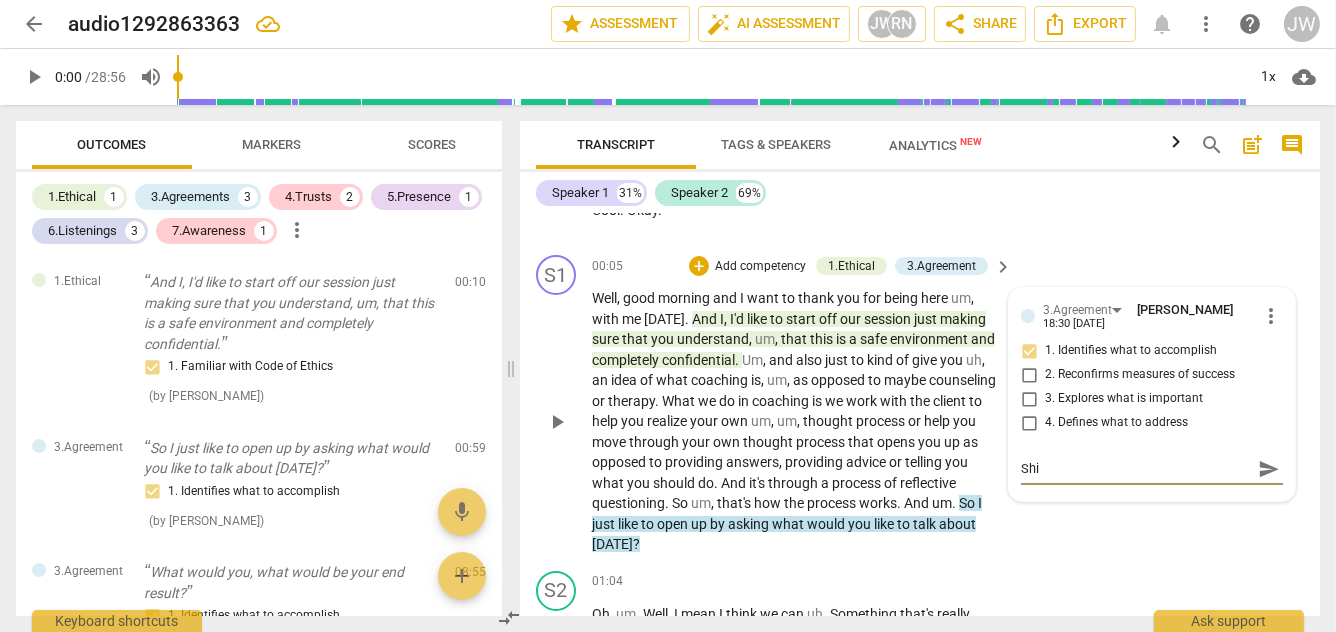 type on "Shif" 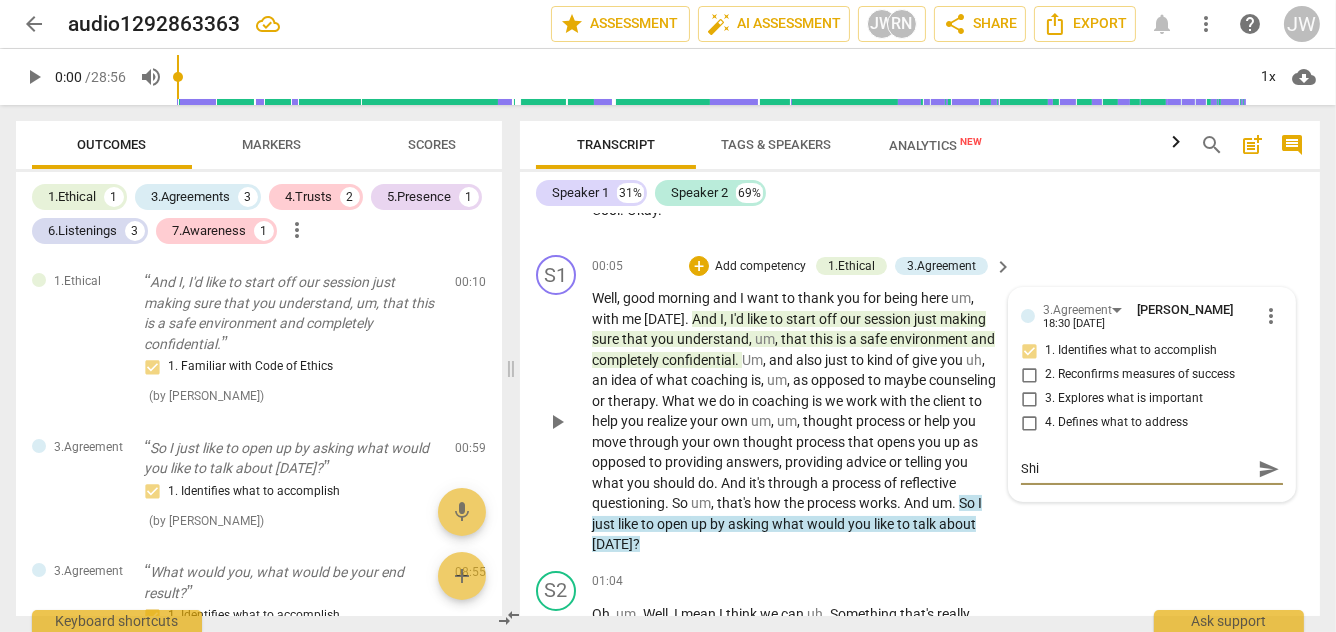 type on "Shif" 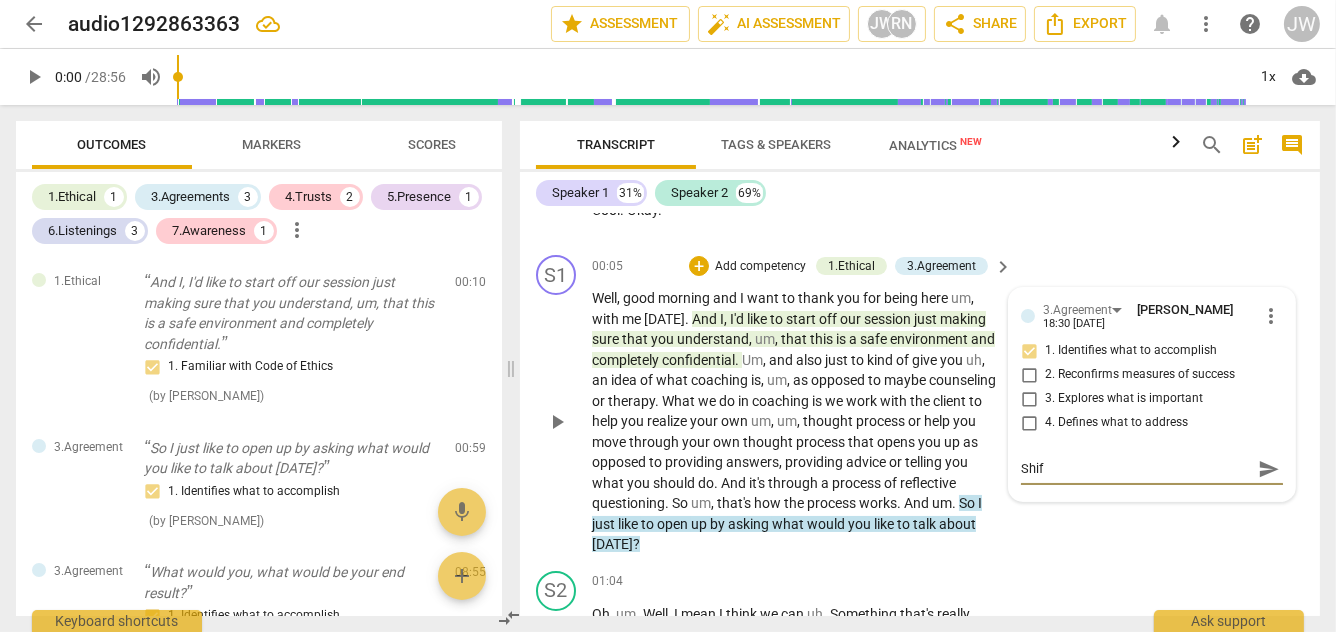 type on "Shift" 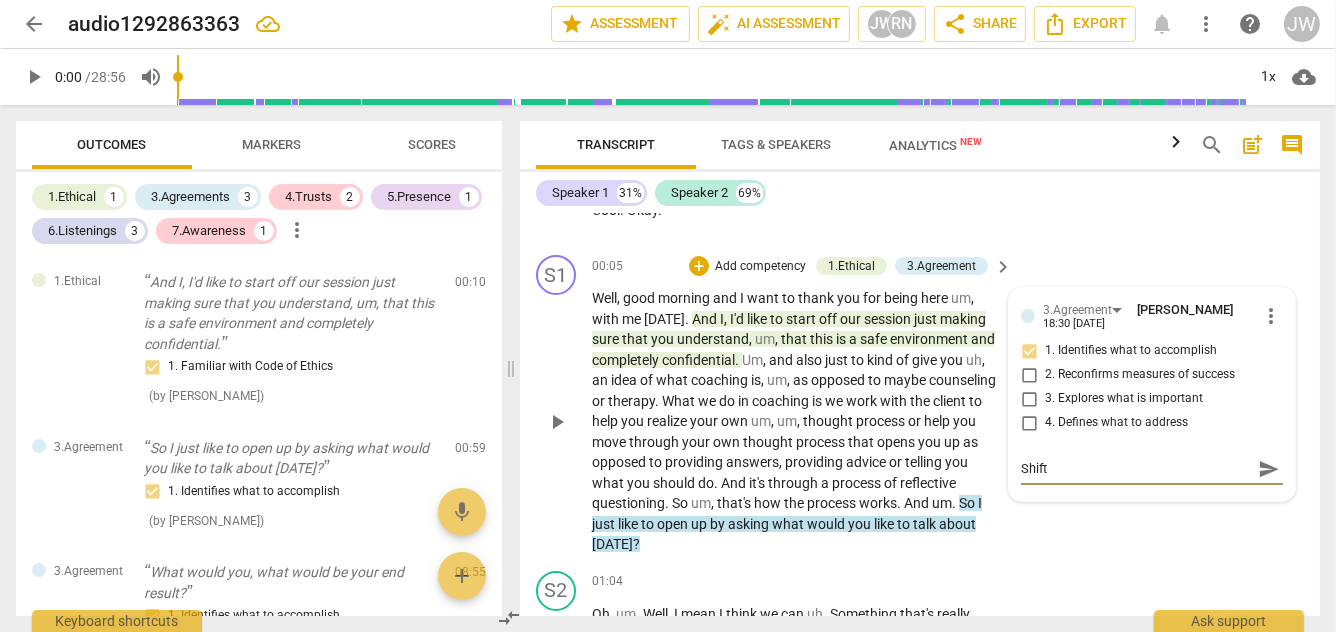 type on "Shif" 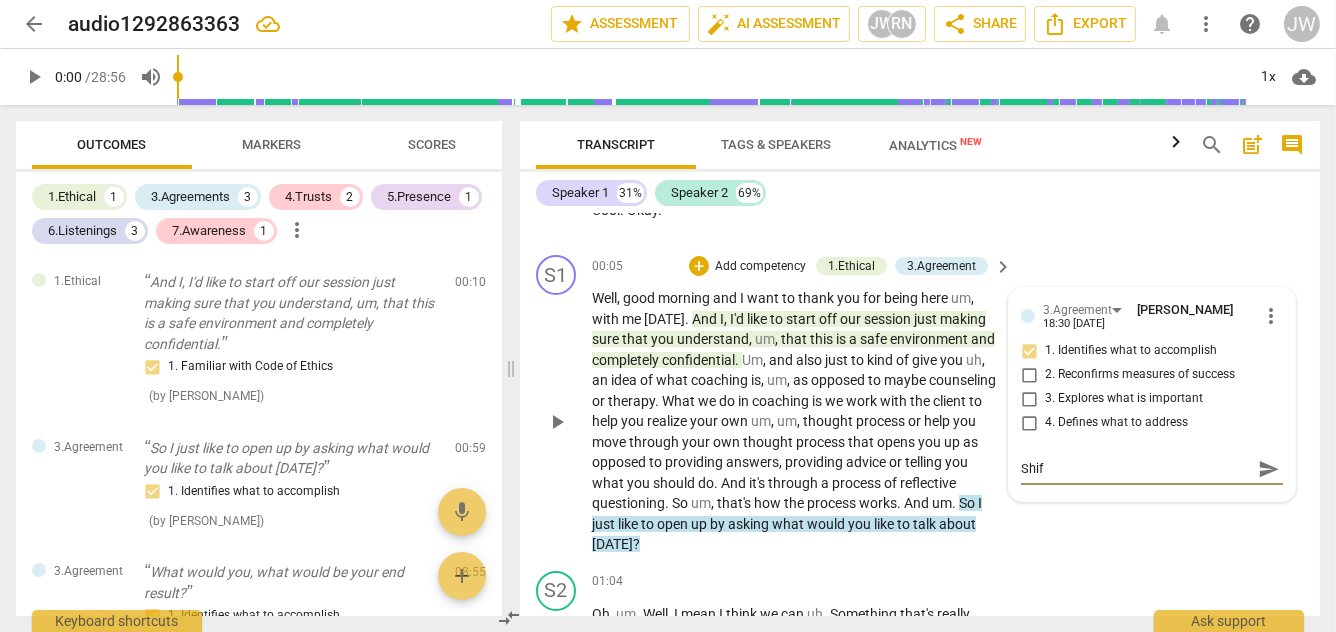 type on "Shi" 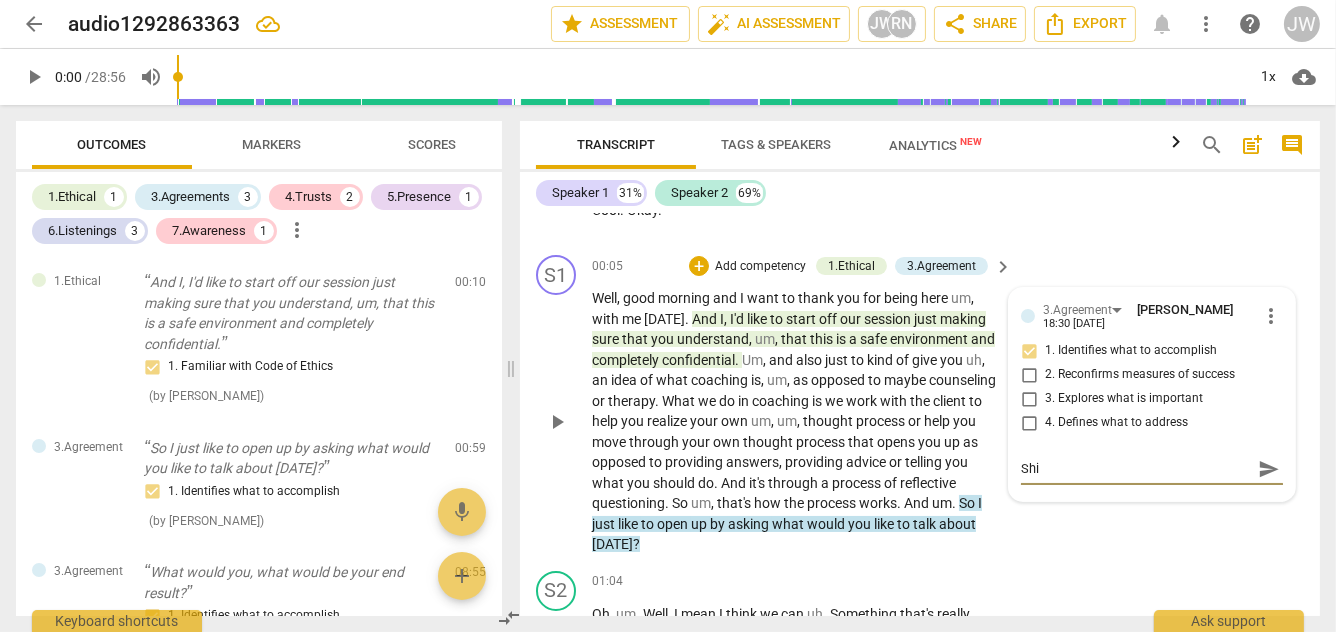 type on "Sh" 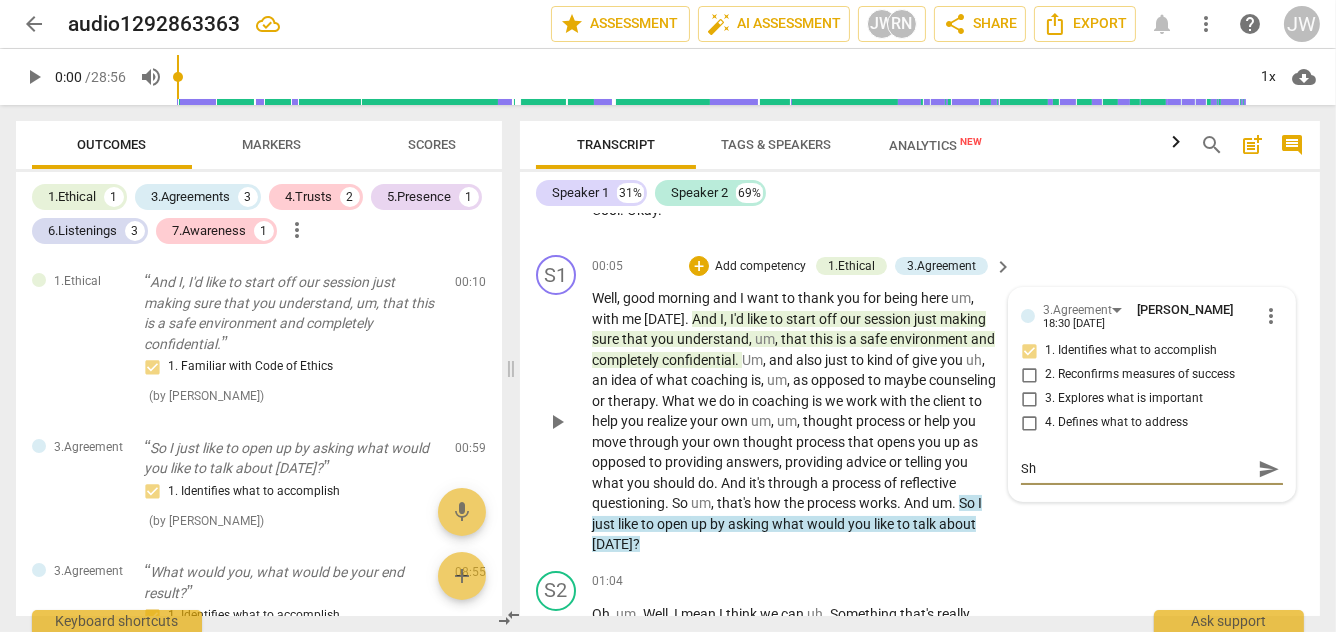 type on "S" 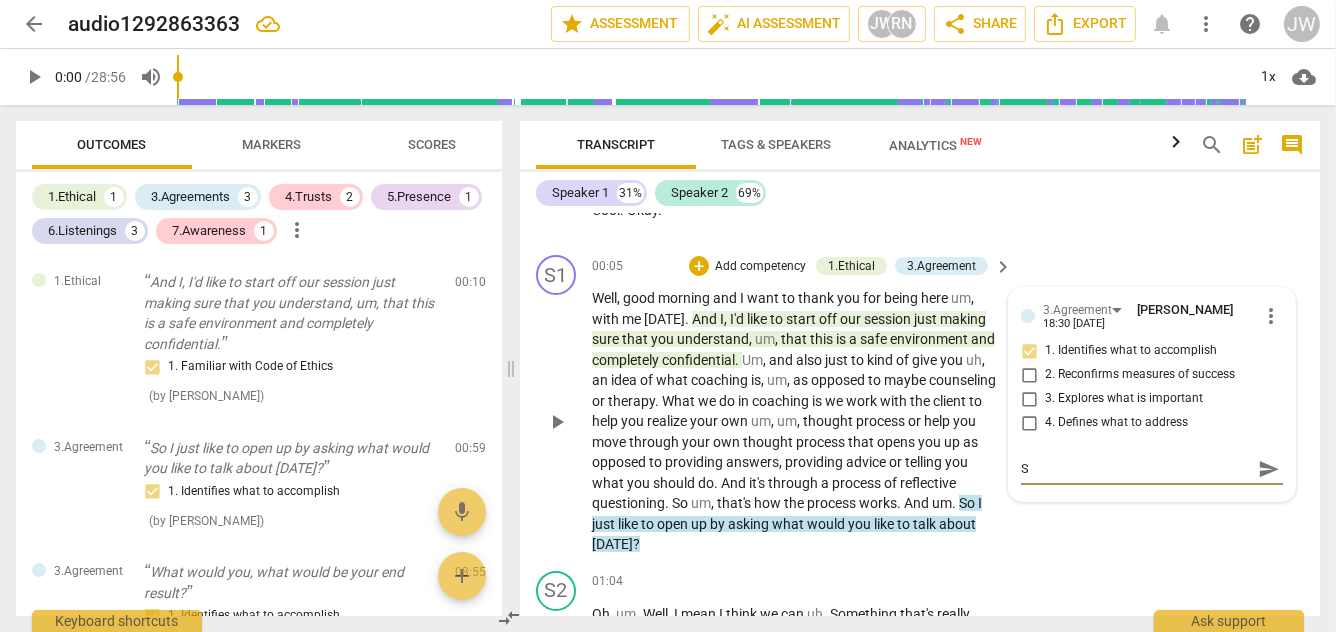 type 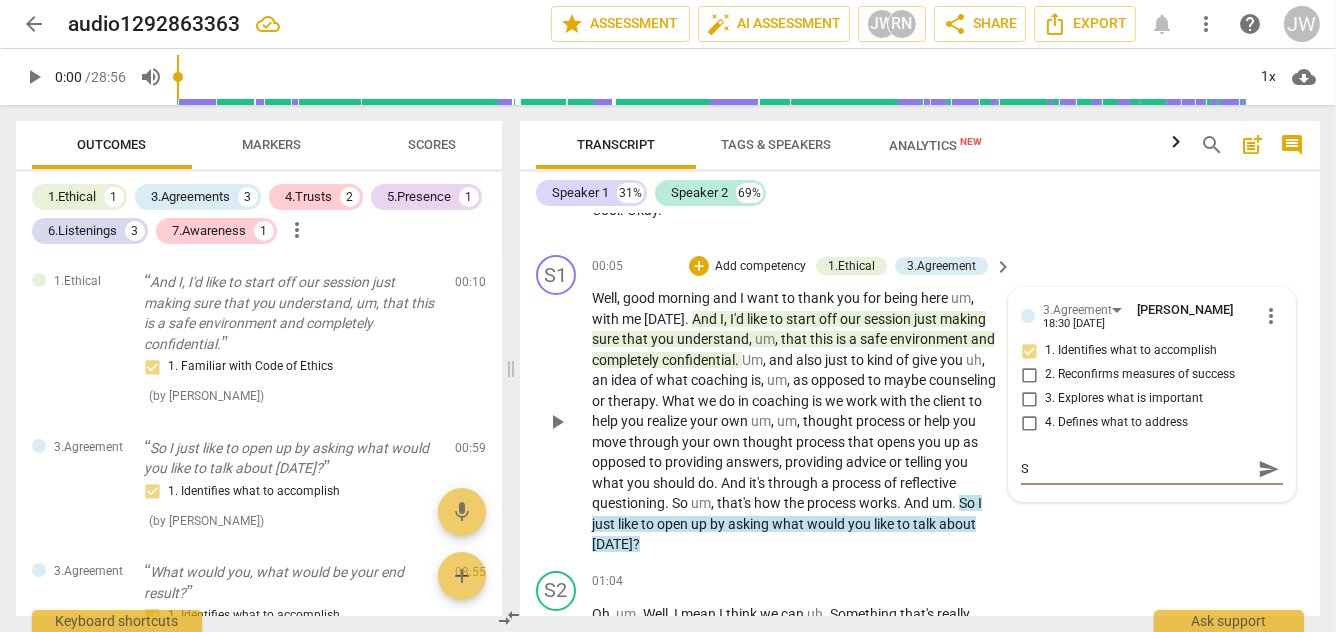type 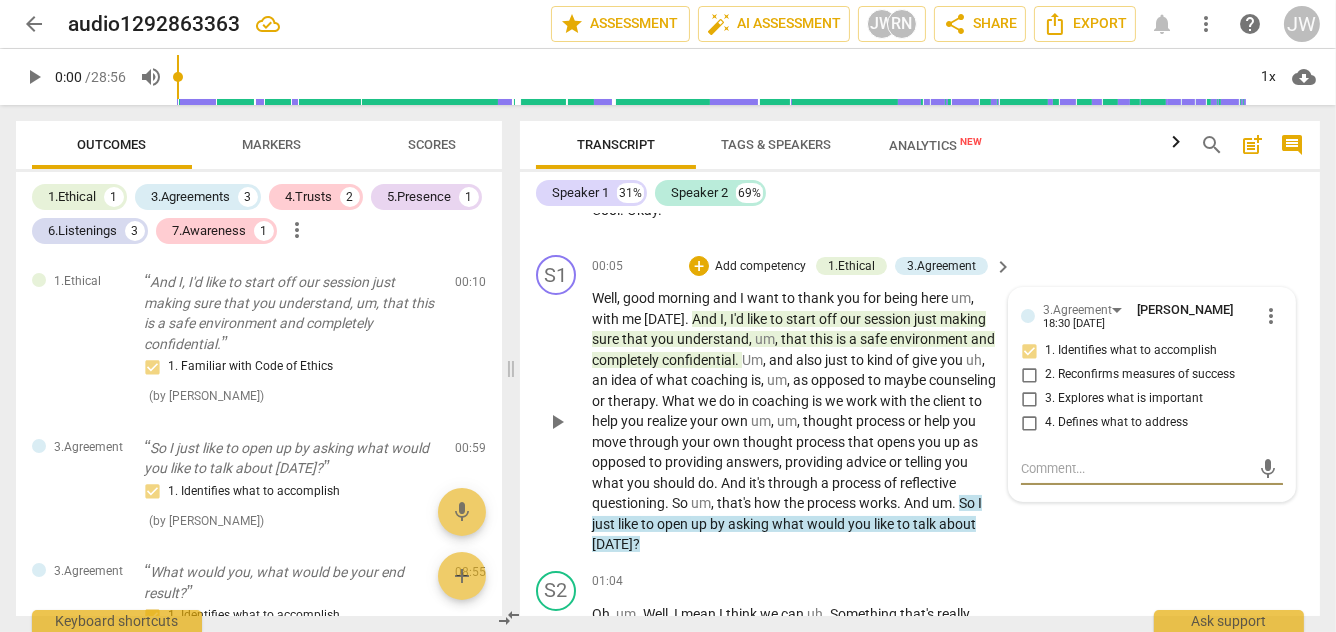 type on "R" 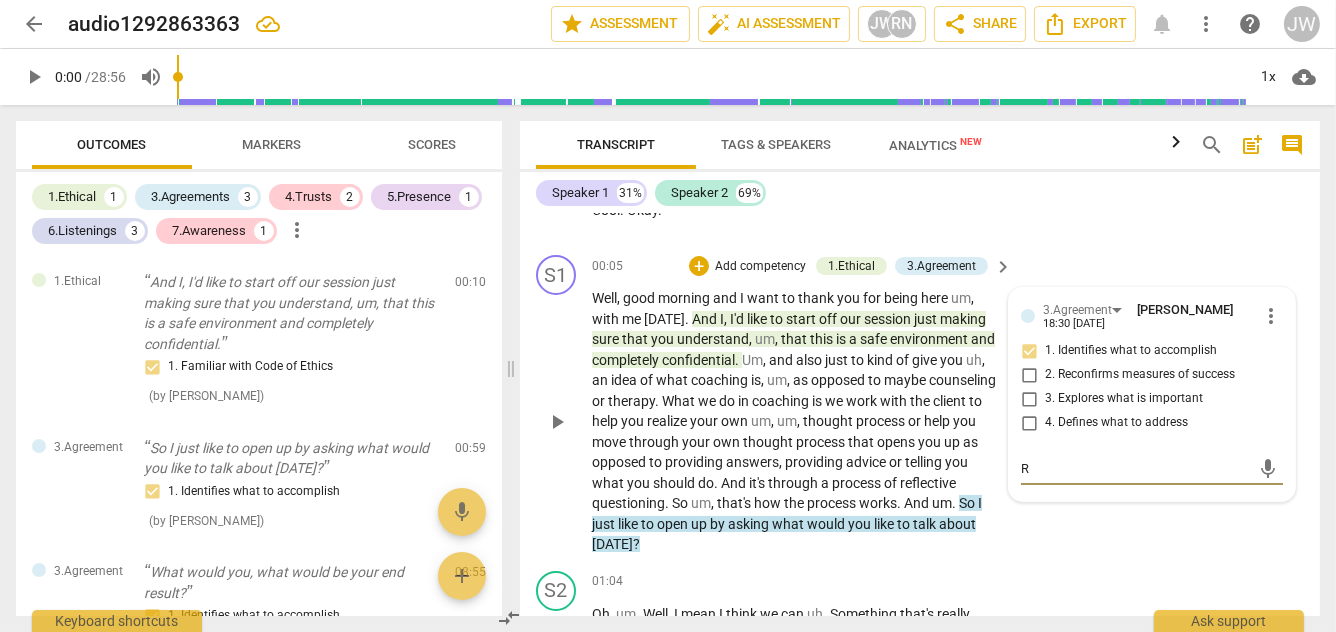 type on "Re" 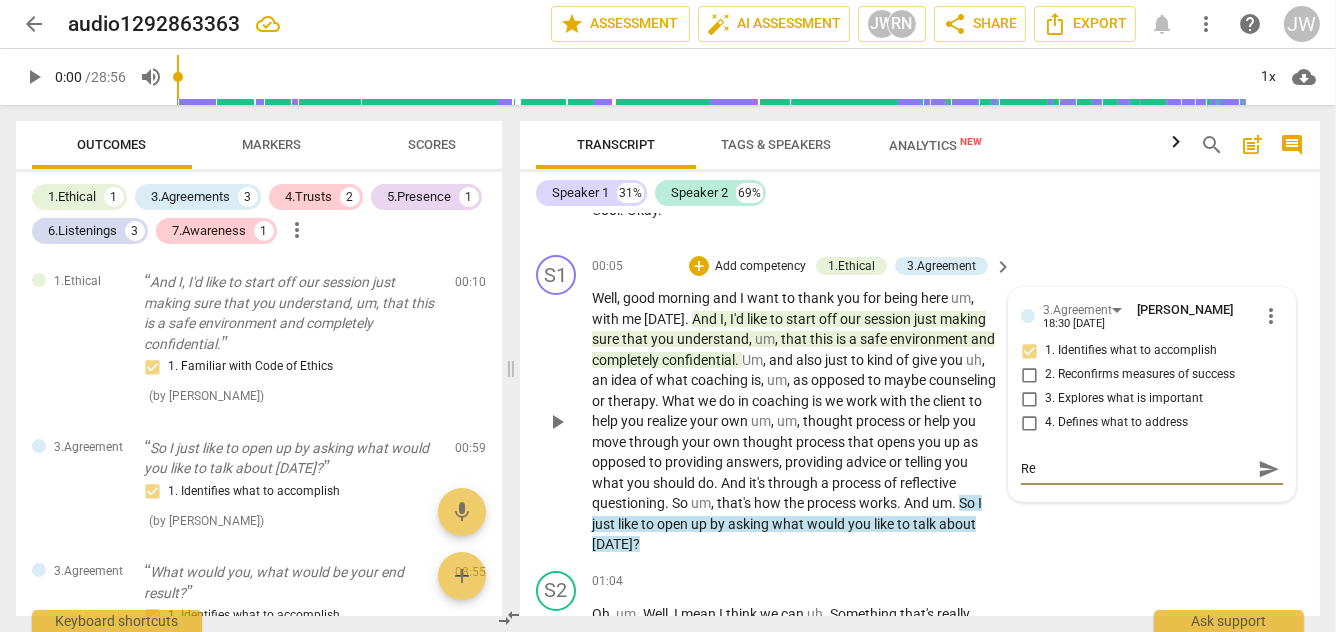 type on "Rem" 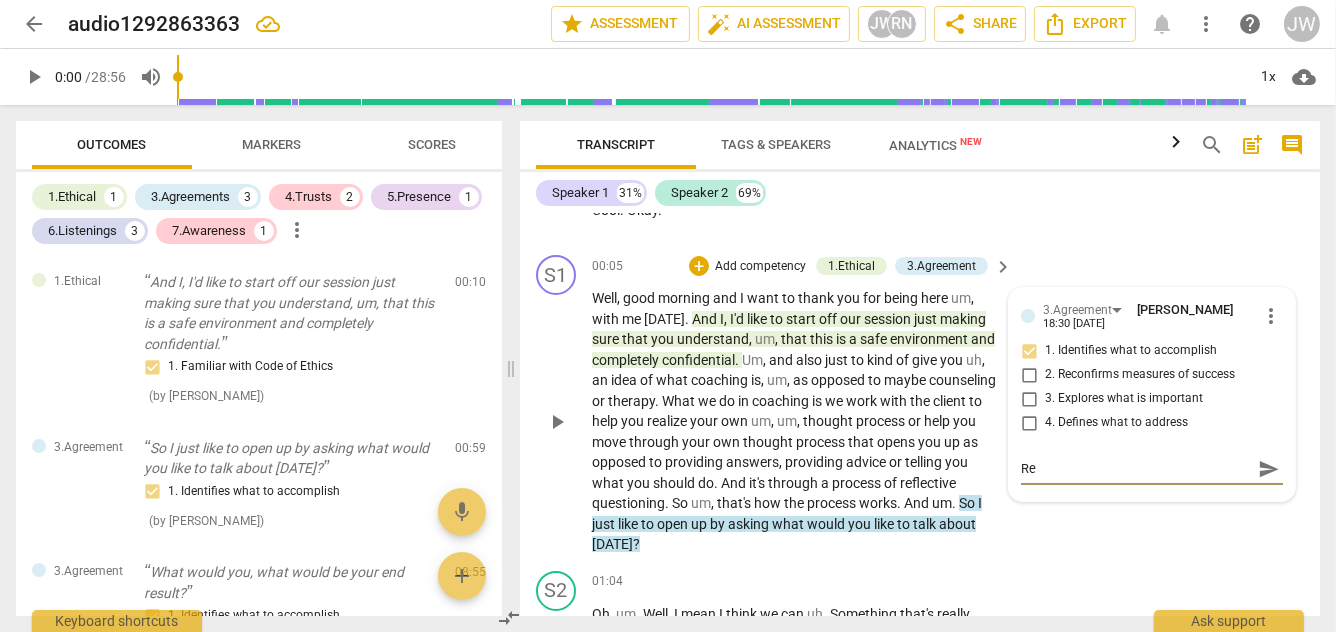 type on "Rem" 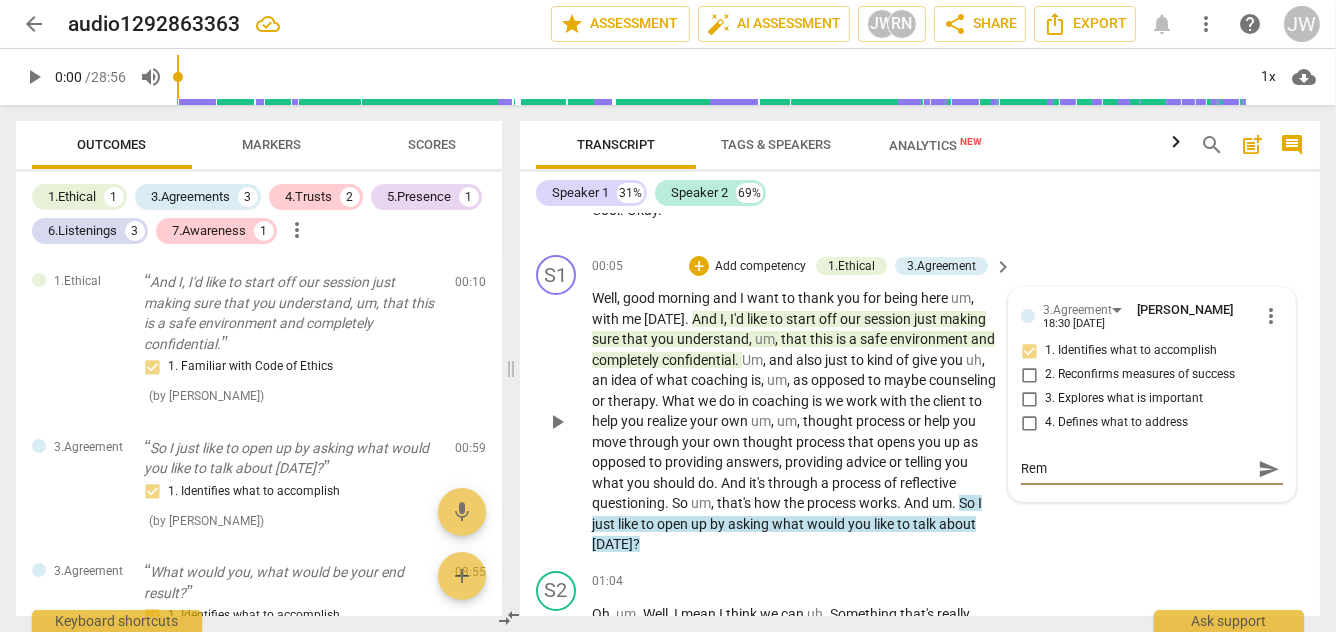 type on "Remo" 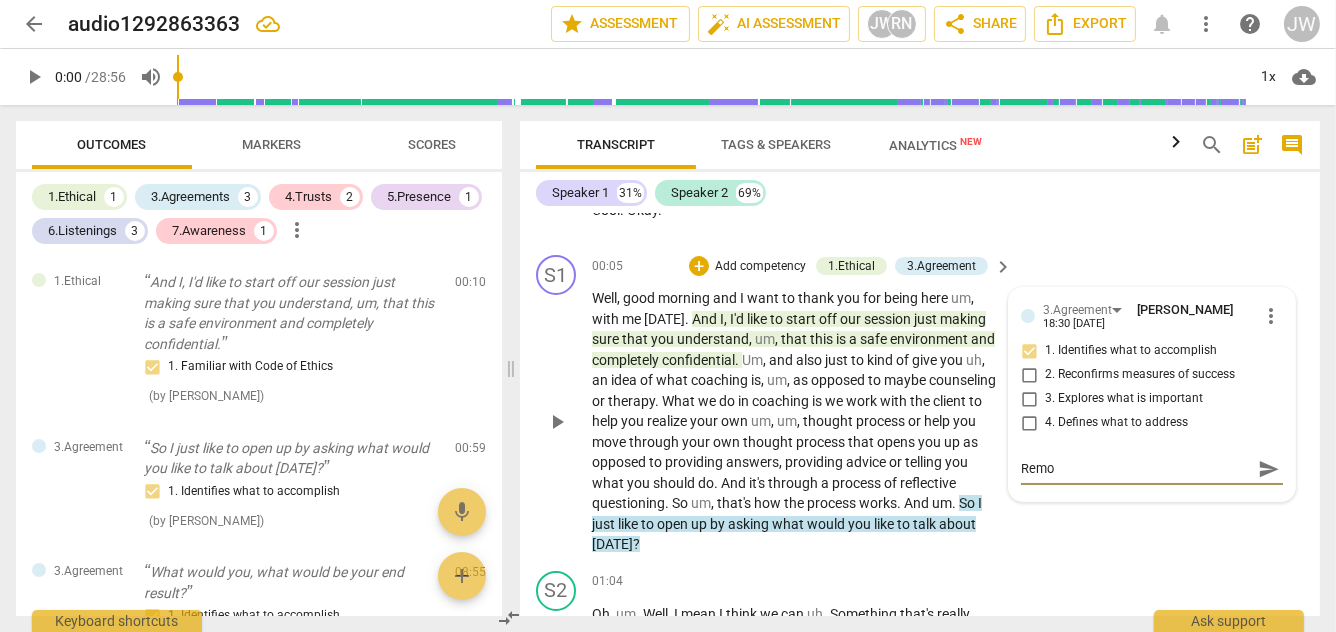 type on "Remov" 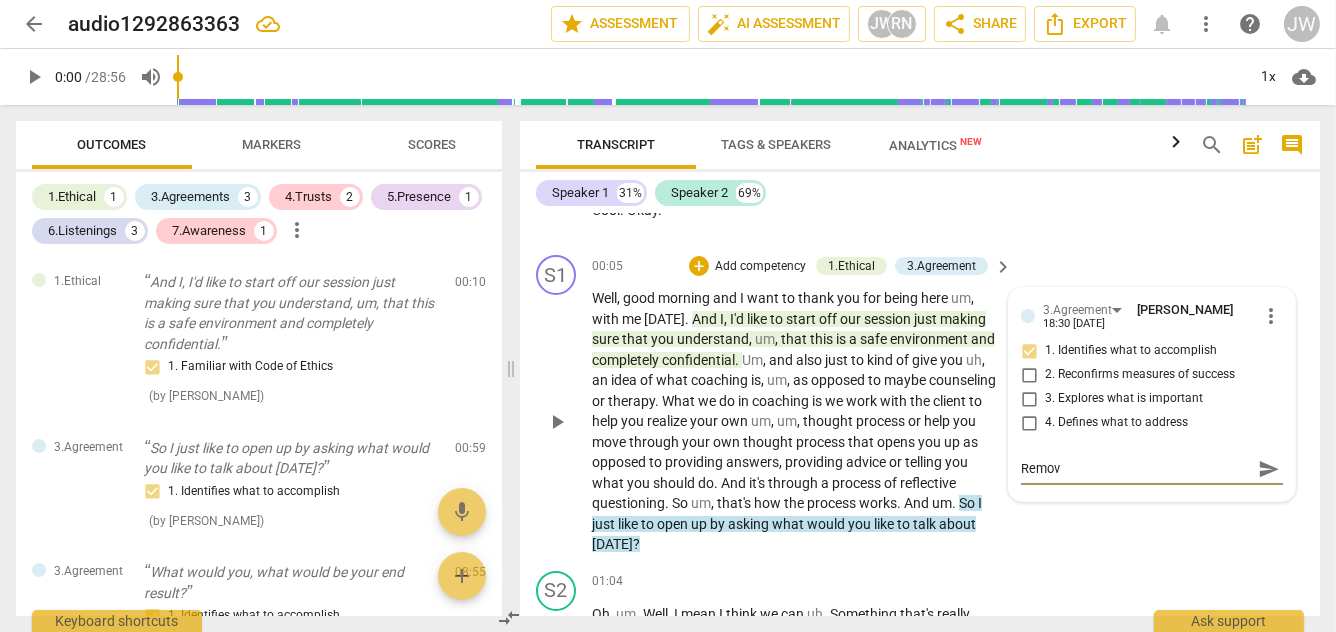 type on "Remove" 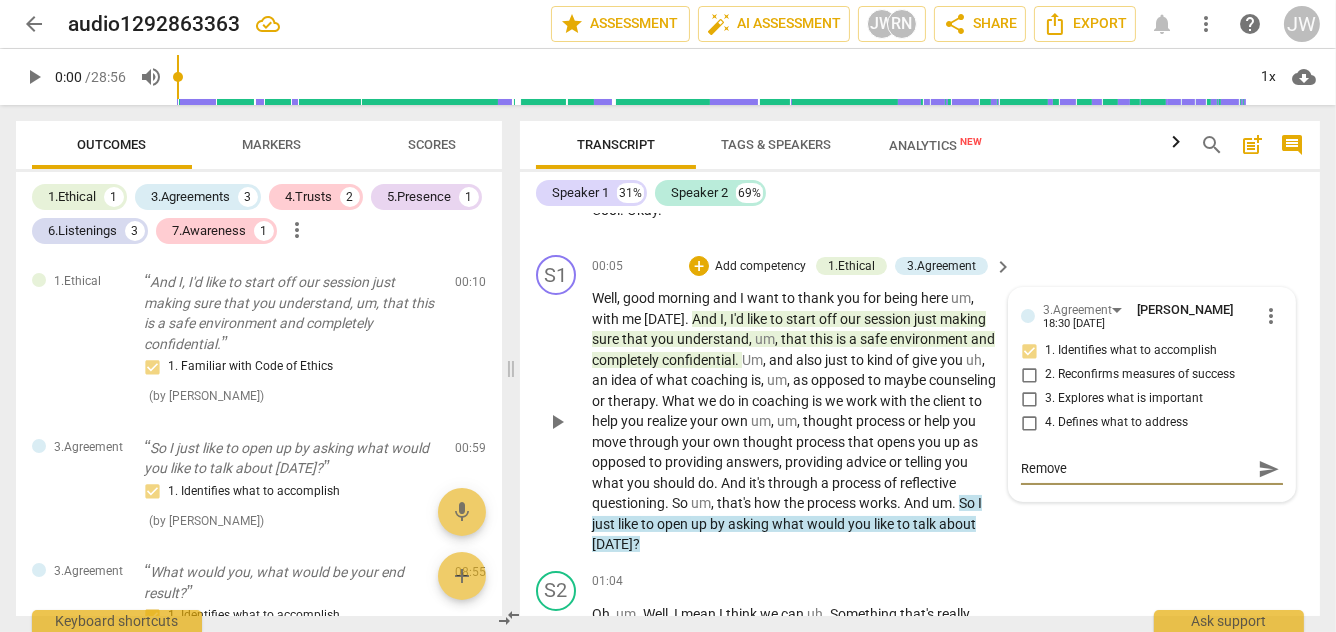 type on "Remove" 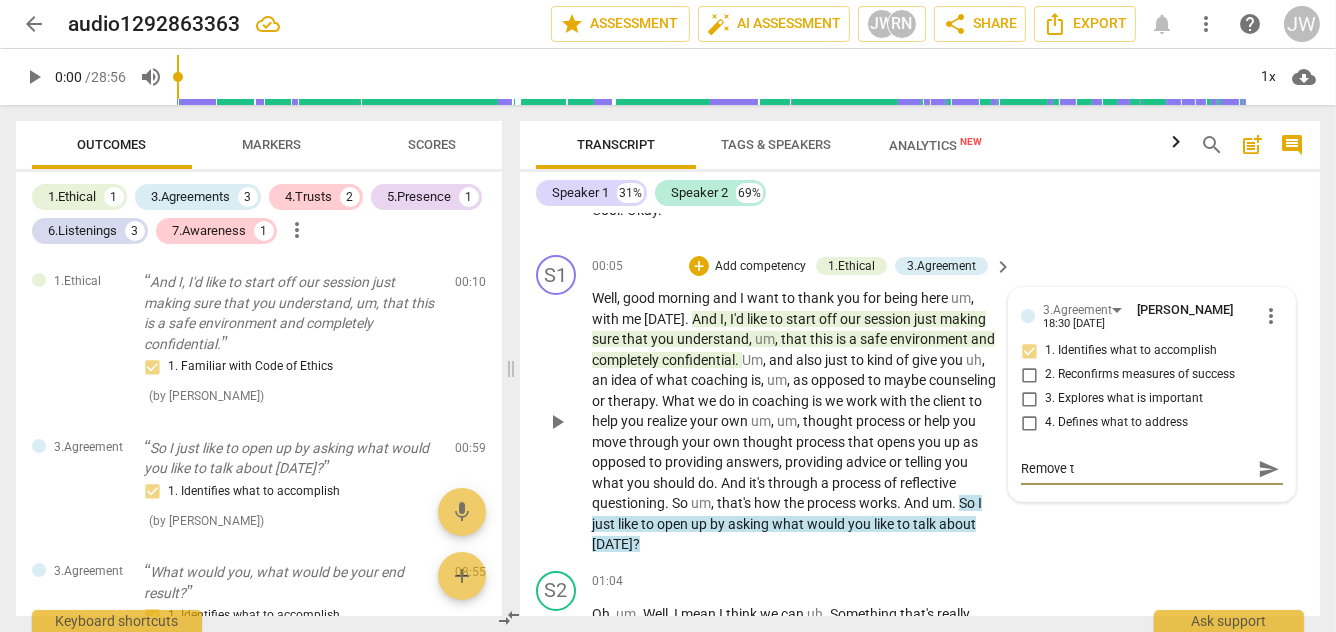 type on "Remove th" 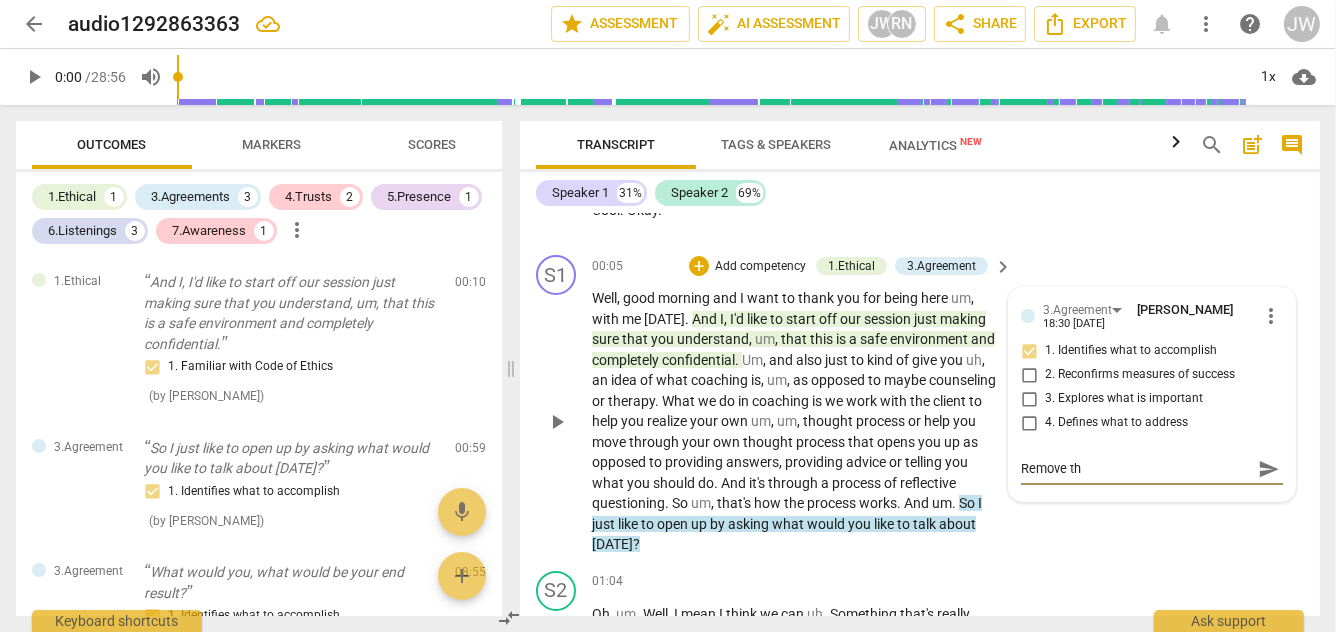 type on "Remove the" 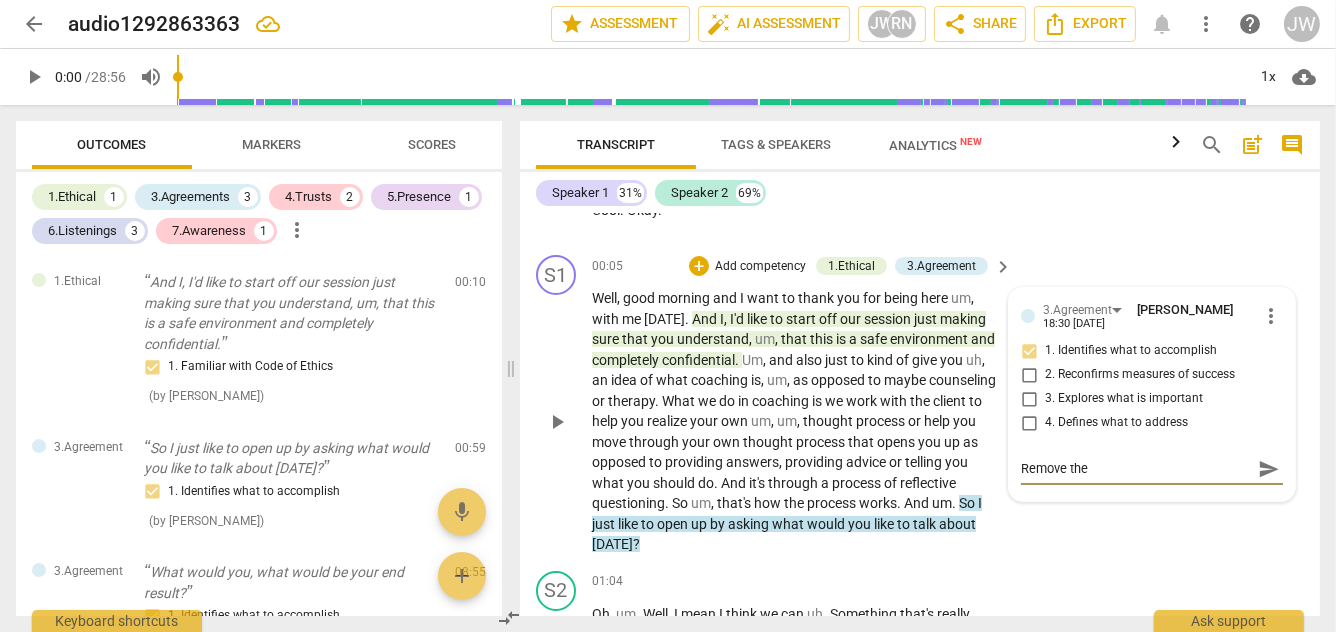 type on "Remove the" 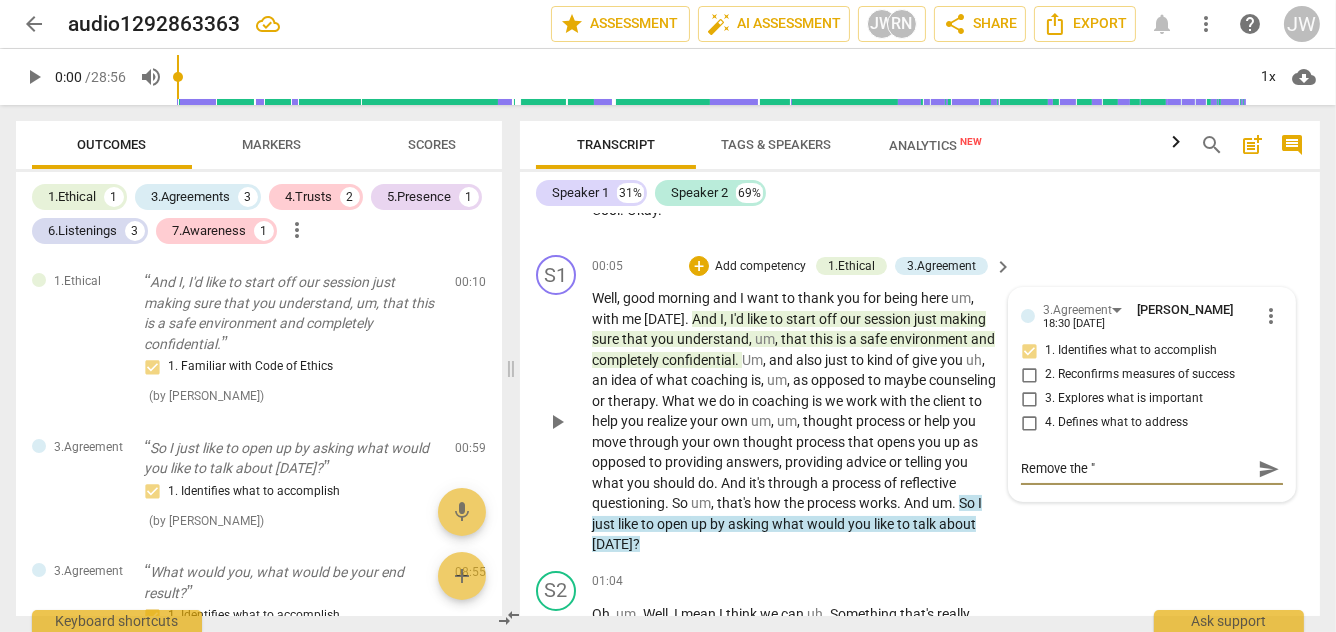 type on "Remove the "I" 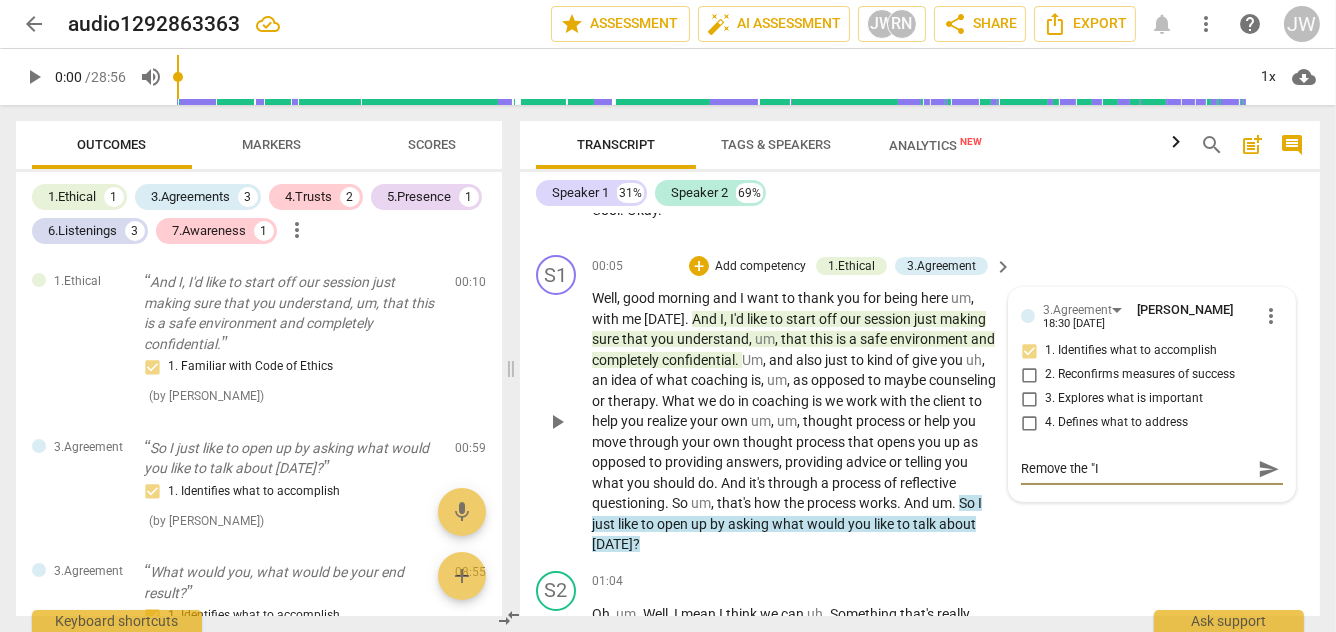 type on "Remove the "I" 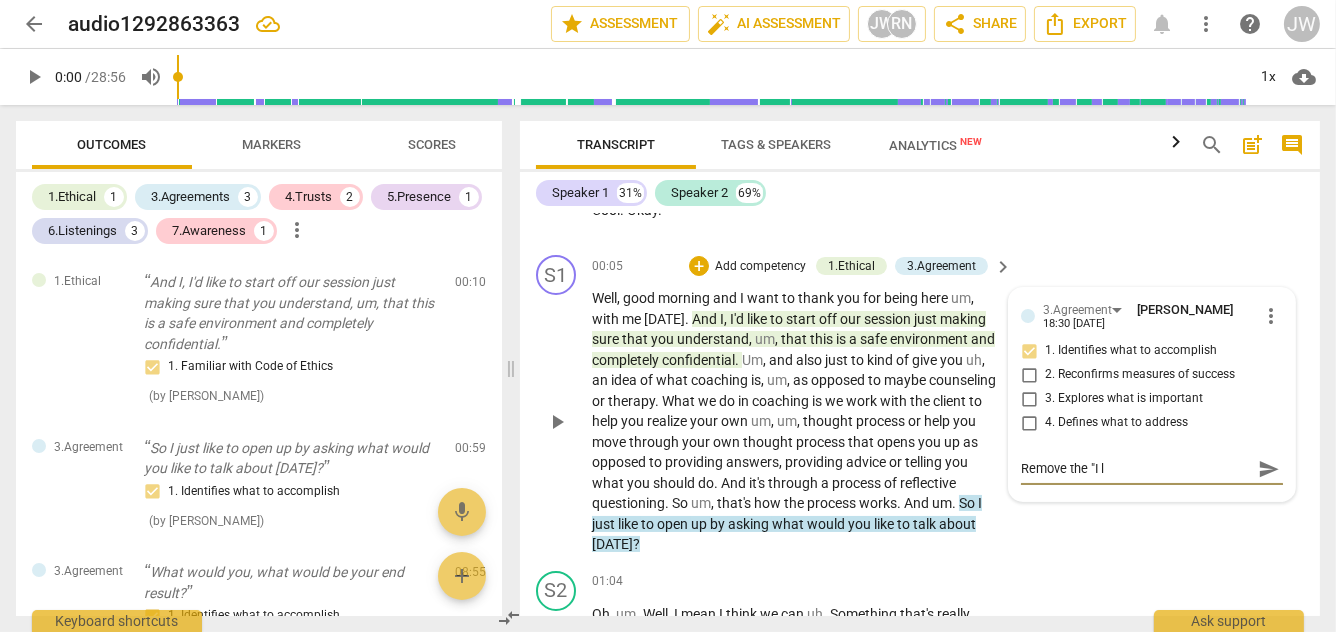 type on "Remove the "I la" 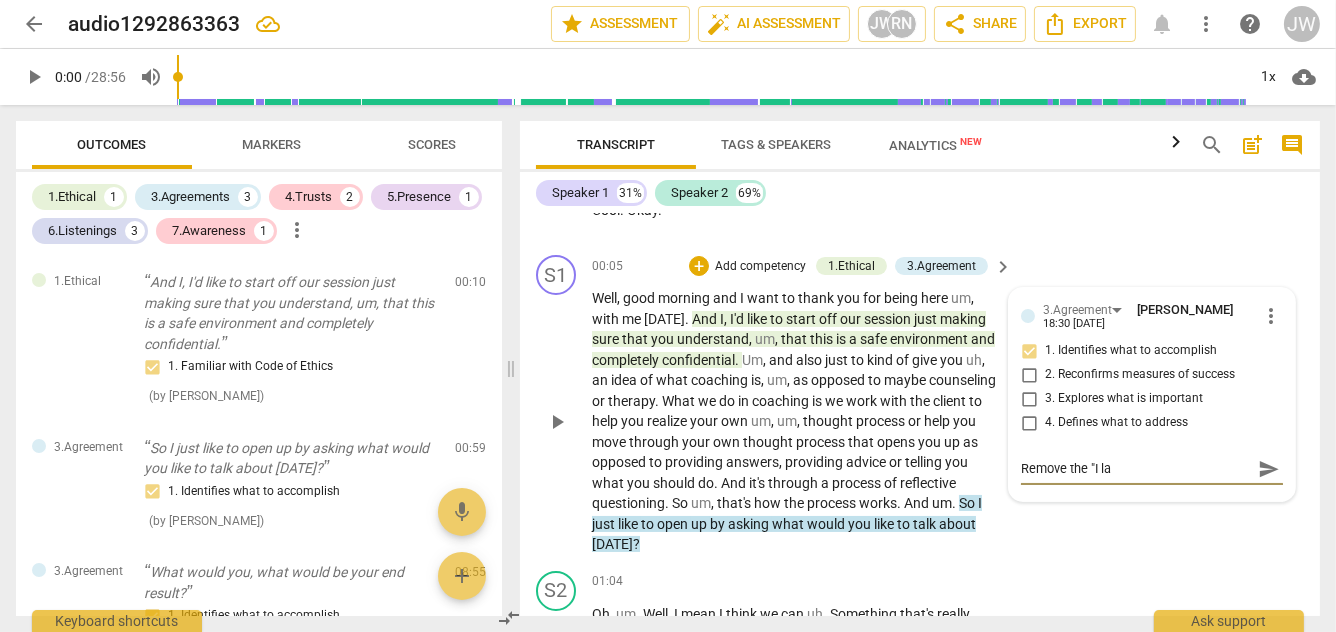 type on "Remove the "I lan" 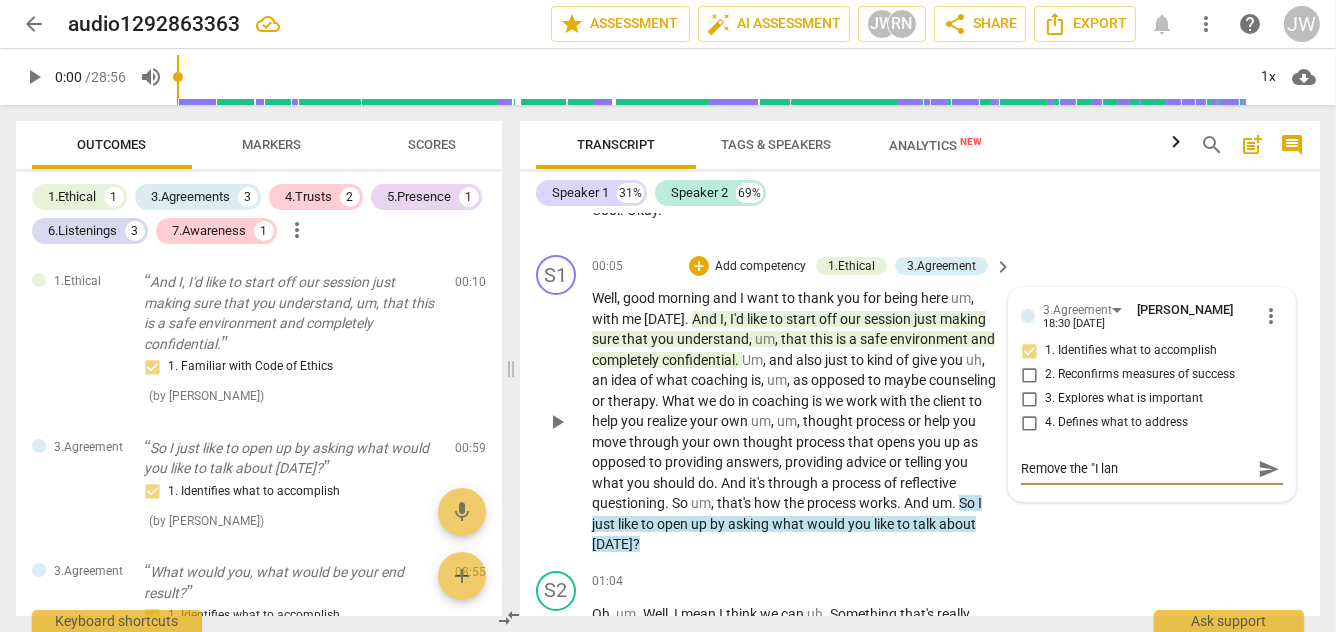 type on "Remove the "I lang" 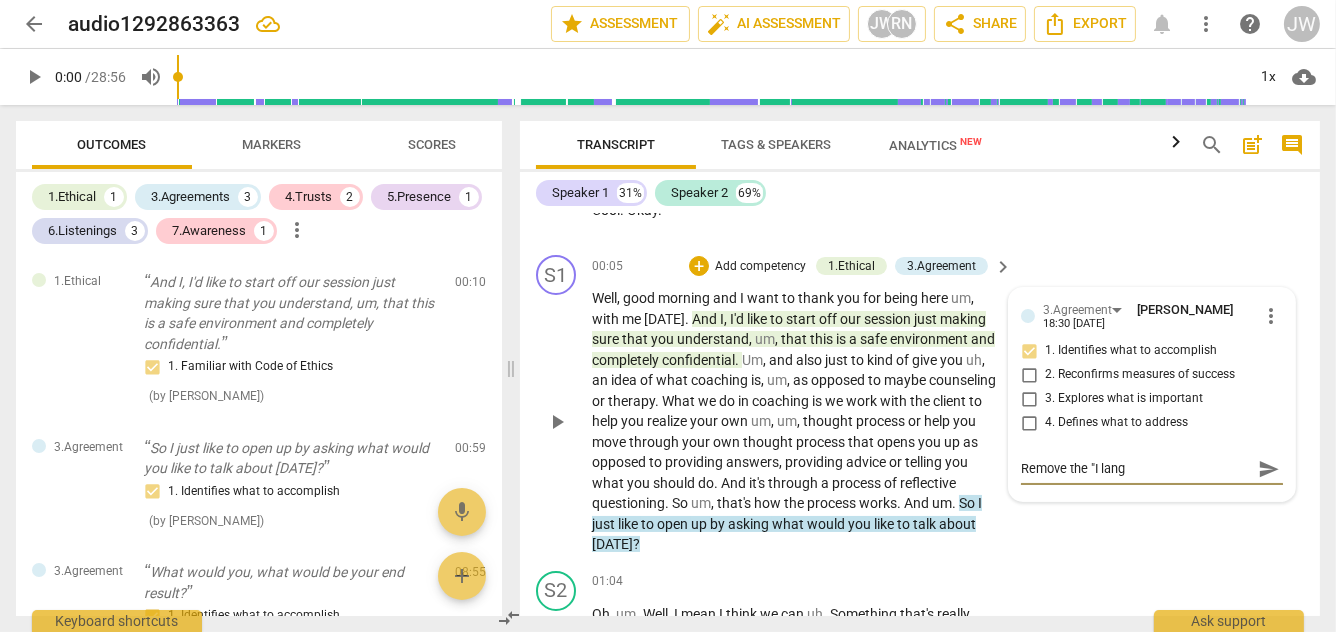 type on "Remove the "I langu" 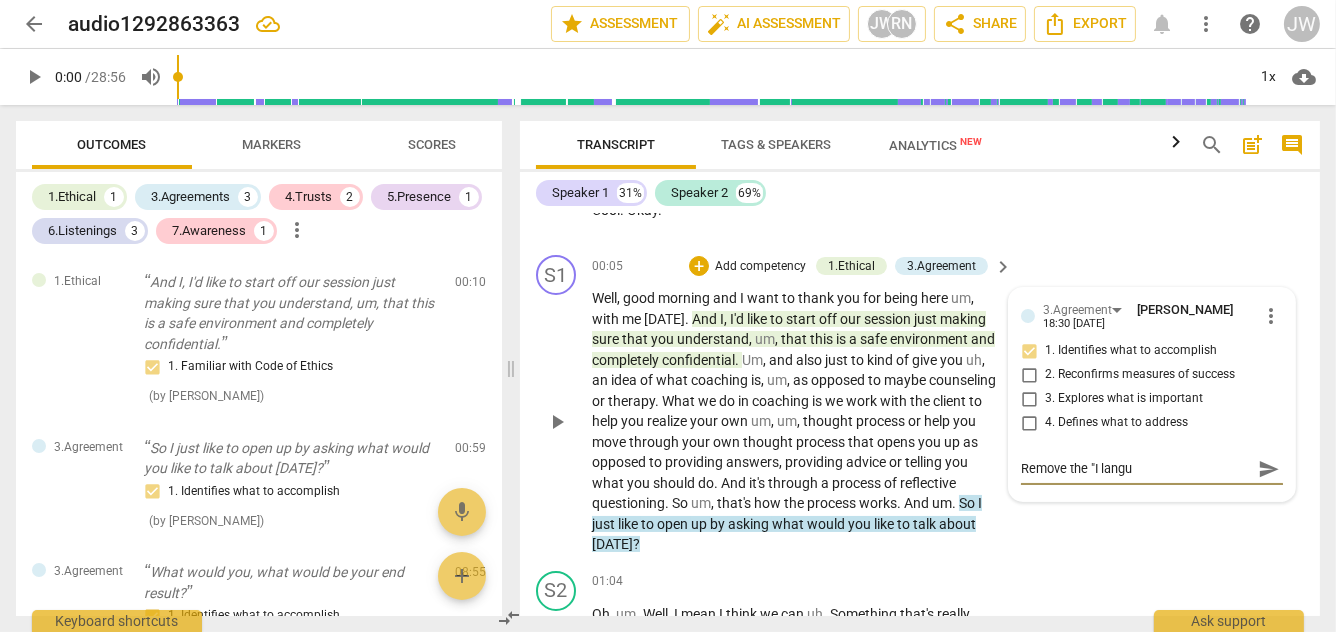 type on "Remove the "I langua" 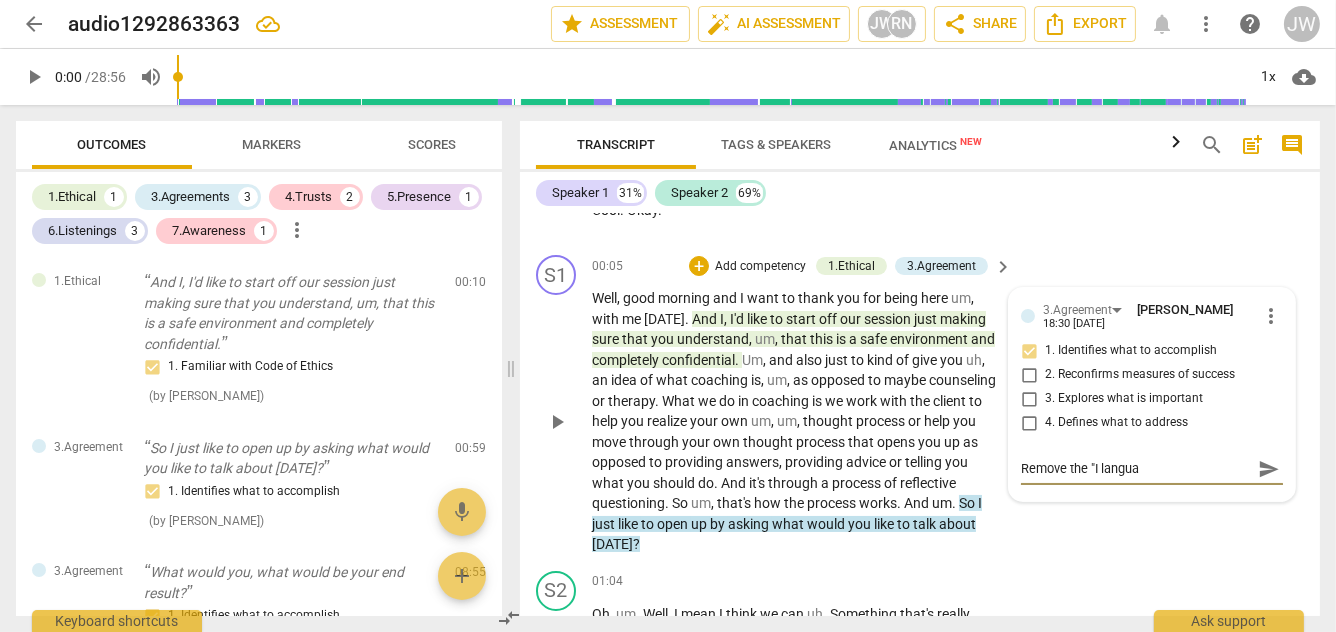 type on "Remove the "I languag" 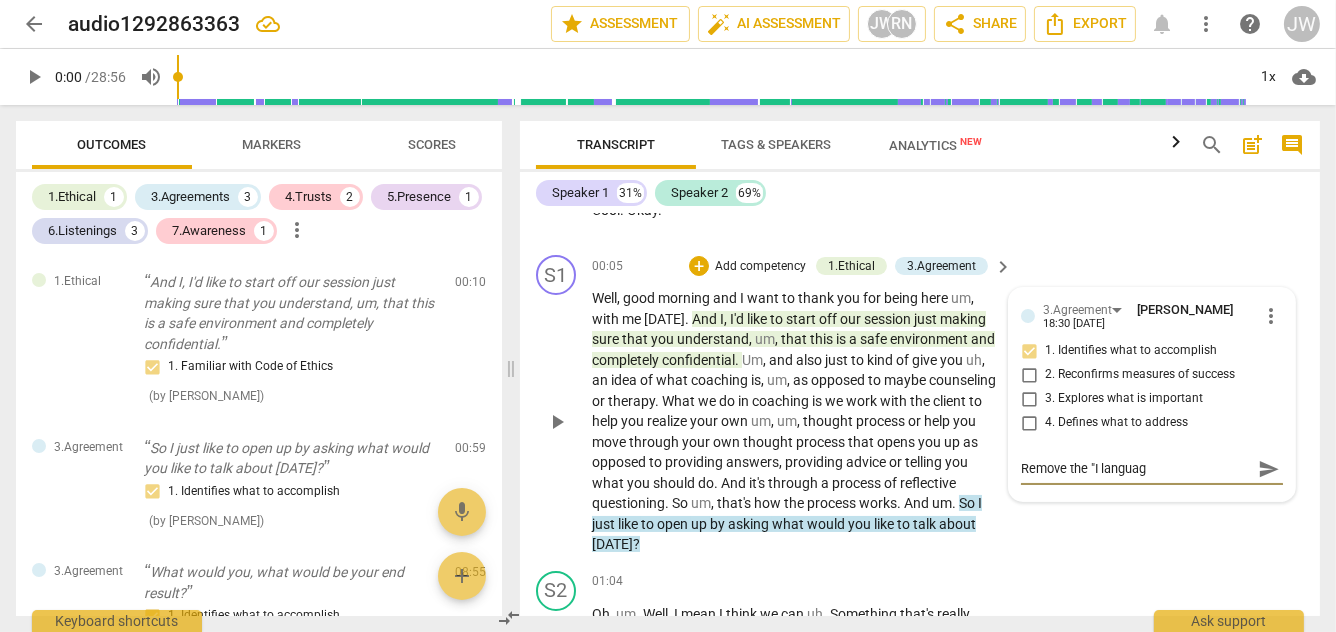 type on "Remove the "I language" 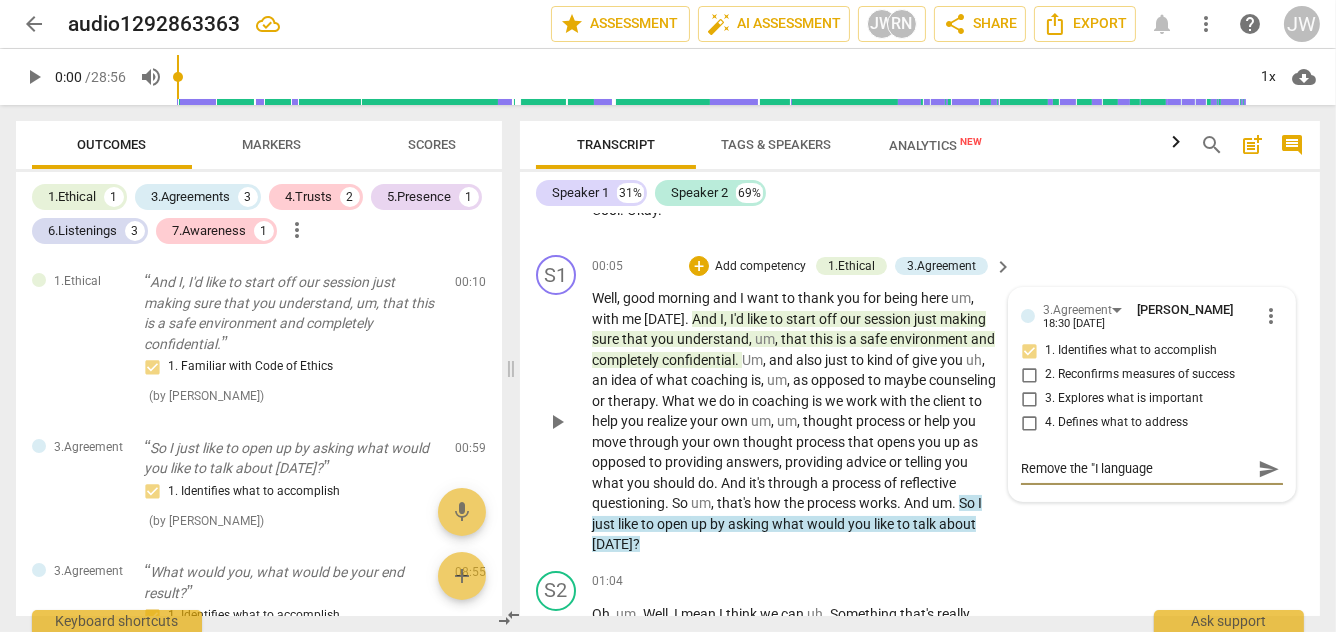 type on "Remove the "I" language" 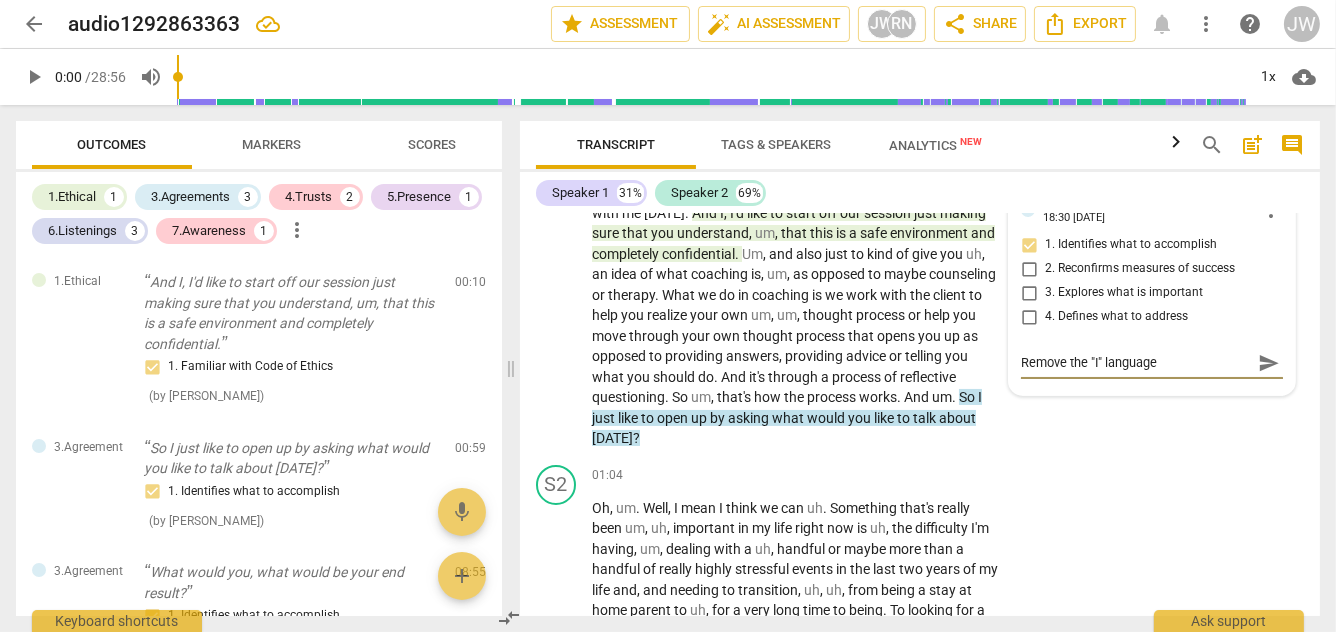 scroll, scrollTop: 247, scrollLeft: 0, axis: vertical 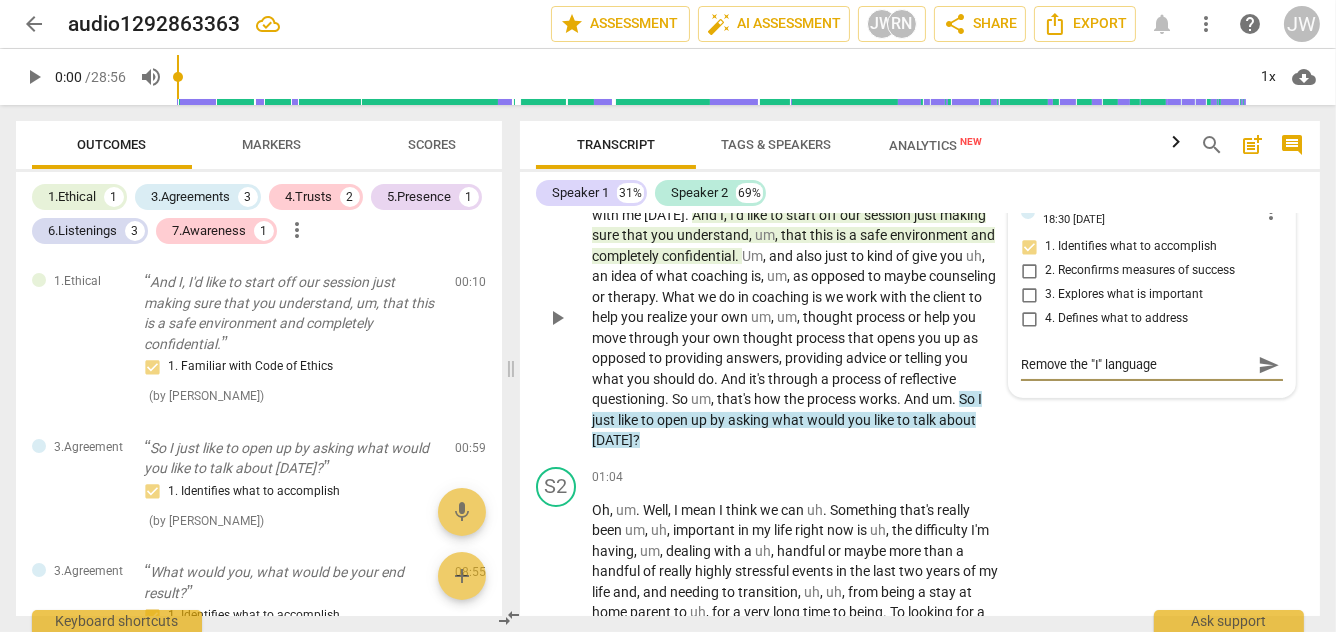 type on "Remove the "I" language" 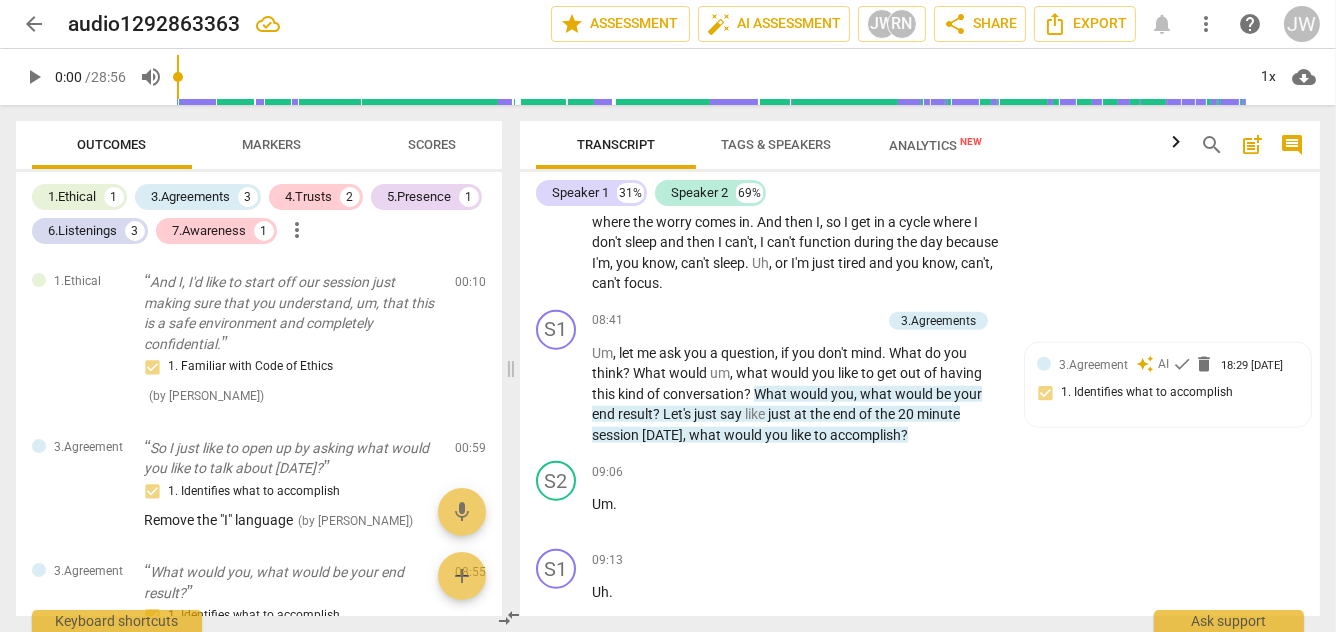 scroll, scrollTop: 2512, scrollLeft: 0, axis: vertical 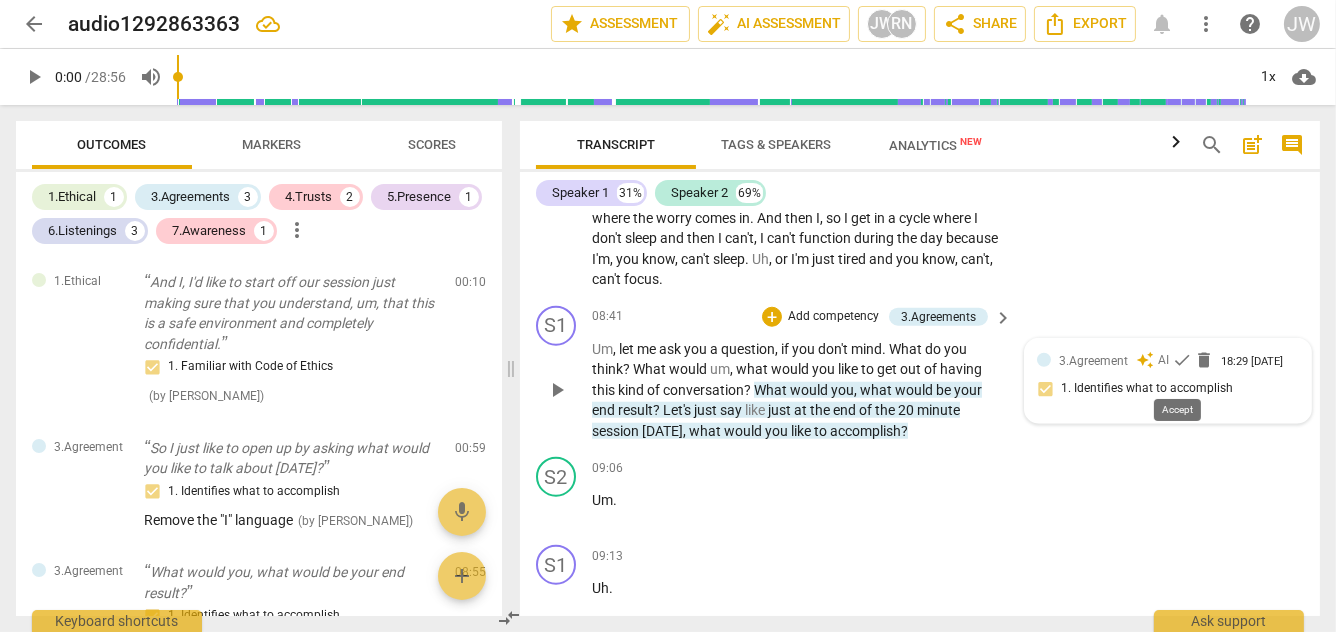 click on "check" at bounding box center [1182, 360] 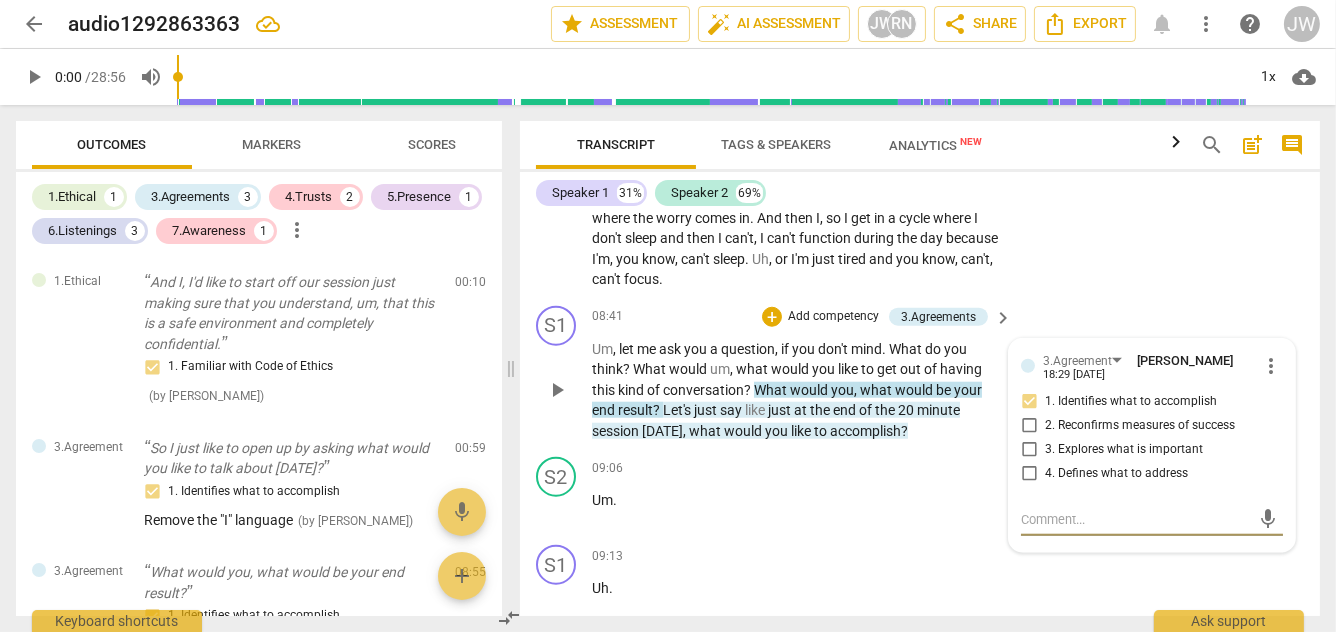 click on "play_arrow" at bounding box center (557, 390) 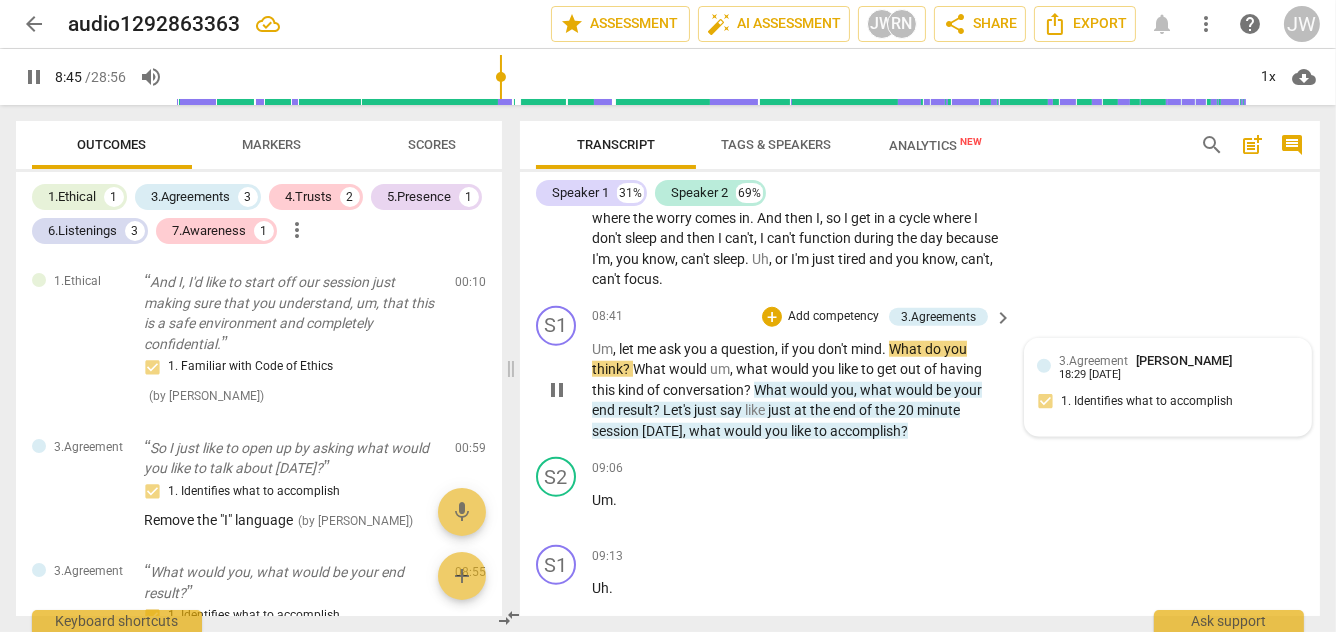 click on "pause" at bounding box center (557, 390) 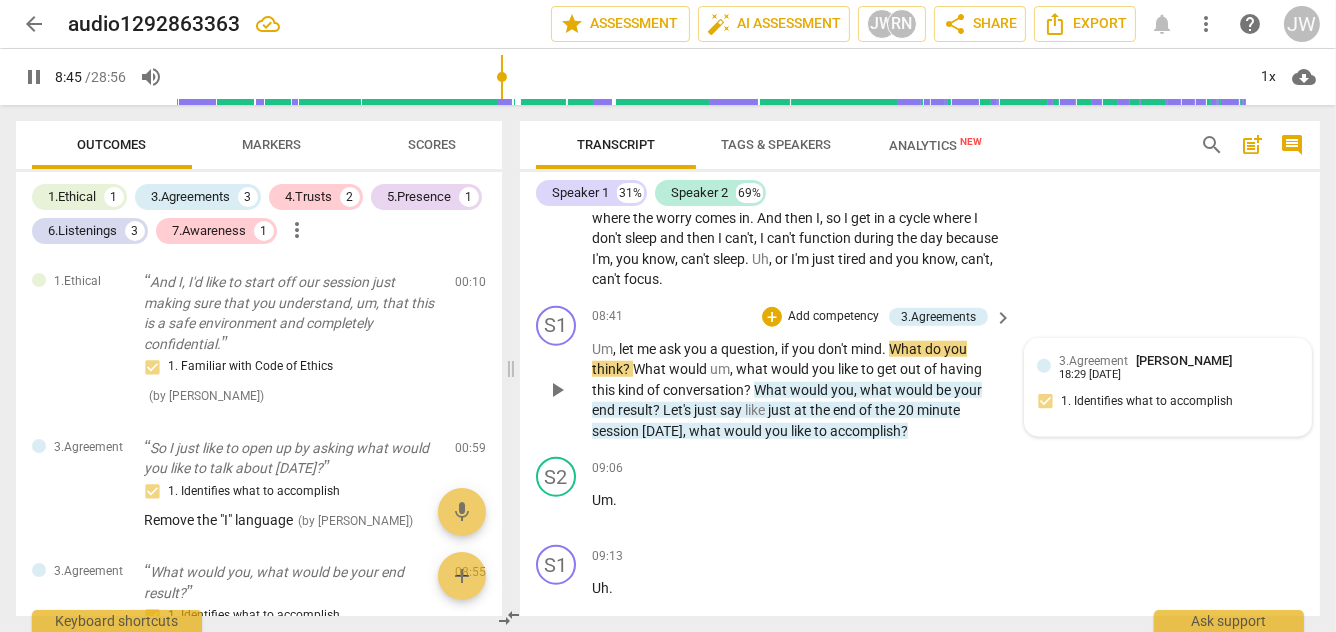 type on "526" 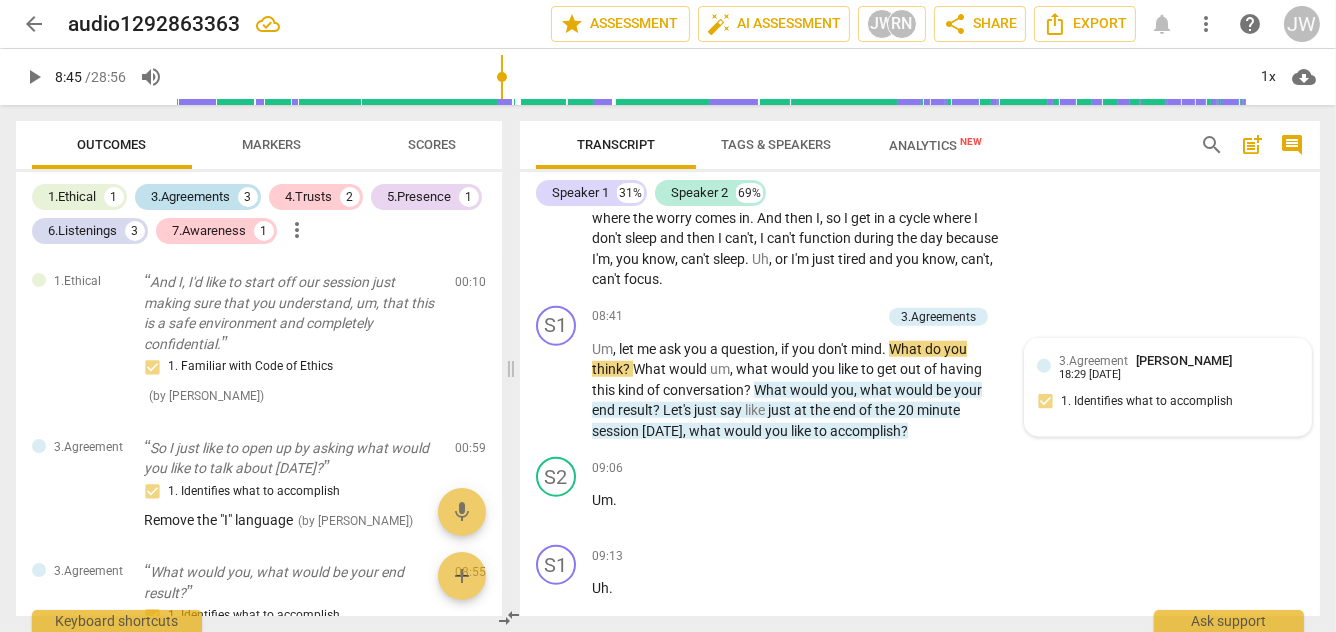 click on "3.Agreements" at bounding box center (190, 197) 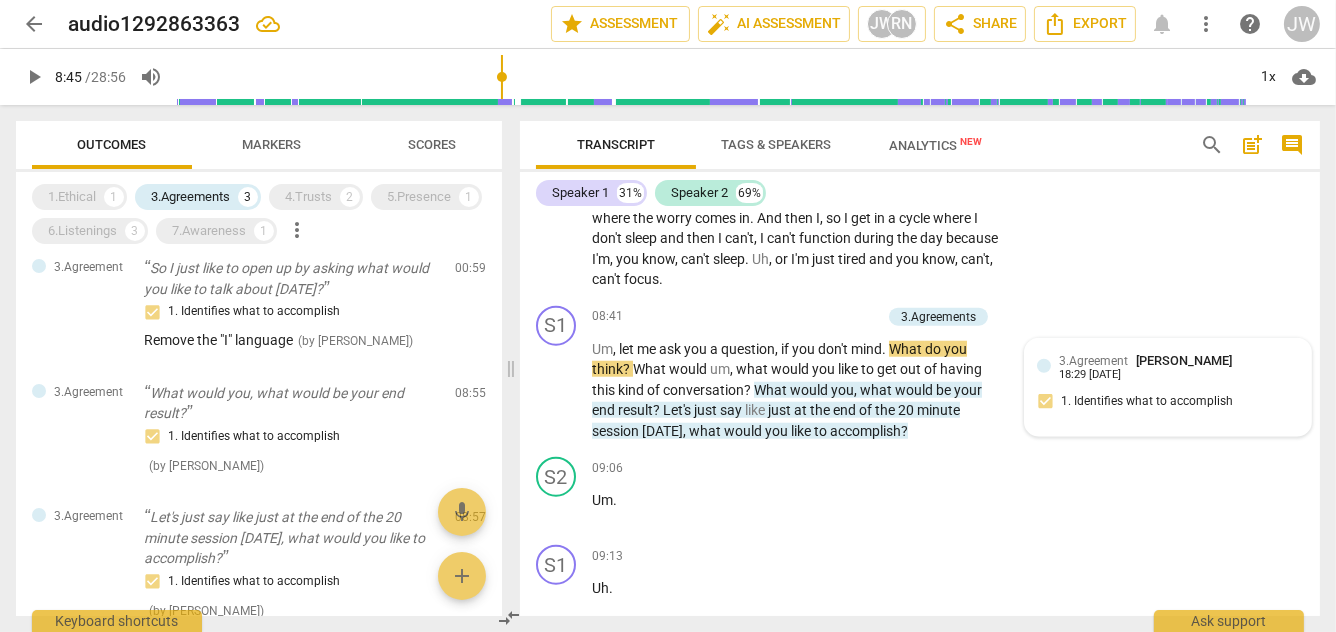 scroll, scrollTop: 16, scrollLeft: 0, axis: vertical 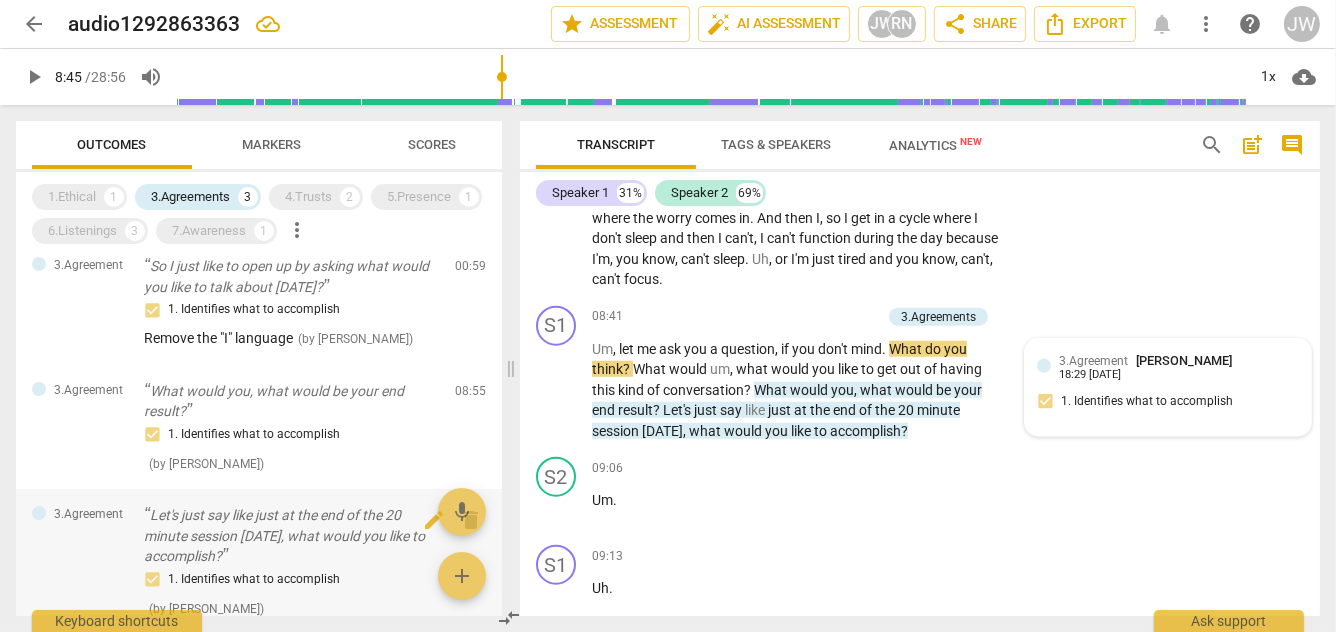 click at bounding box center (39, 513) 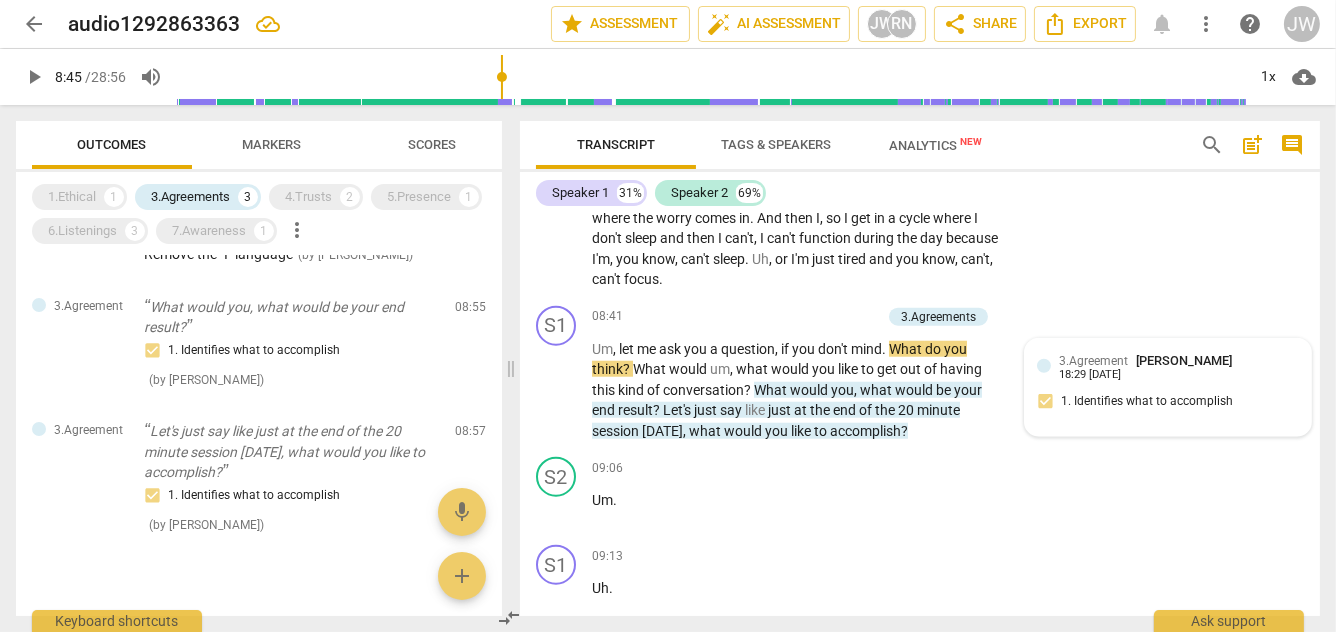 scroll, scrollTop: 101, scrollLeft: 0, axis: vertical 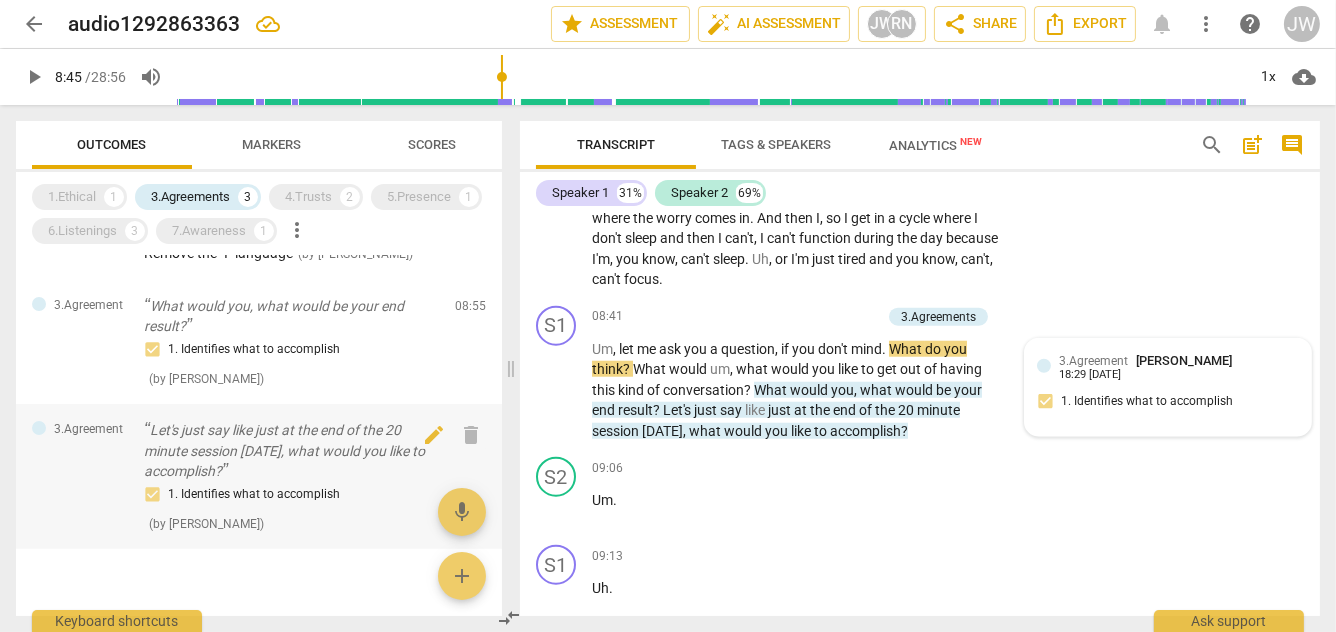 click on "Let's just say like just at the end of the 20 minute session [DATE], what would you like to accomplish?" at bounding box center (291, 451) 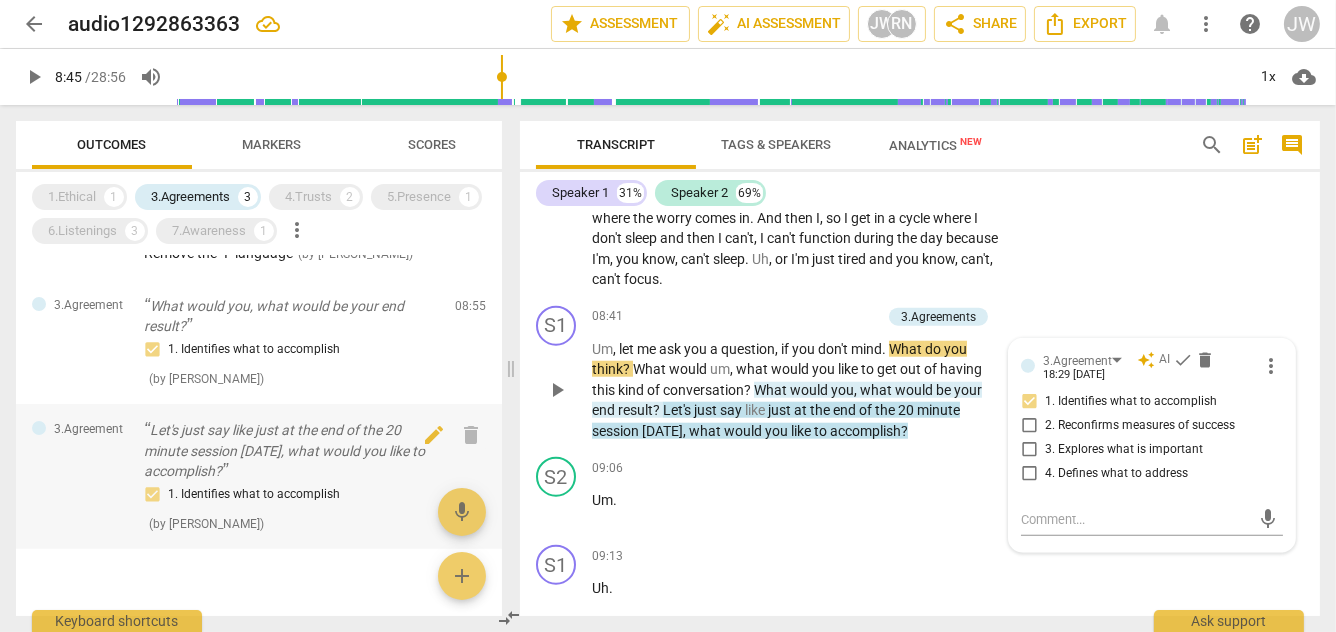 click on "1. Identifies what to accomplish" at bounding box center (291, 495) 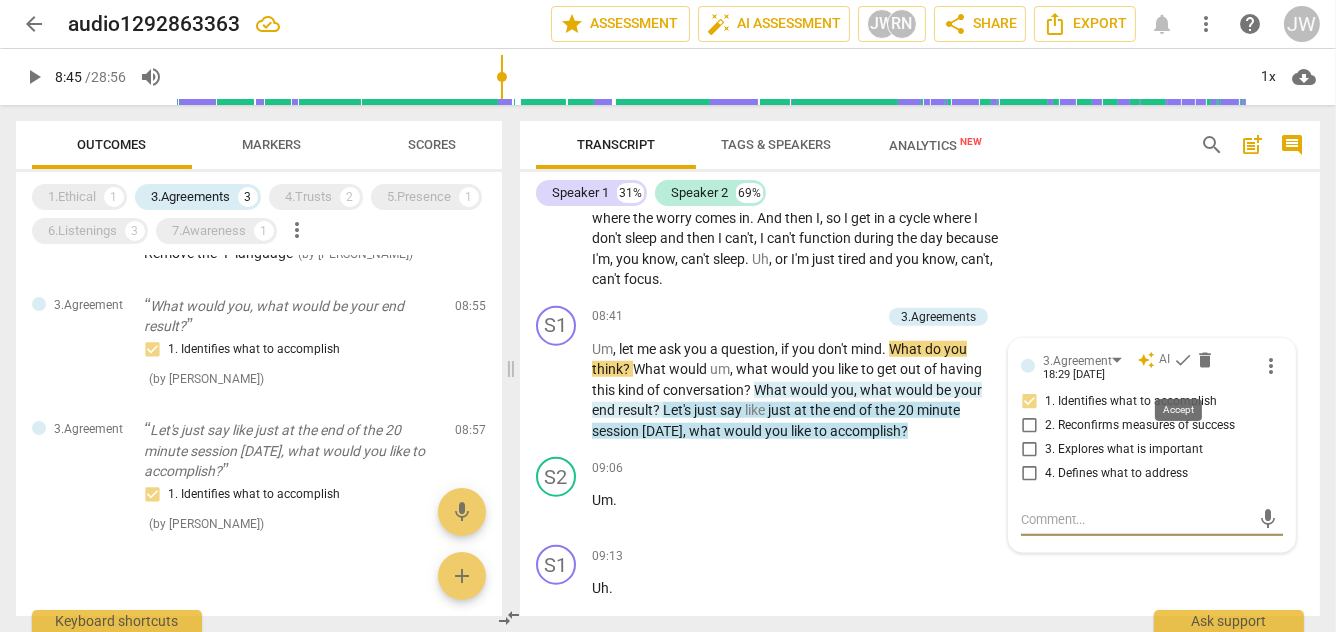 click on "check" at bounding box center [1183, 360] 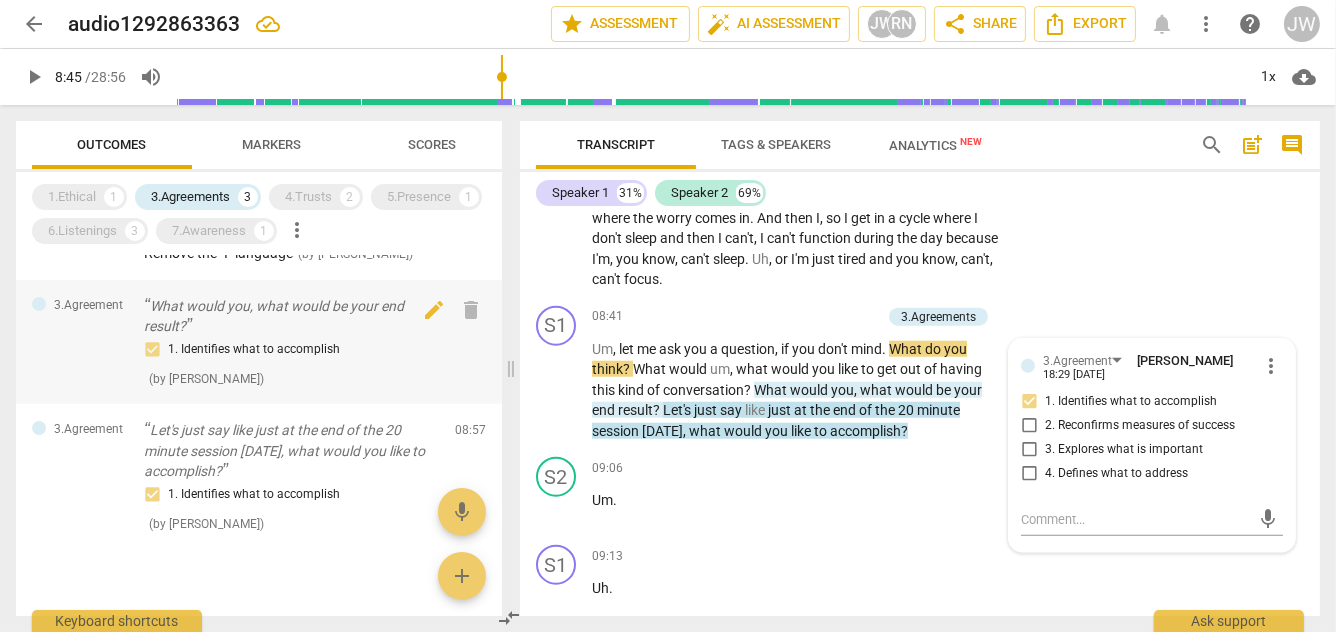 click on "What would you, what would be your end result?" at bounding box center (291, 316) 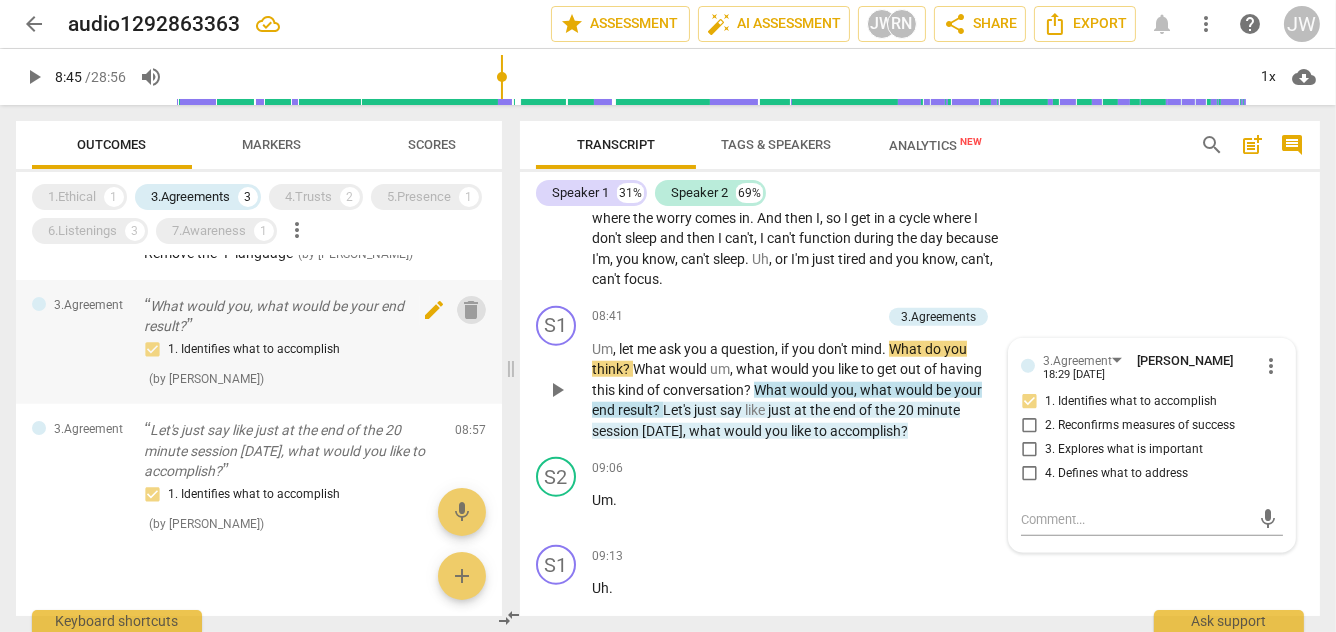 click on "delete" at bounding box center [472, 310] 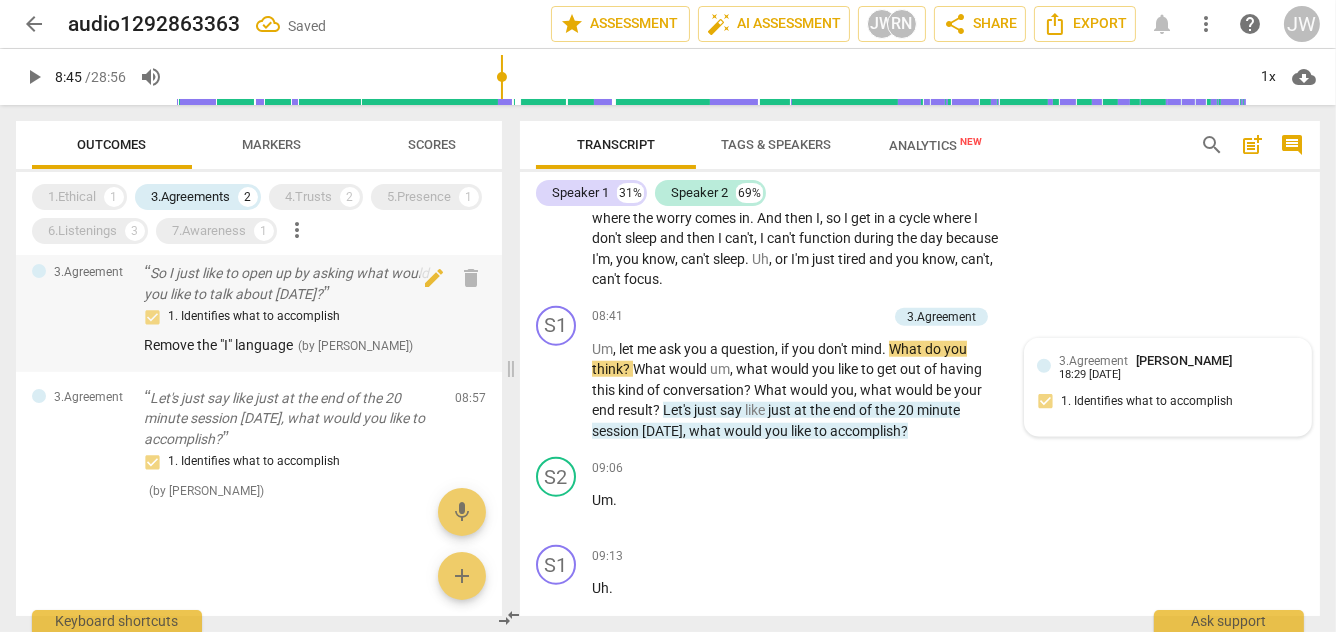 scroll, scrollTop: 0, scrollLeft: 0, axis: both 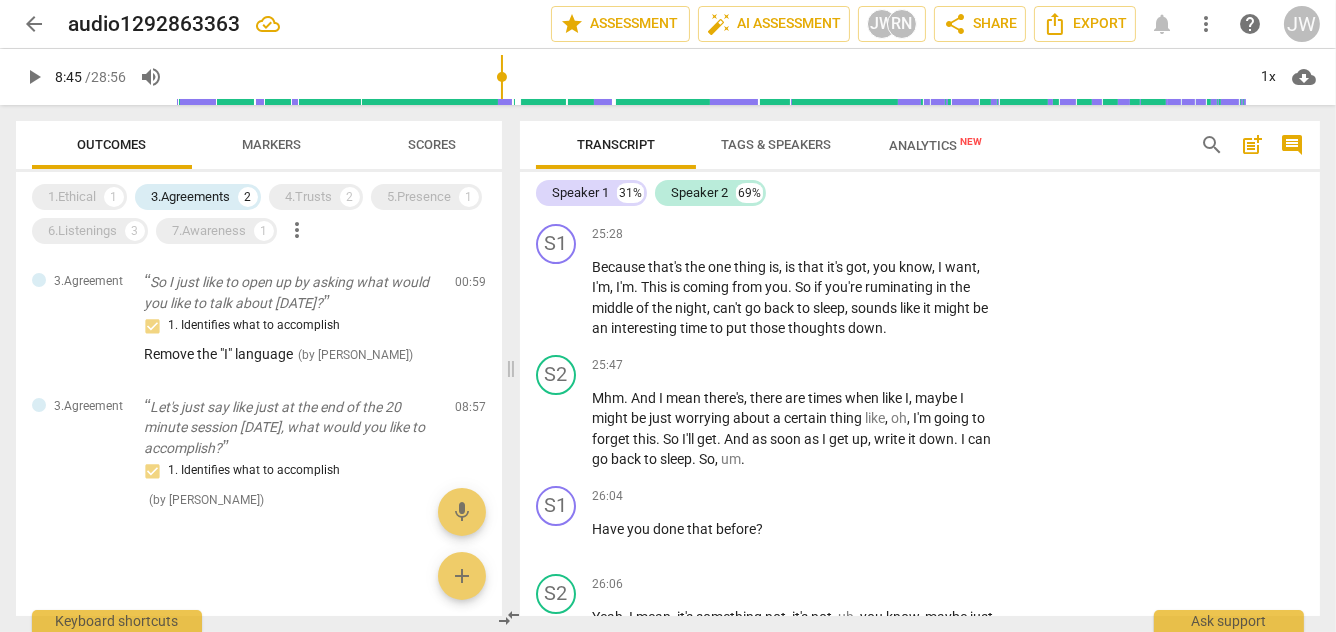 click on "Scores" at bounding box center (432, 144) 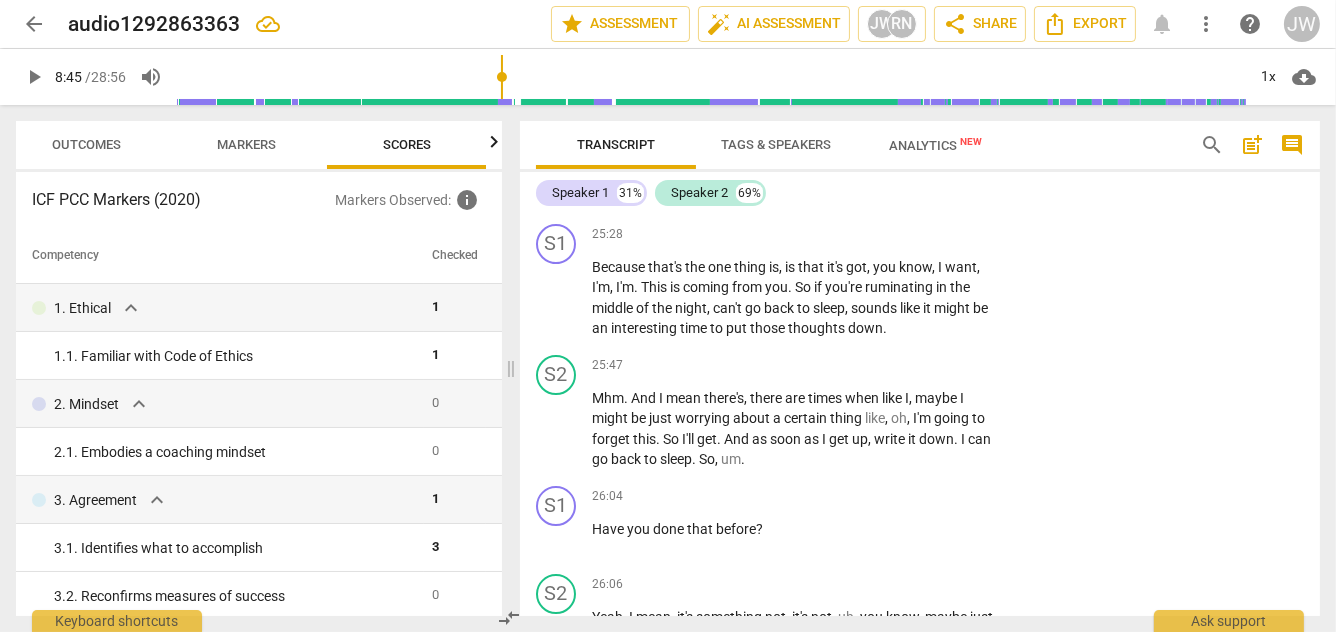 scroll, scrollTop: 0, scrollLeft: 25, axis: horizontal 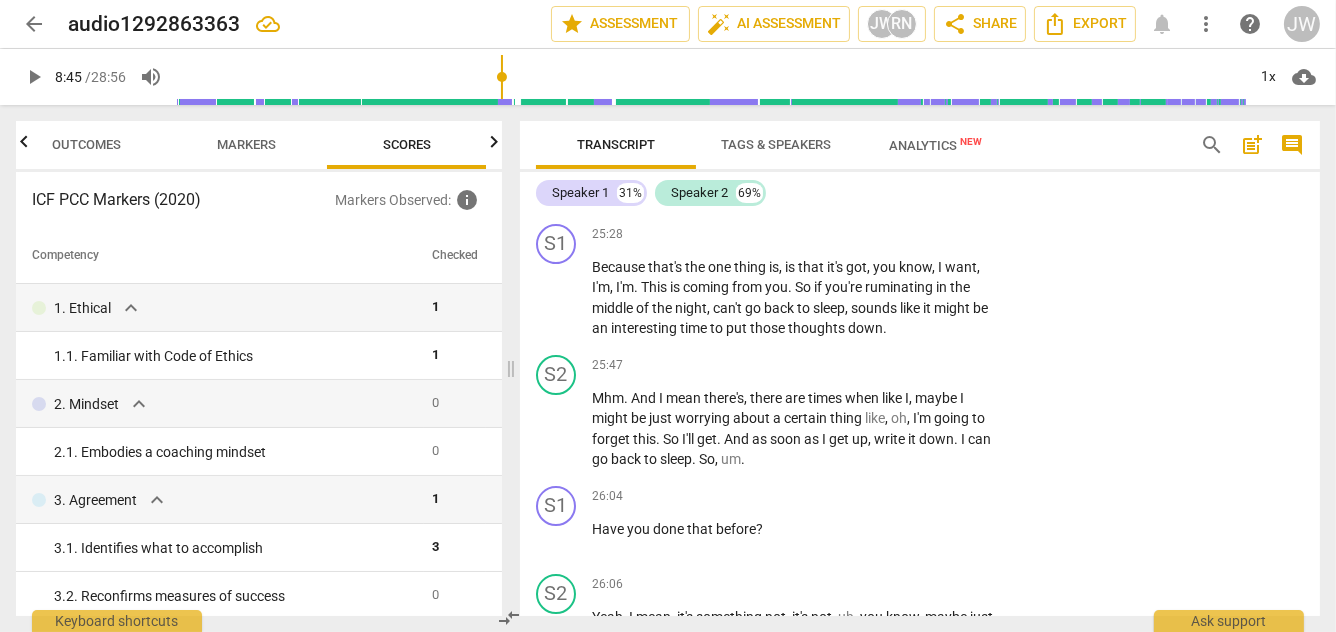 click at bounding box center (494, 256) 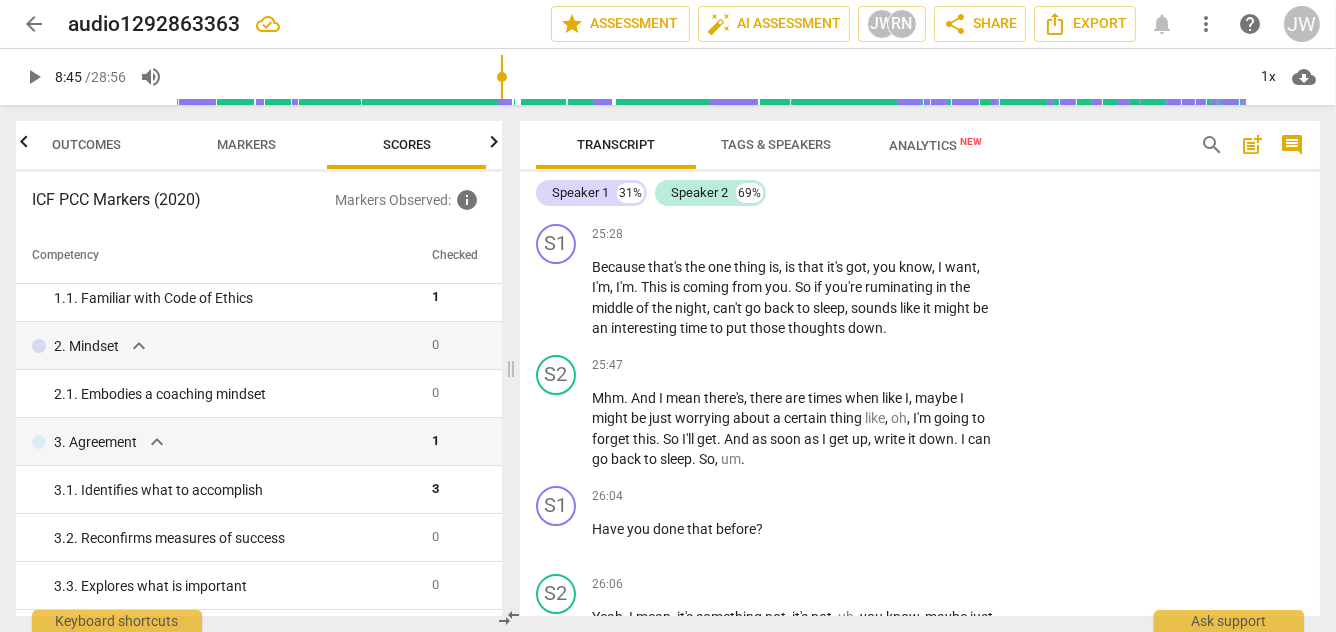 scroll, scrollTop: 51, scrollLeft: 0, axis: vertical 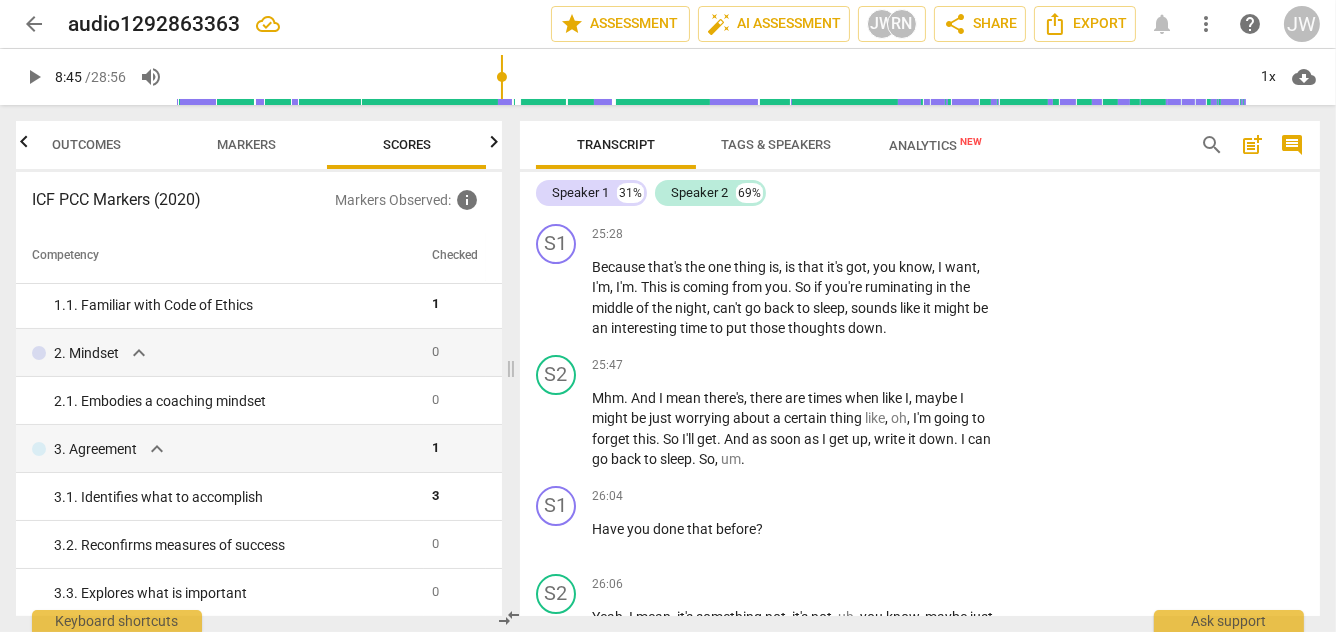 click at bounding box center [494, 256] 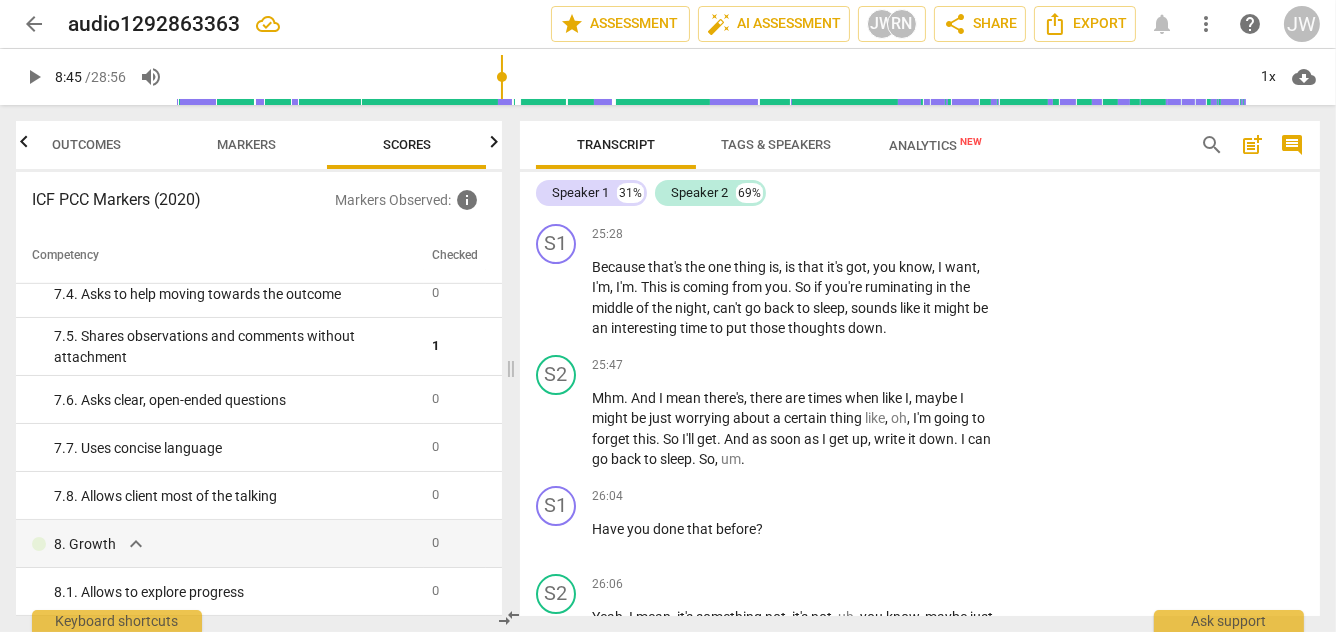 scroll, scrollTop: 1540, scrollLeft: 0, axis: vertical 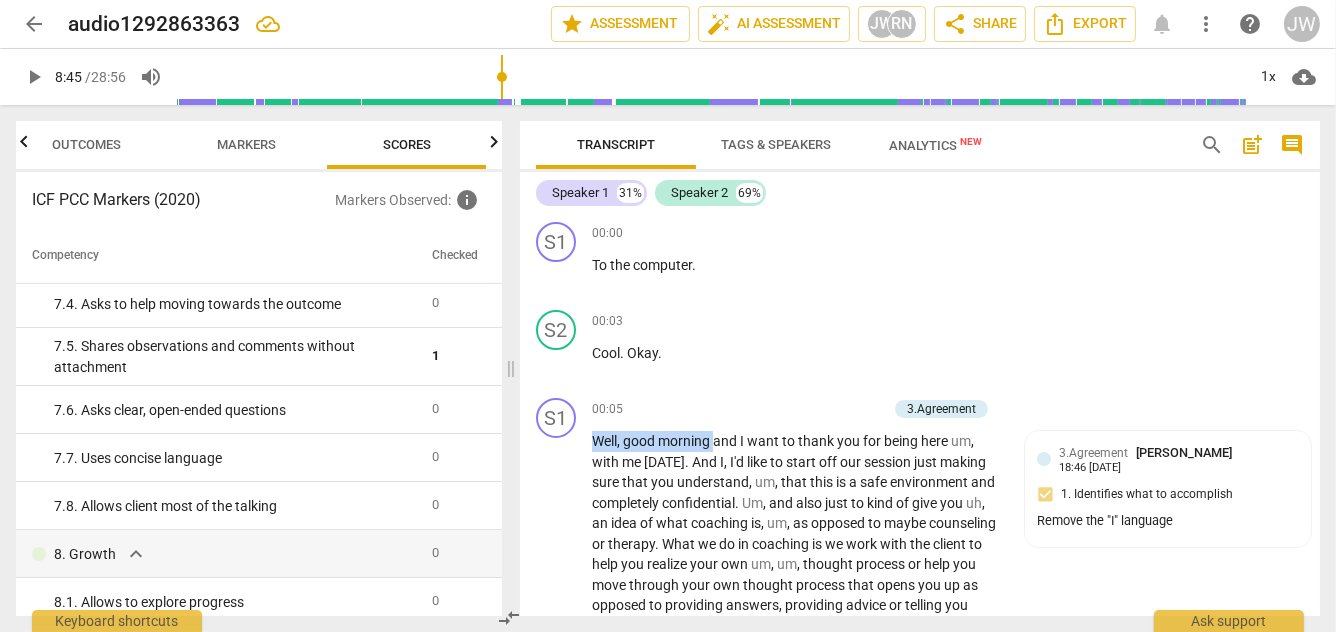 drag, startPoint x: 592, startPoint y: 434, endPoint x: 713, endPoint y: 428, distance: 121.14867 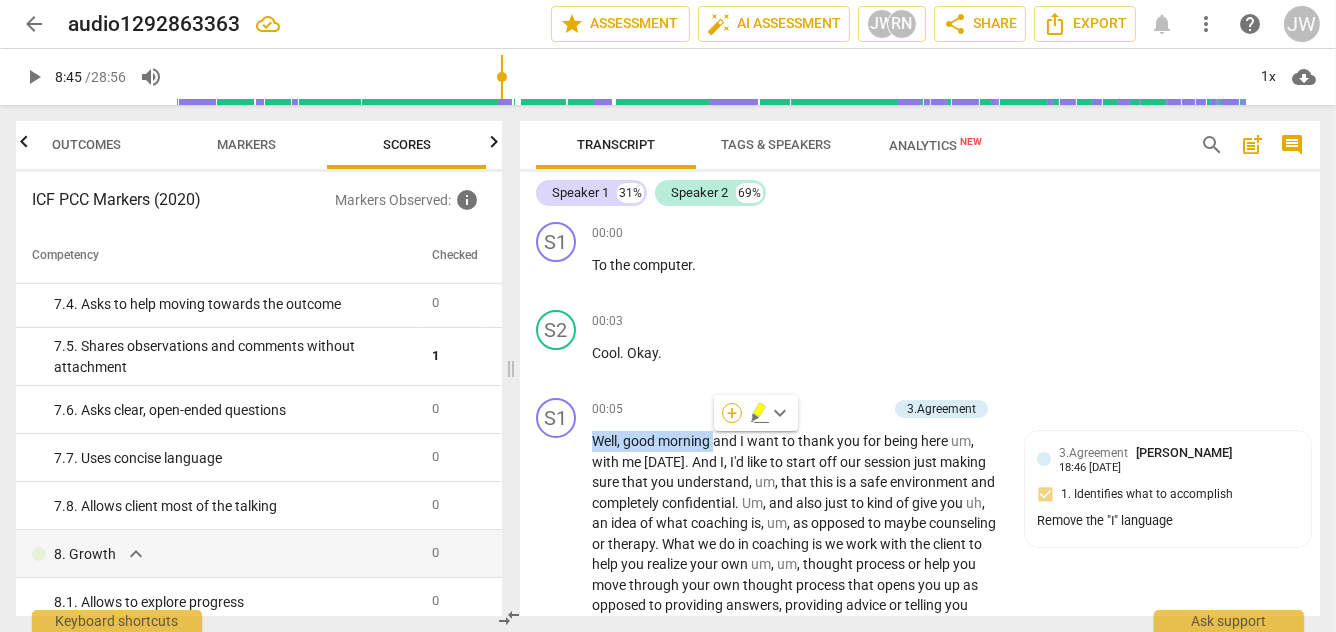 click on "+" at bounding box center (732, 413) 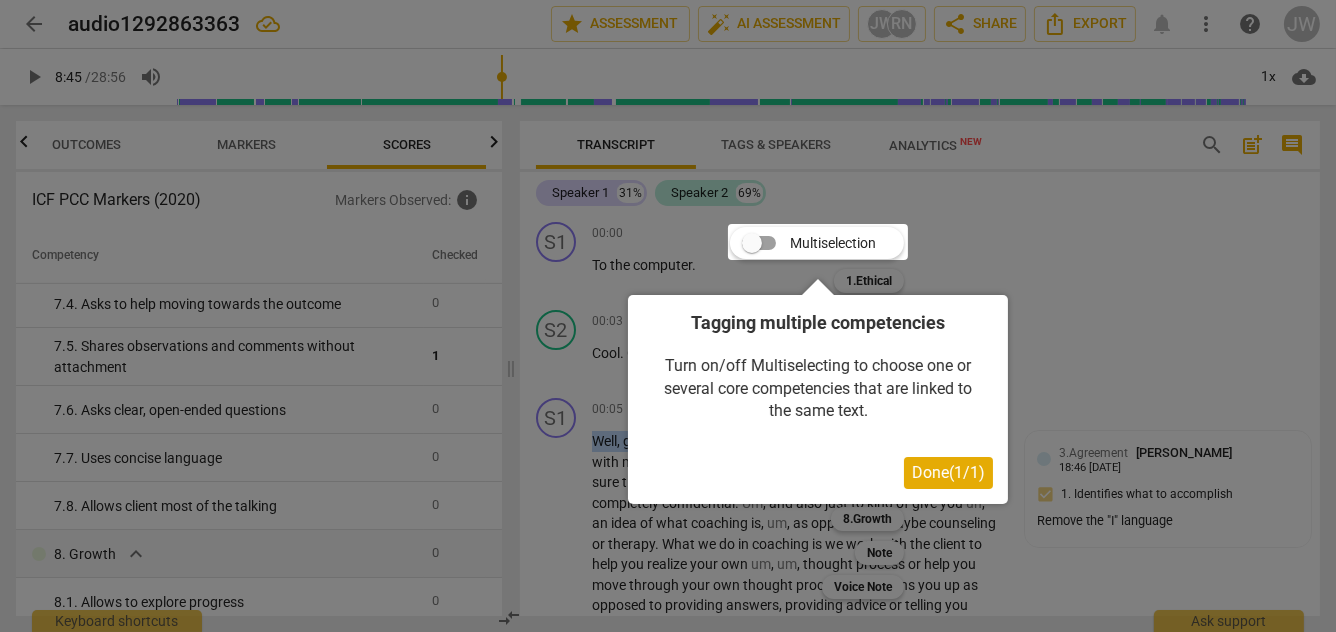 click on "Done  ( 1 / 1 )" at bounding box center (948, 472) 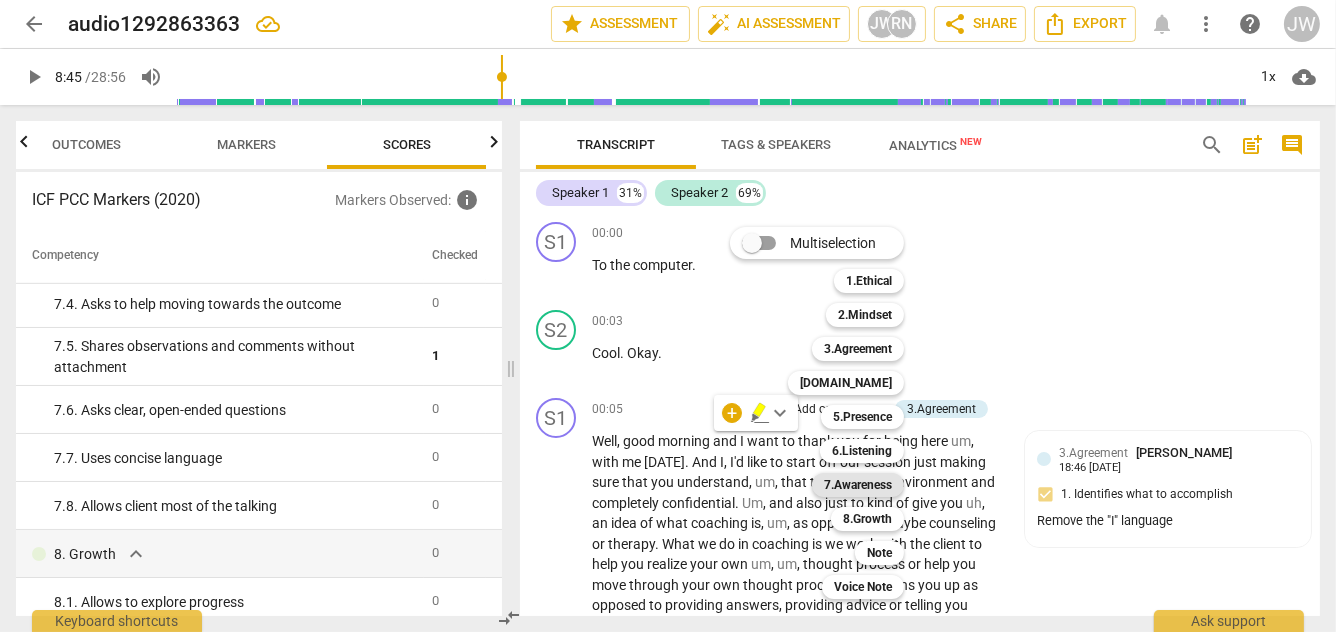 click on "7.Awareness" at bounding box center [858, 485] 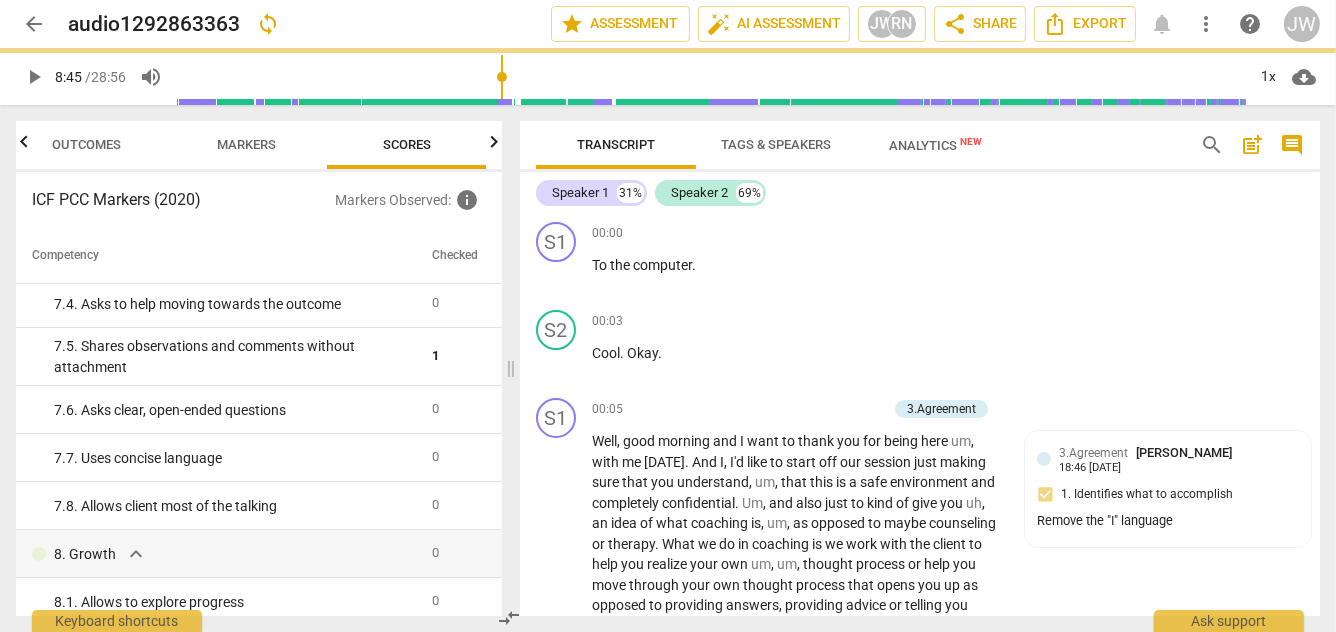 scroll, scrollTop: 130, scrollLeft: 0, axis: vertical 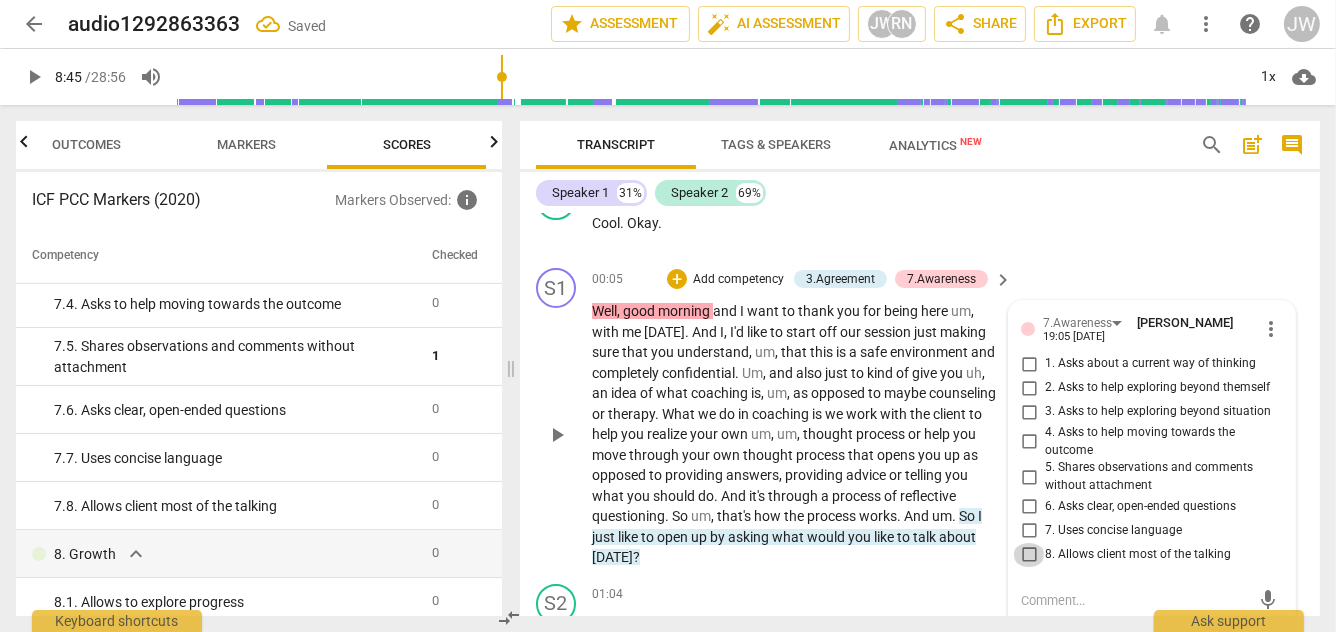 click on "8. Allows client most of the talking" at bounding box center [1029, 555] 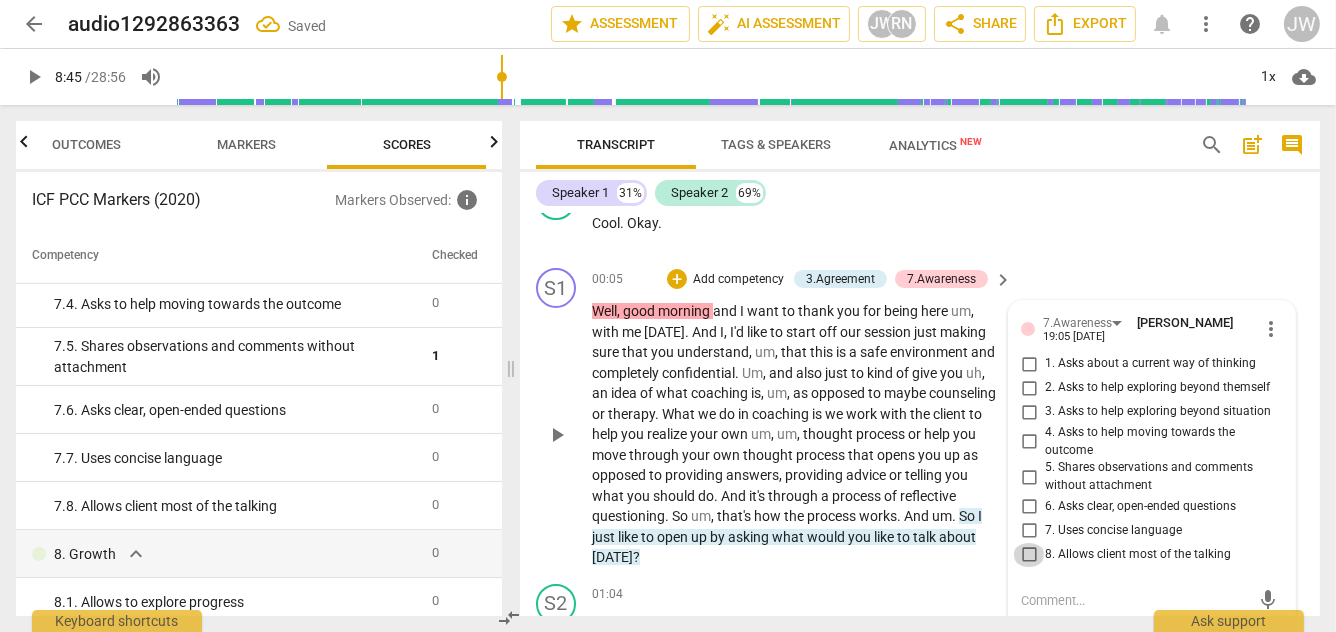 checkbox on "true" 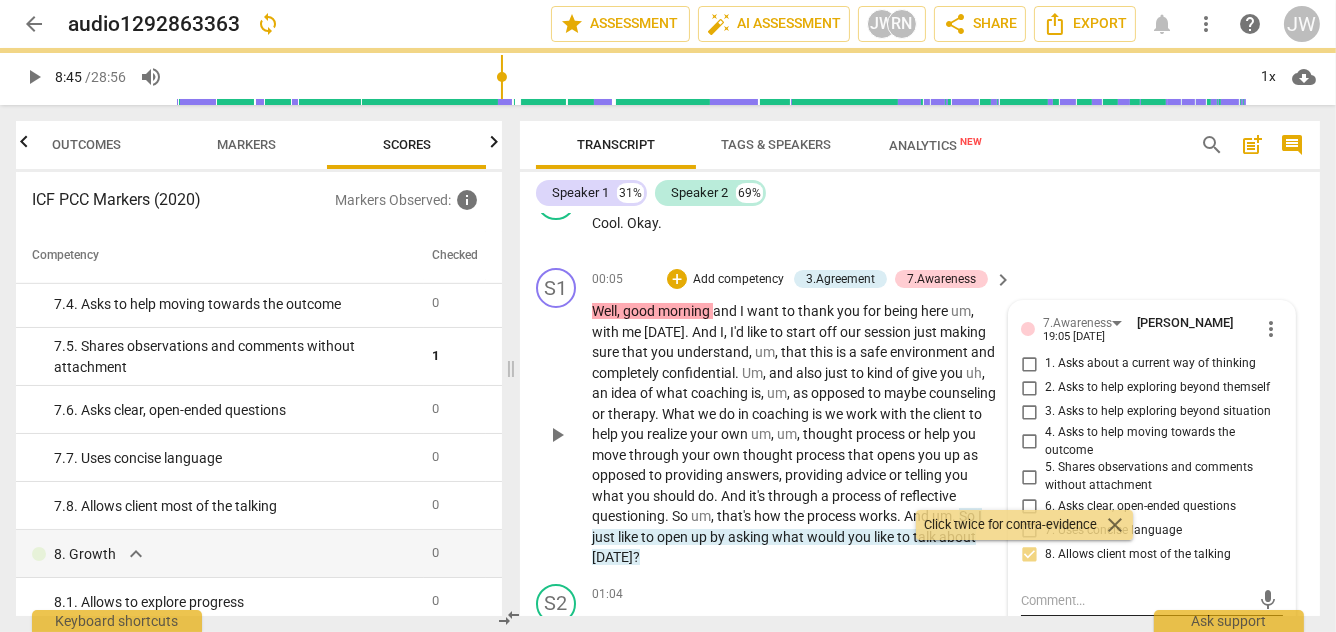 click at bounding box center (1136, 600) 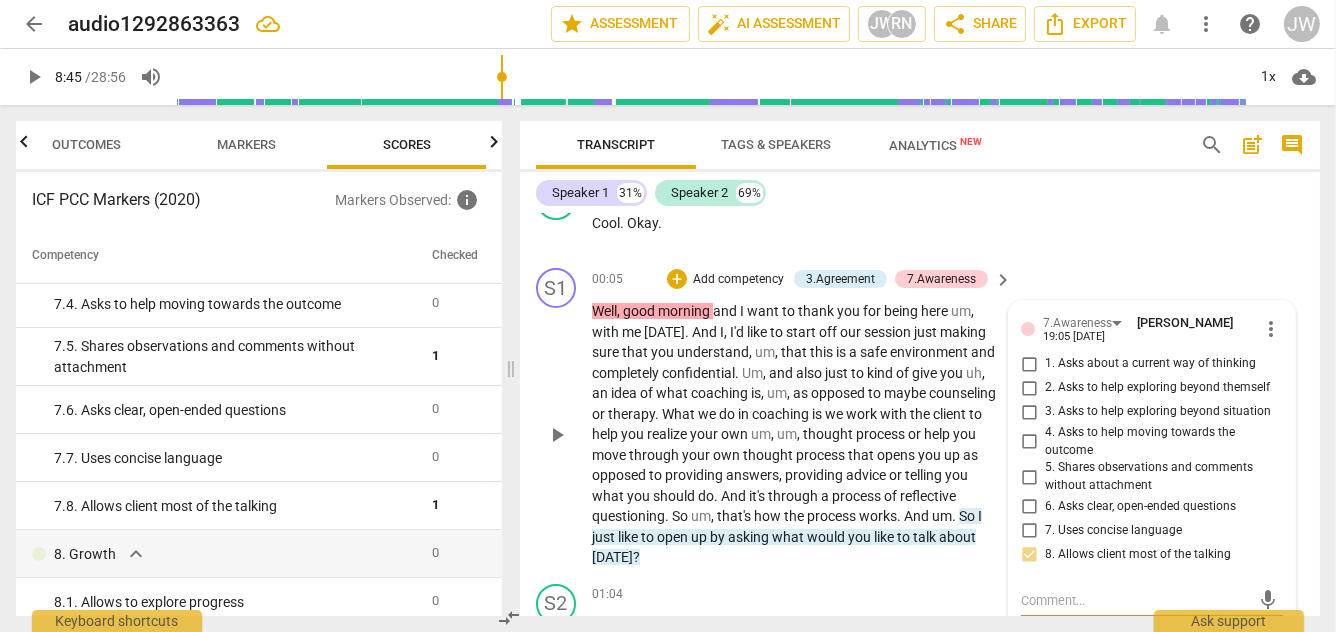 type on "I" 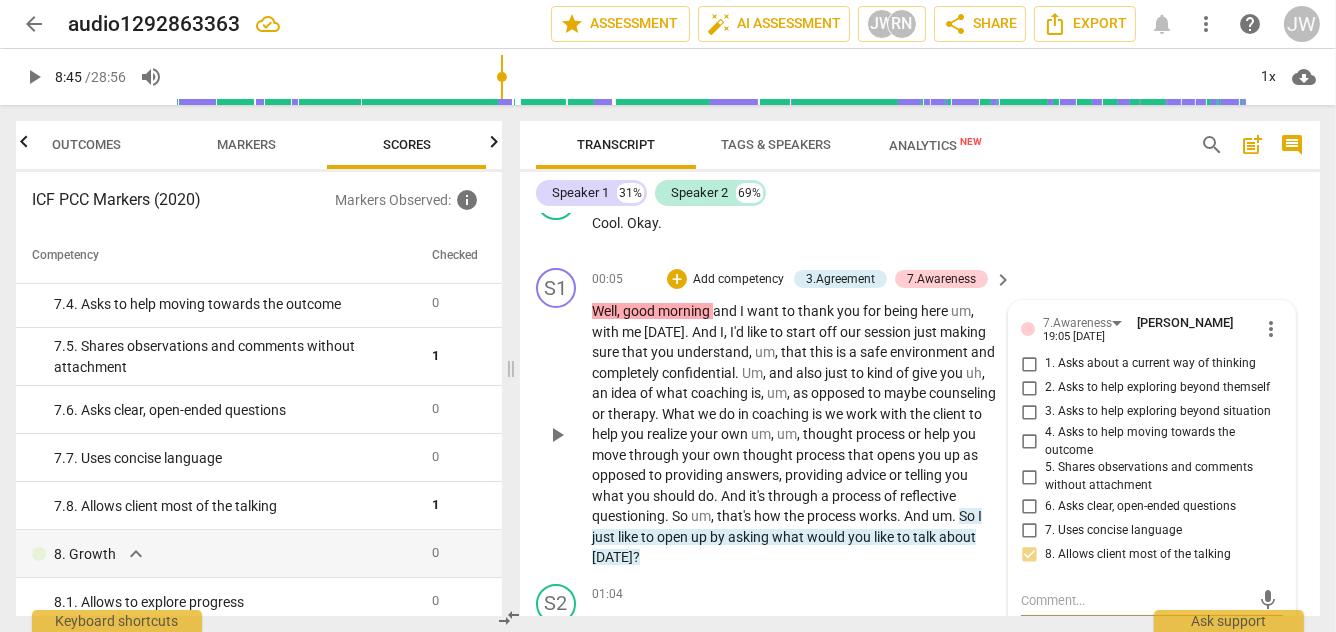 type on "I" 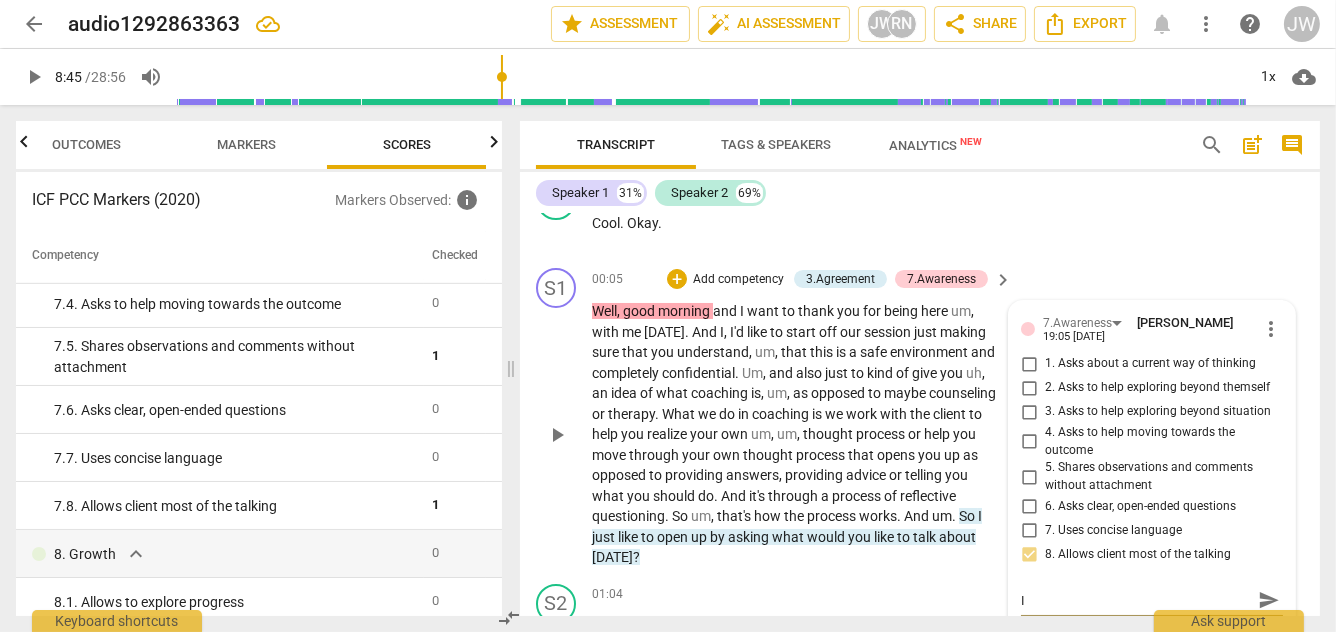 type on "I" 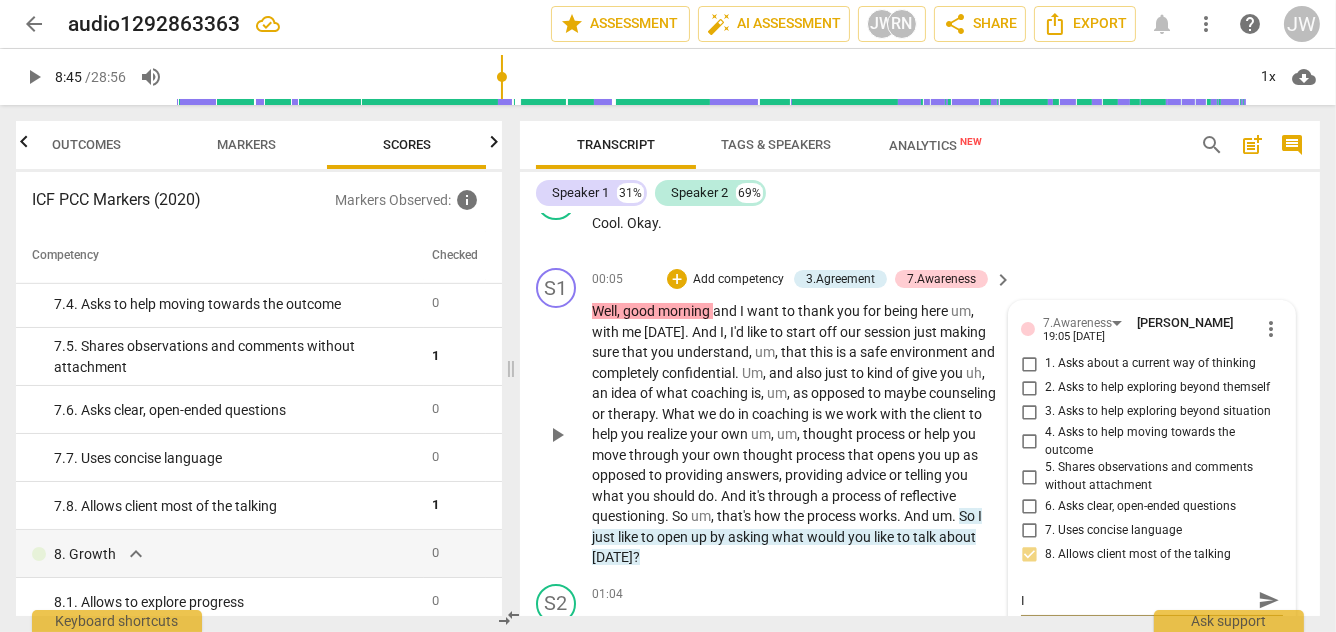 type on "I s" 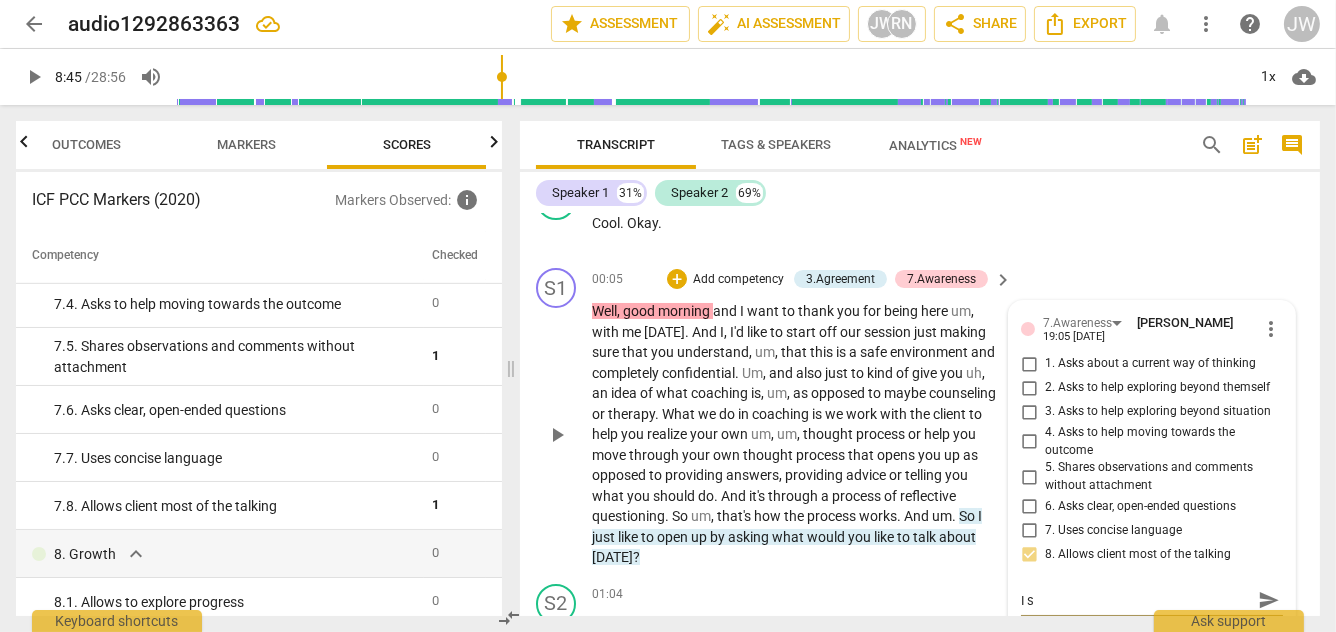 type on "I si" 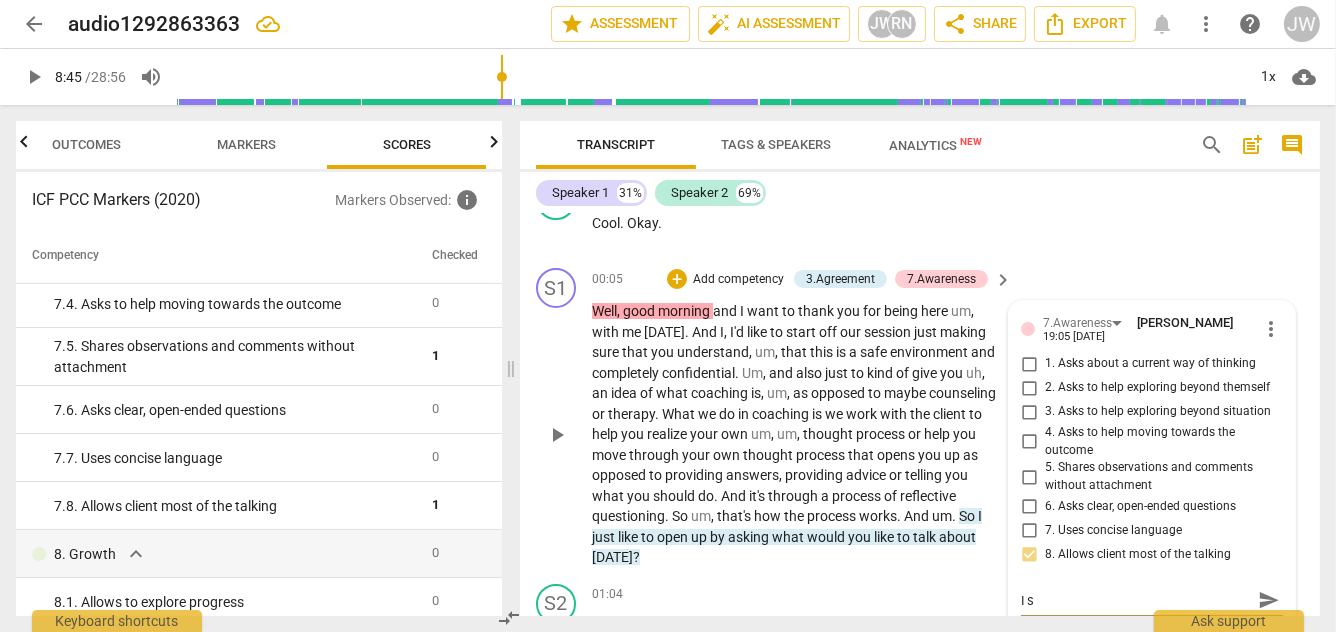 type on "I si" 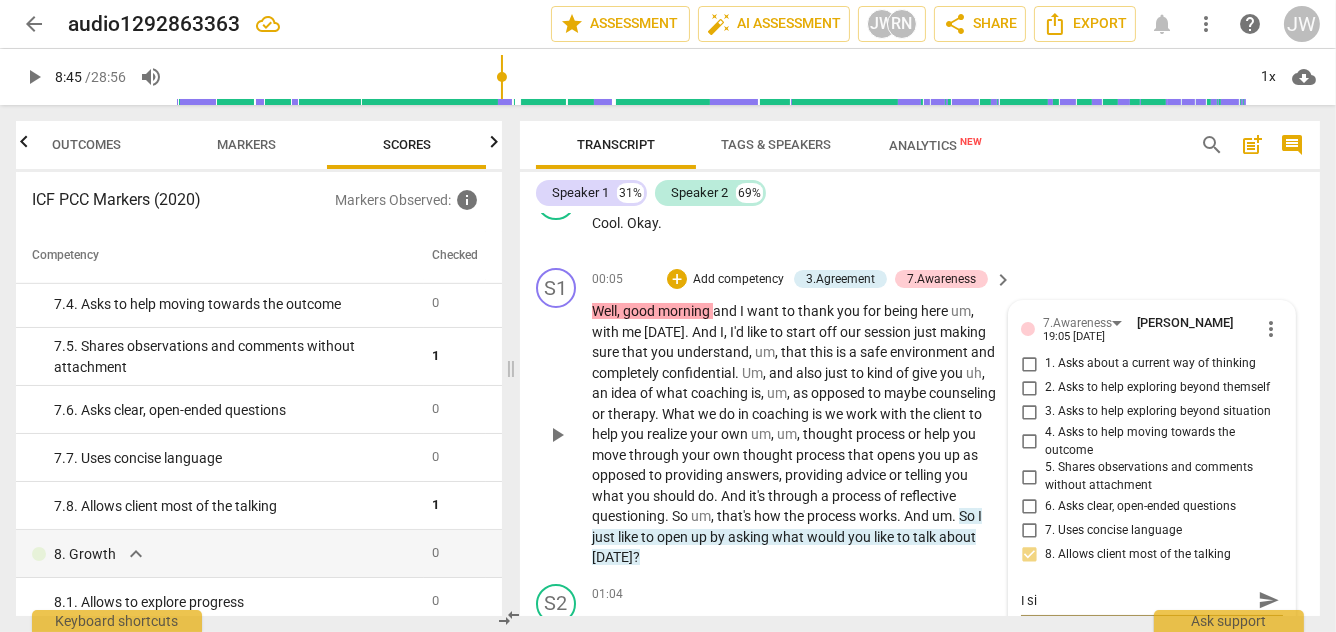 type on "I sis" 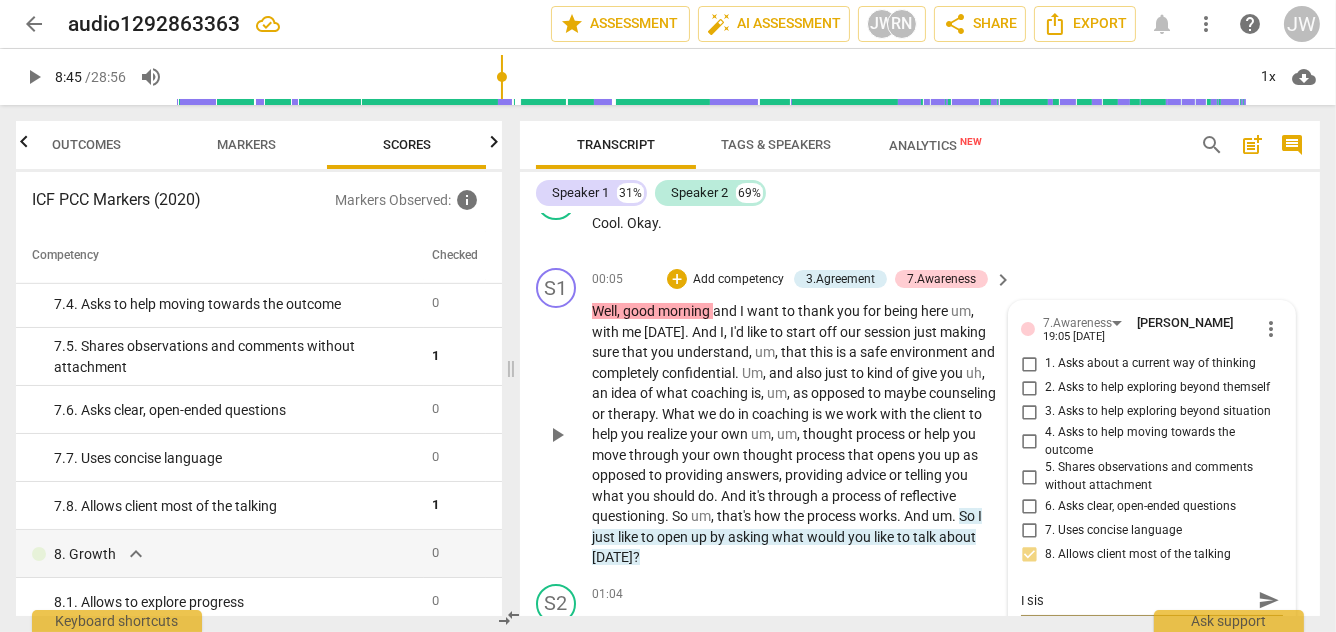 type on "I sis" 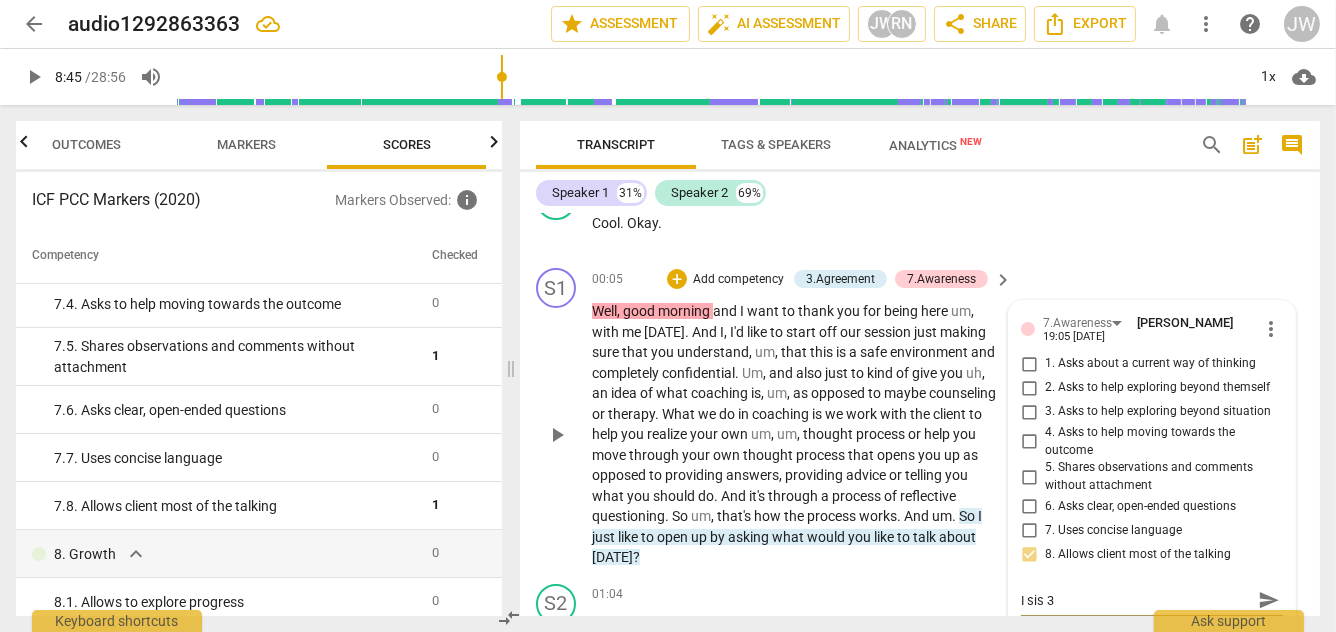 type on "I sis 31" 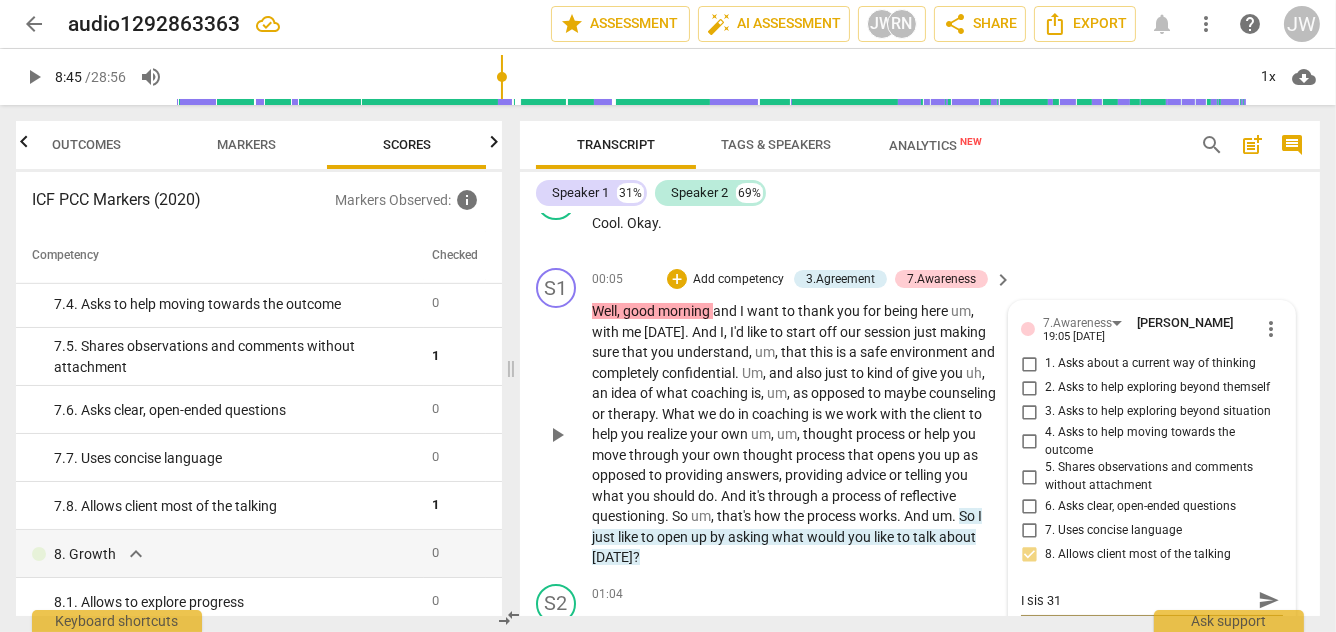 type on "I sis 31" 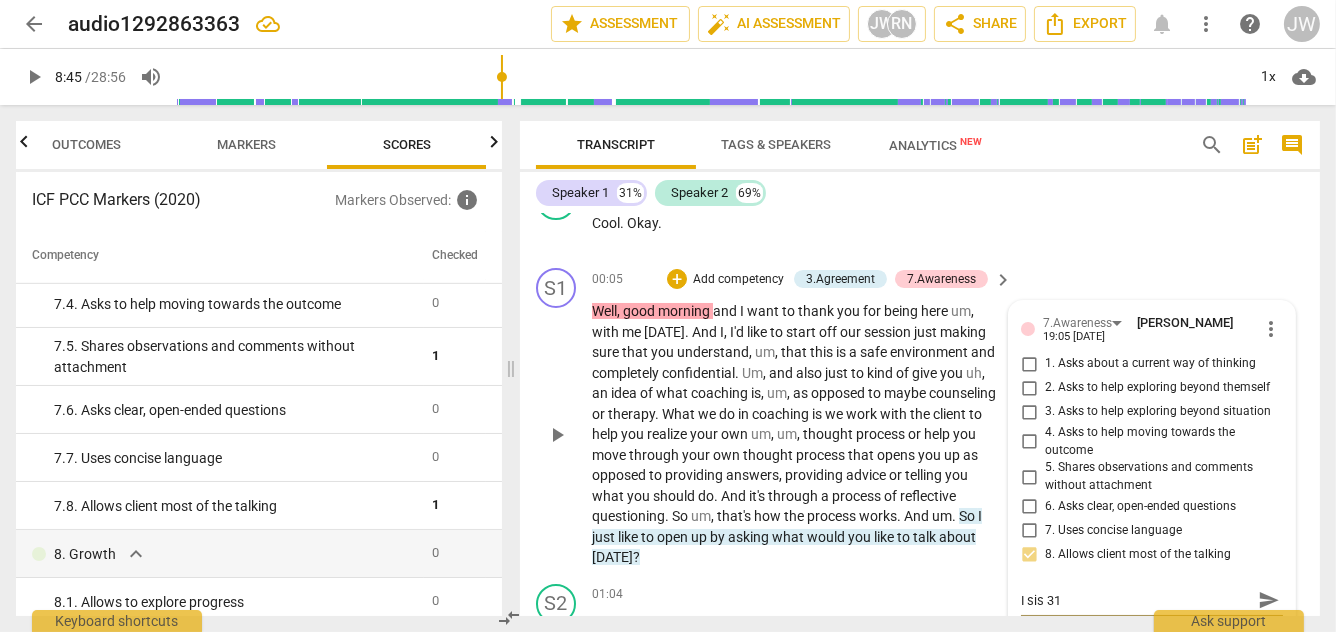click on "I sis 31" at bounding box center [1136, 600] 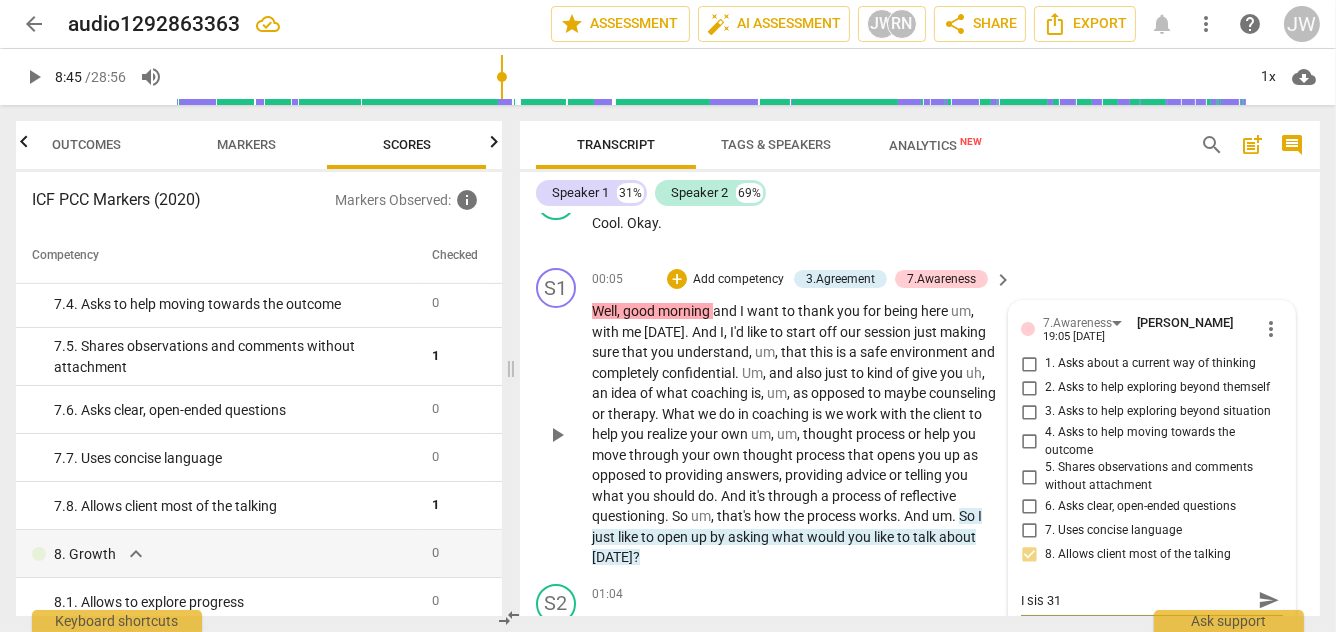 type on "I d31" 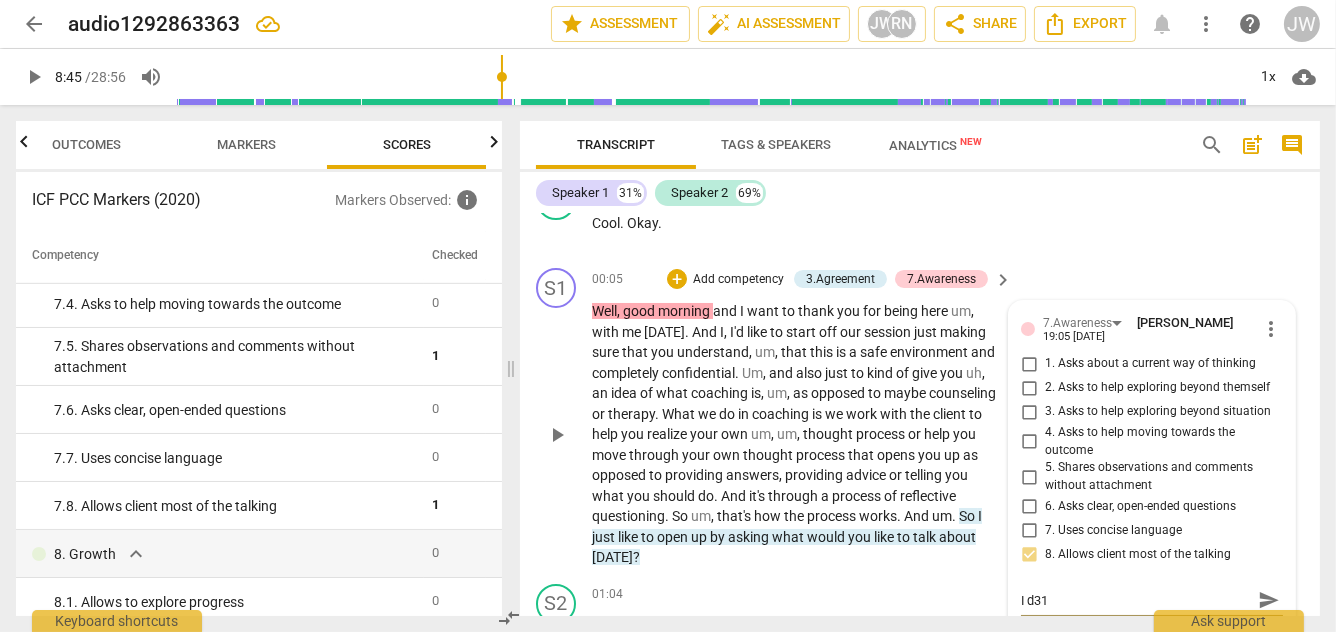 type on "I di31" 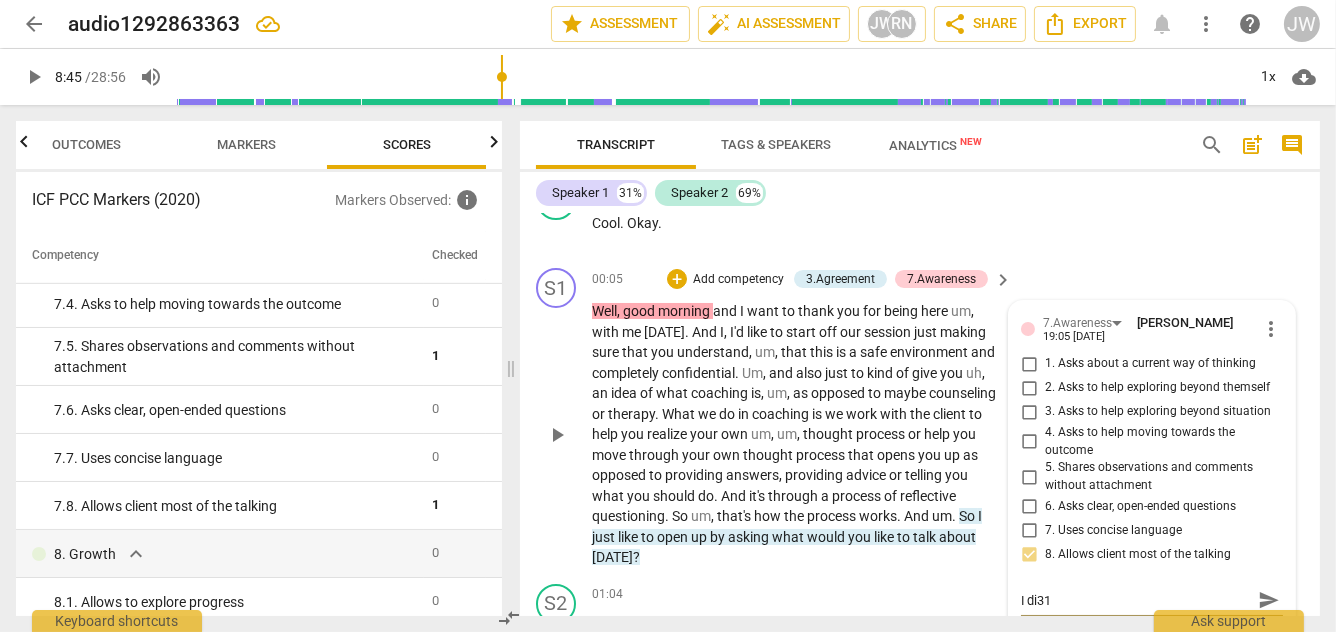 type on "I did31" 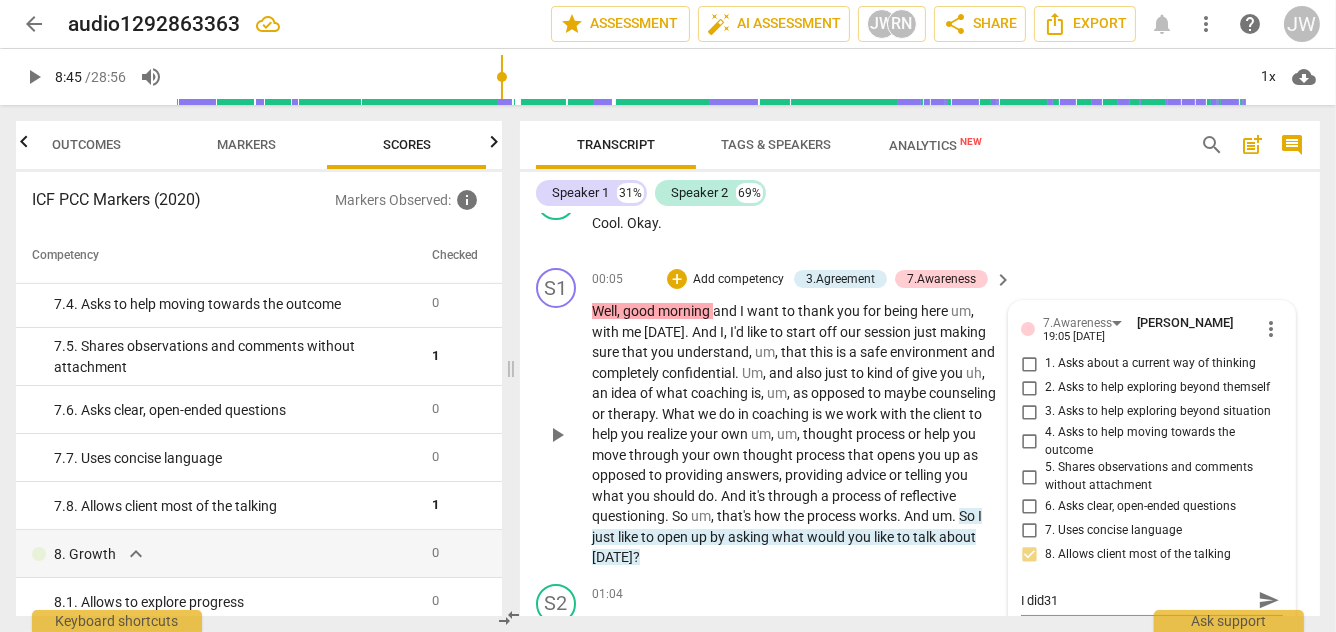 type on "I did1" 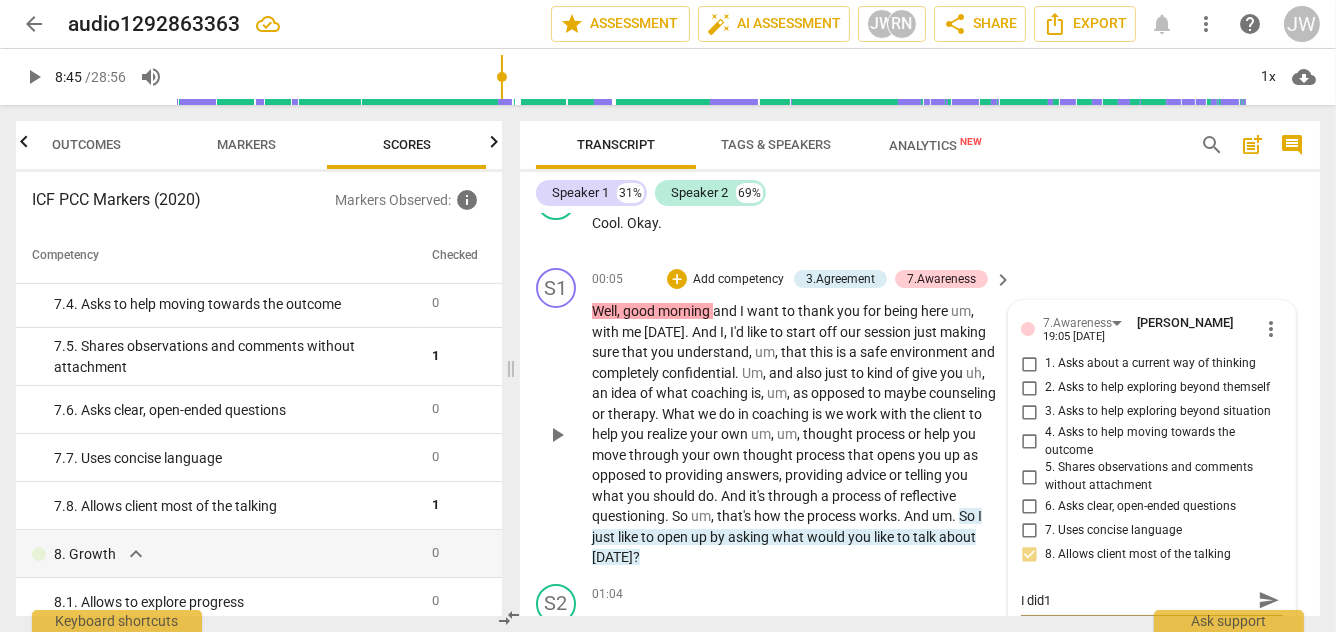type on "I did" 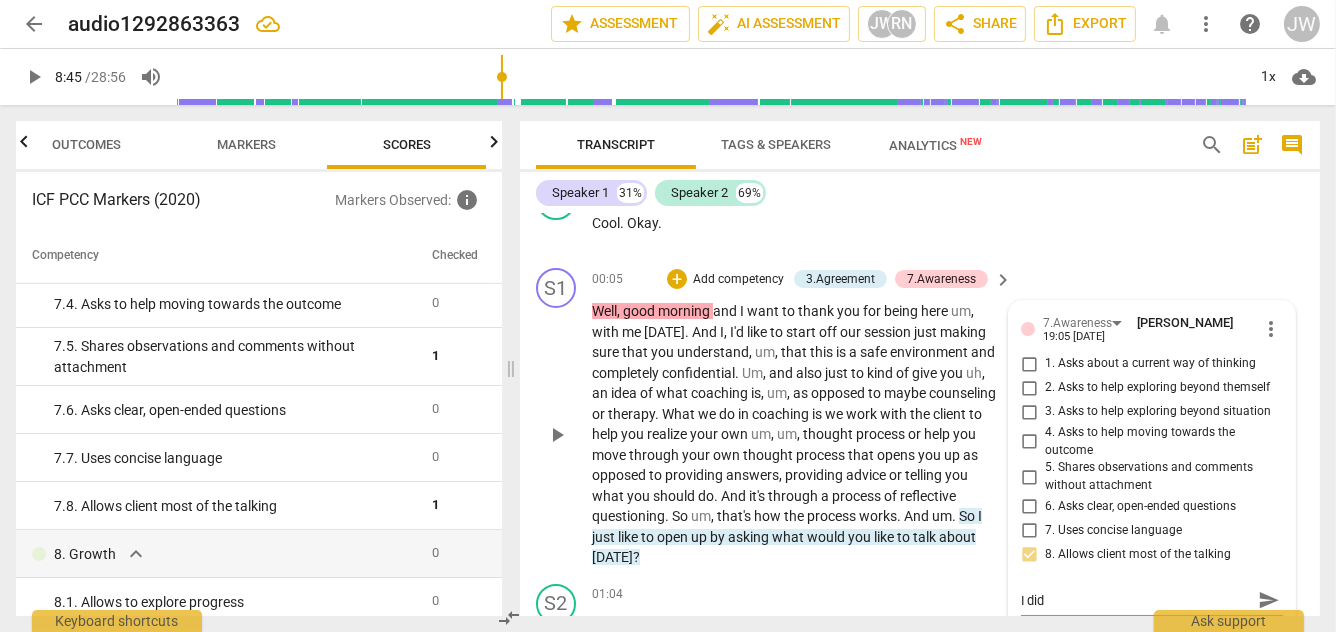 type on "I did" 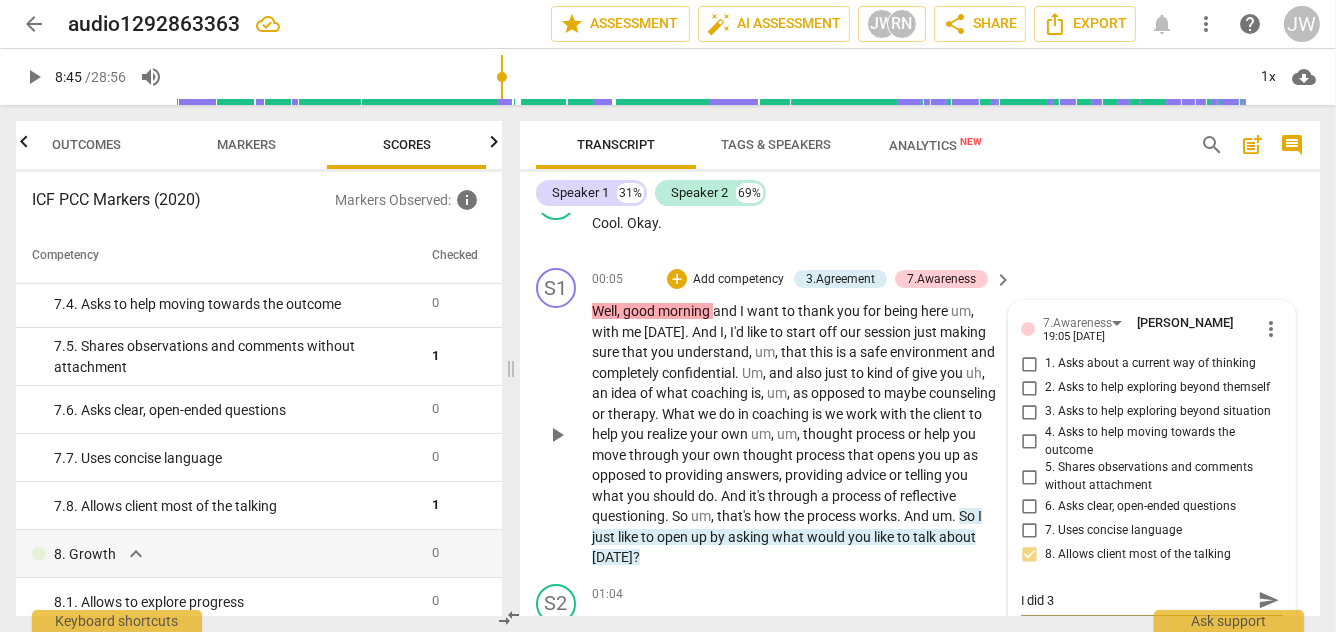 type on "I did 3%" 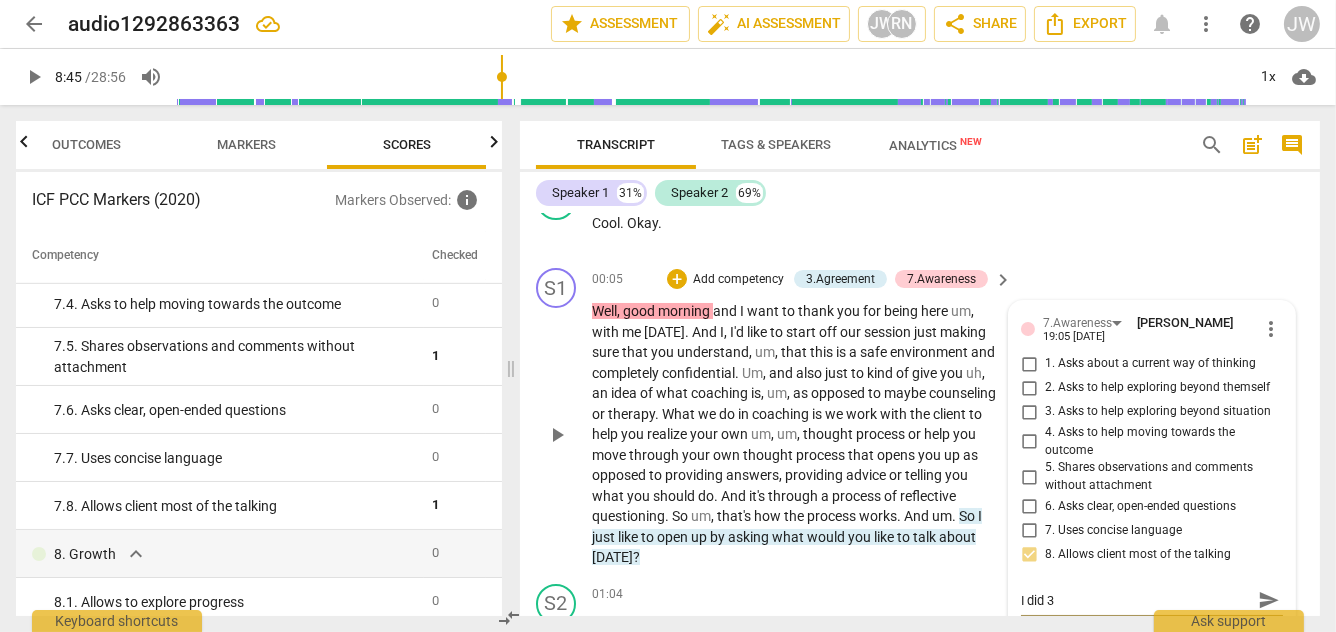 type on "I did 3%" 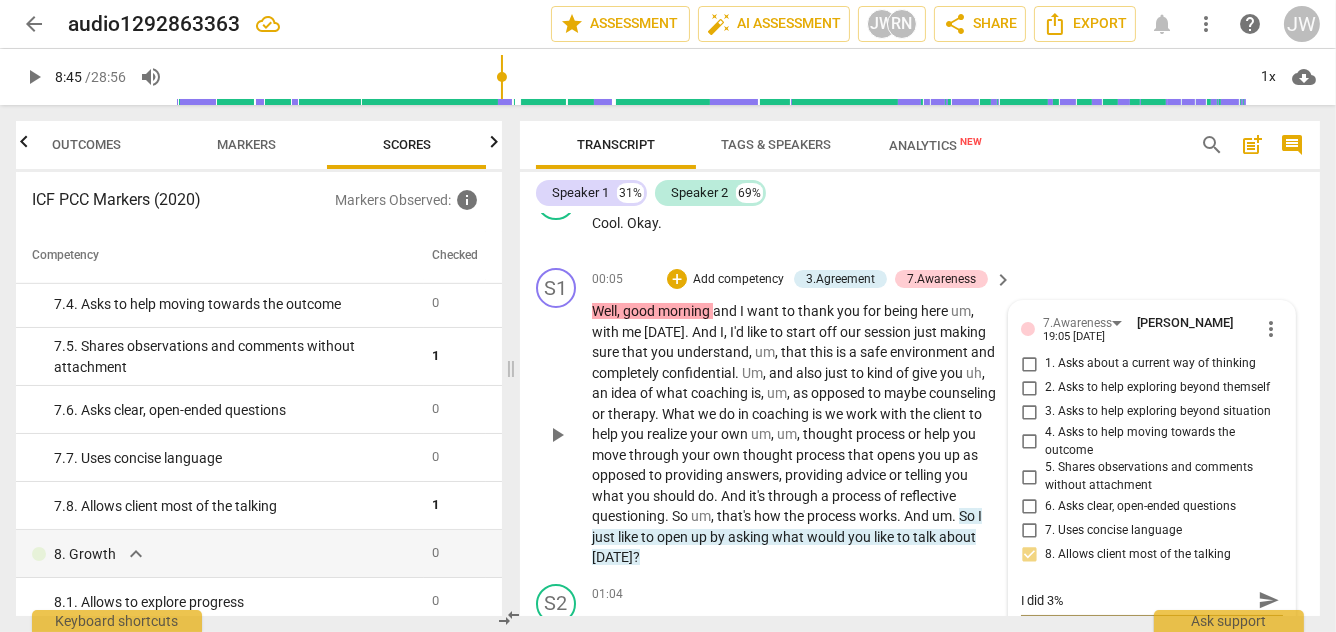 type on "I did 3%" 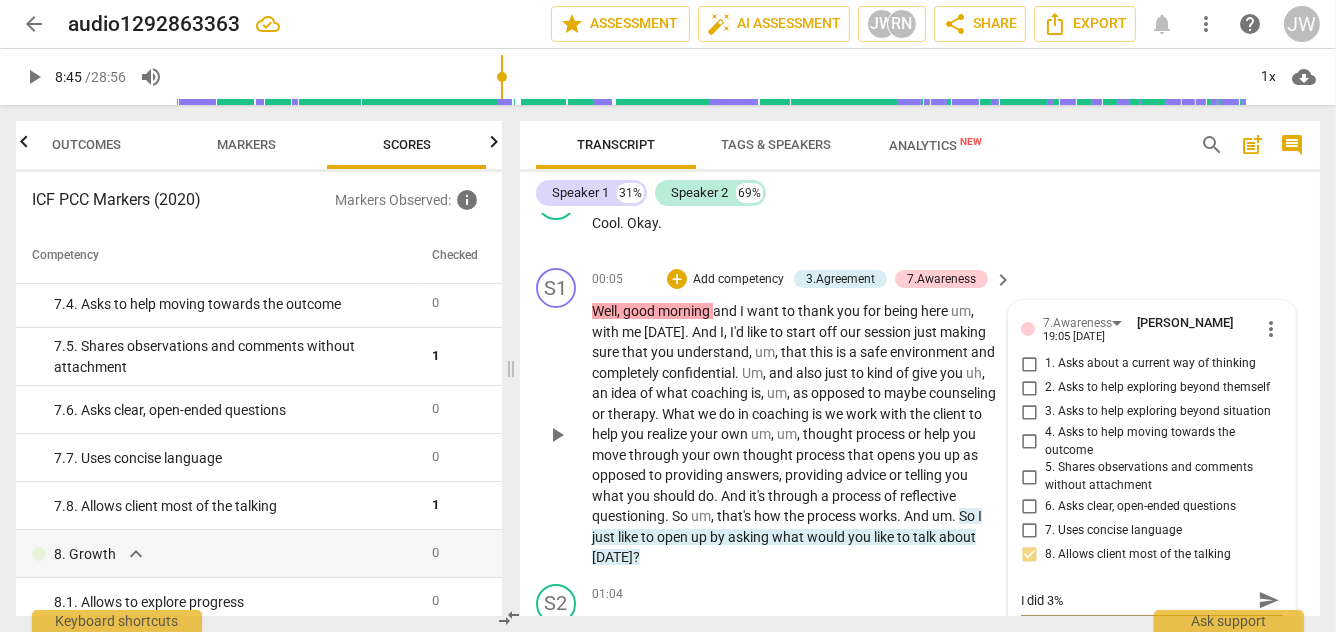 type on "I did 3% c" 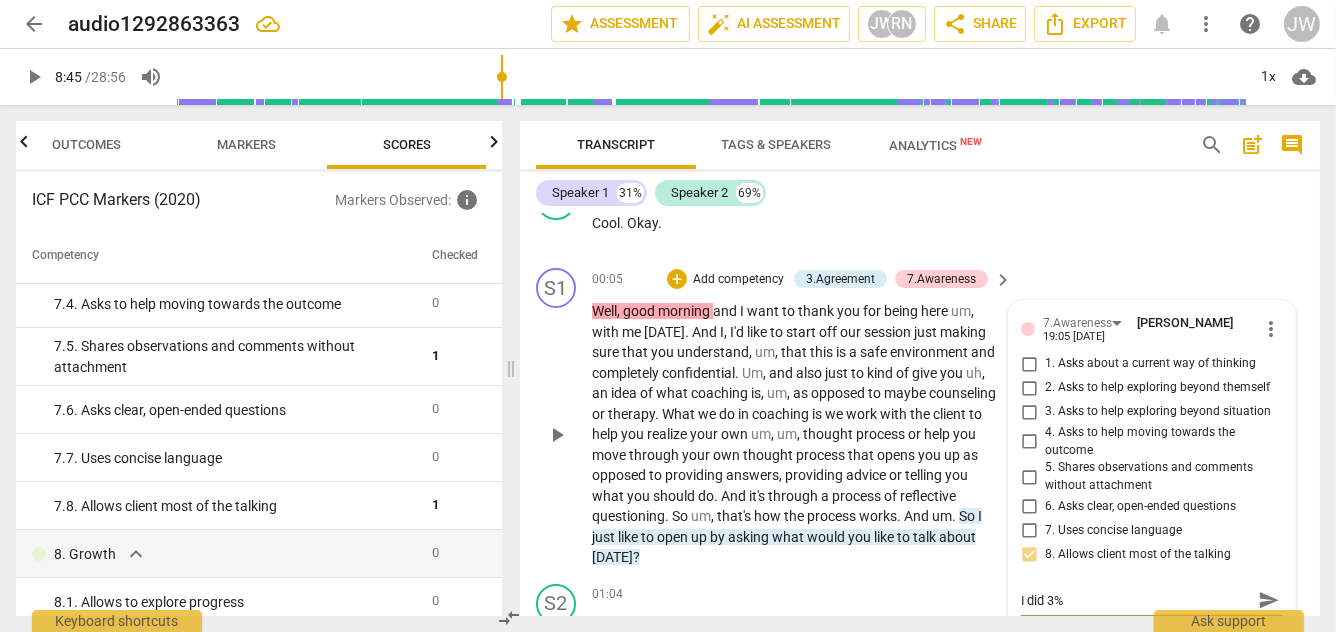 type on "I did 3% c" 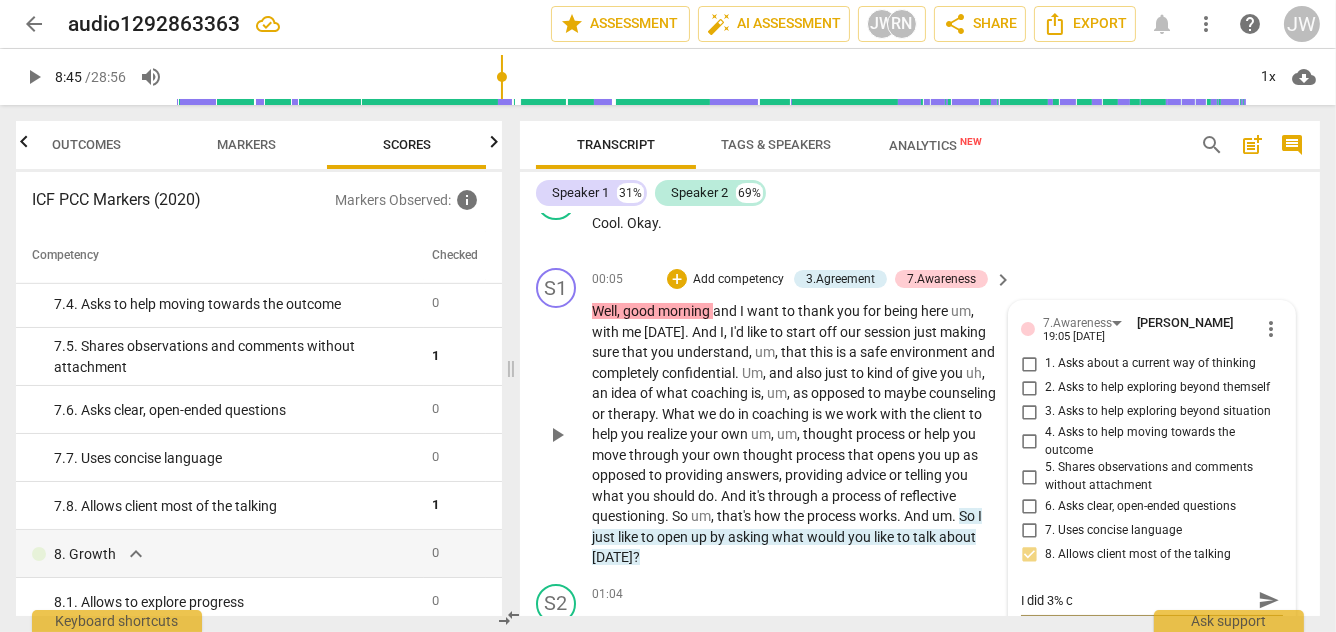type on "I did 3% cl" 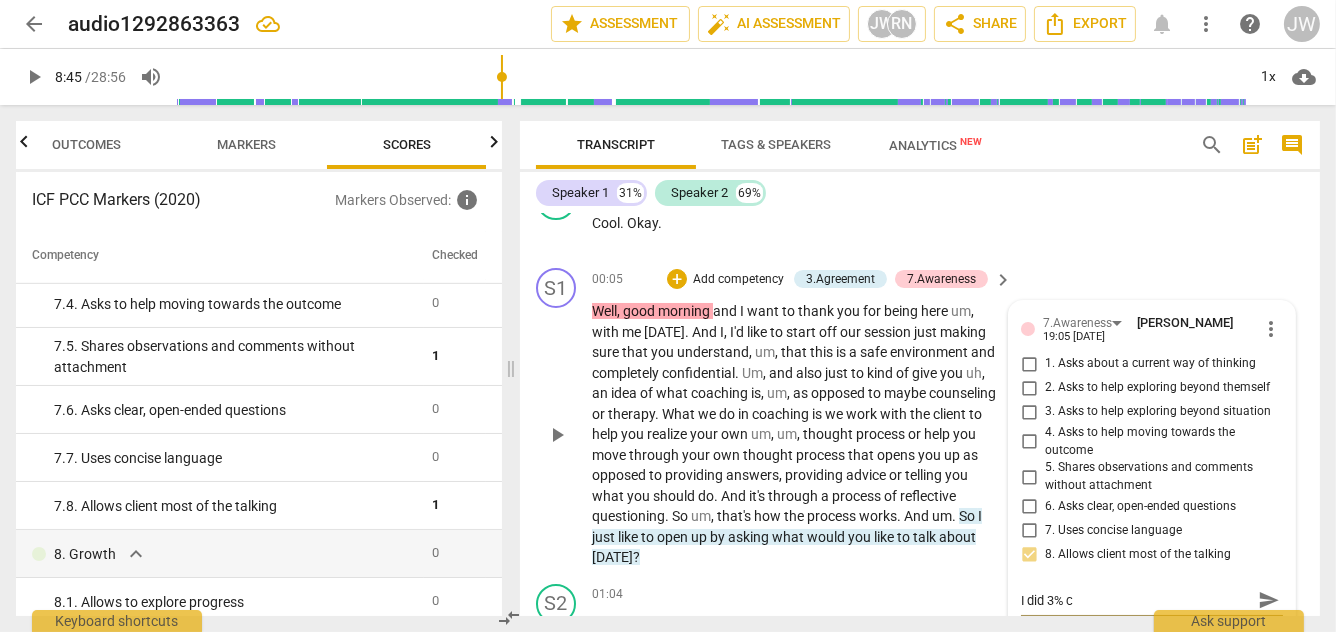 type on "I did 3% cl" 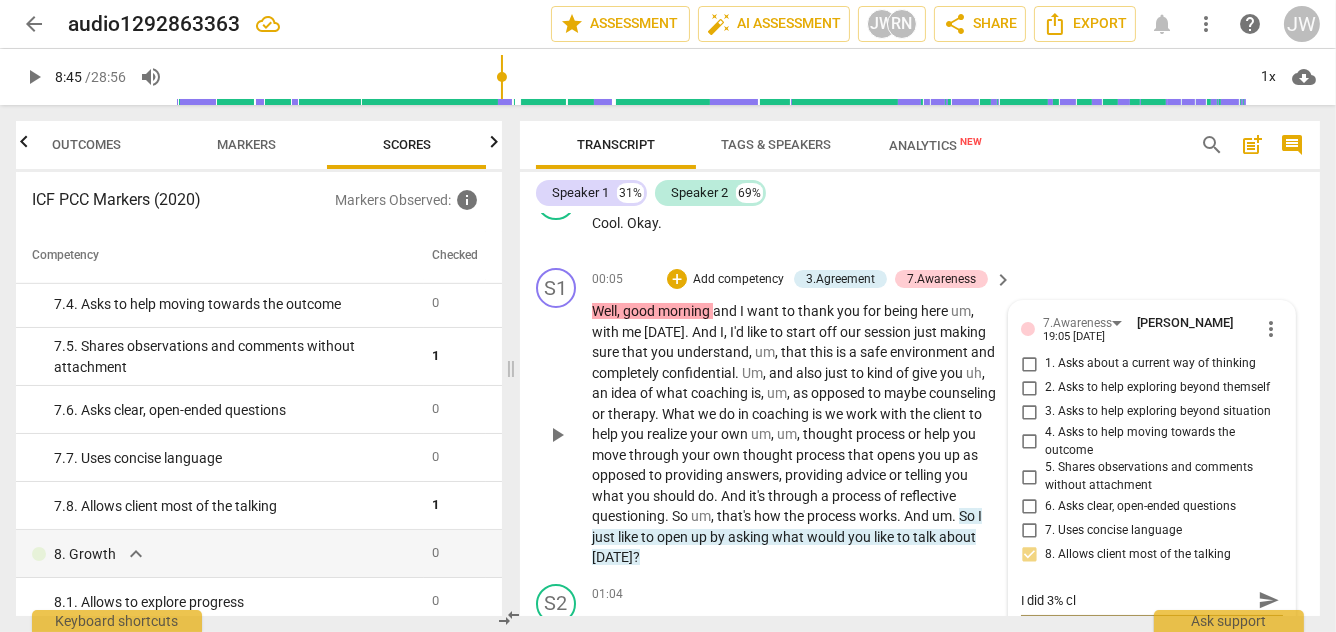 type on "I did 3% cli" 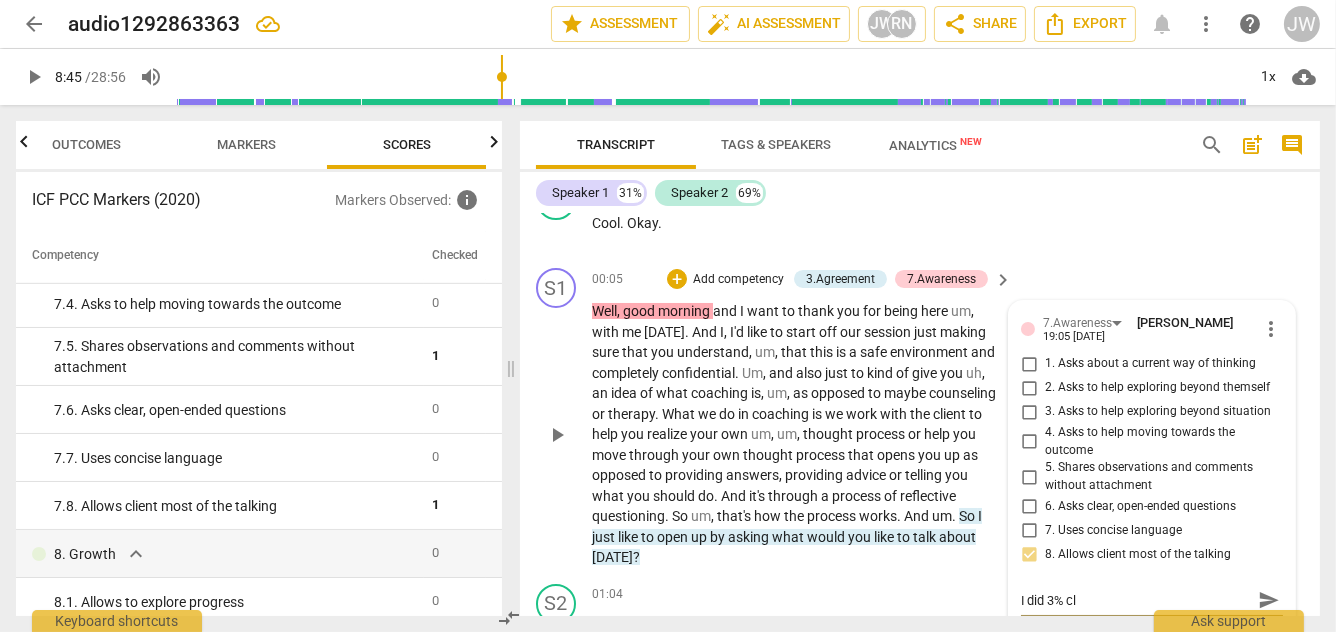 type on "I did 3% cli" 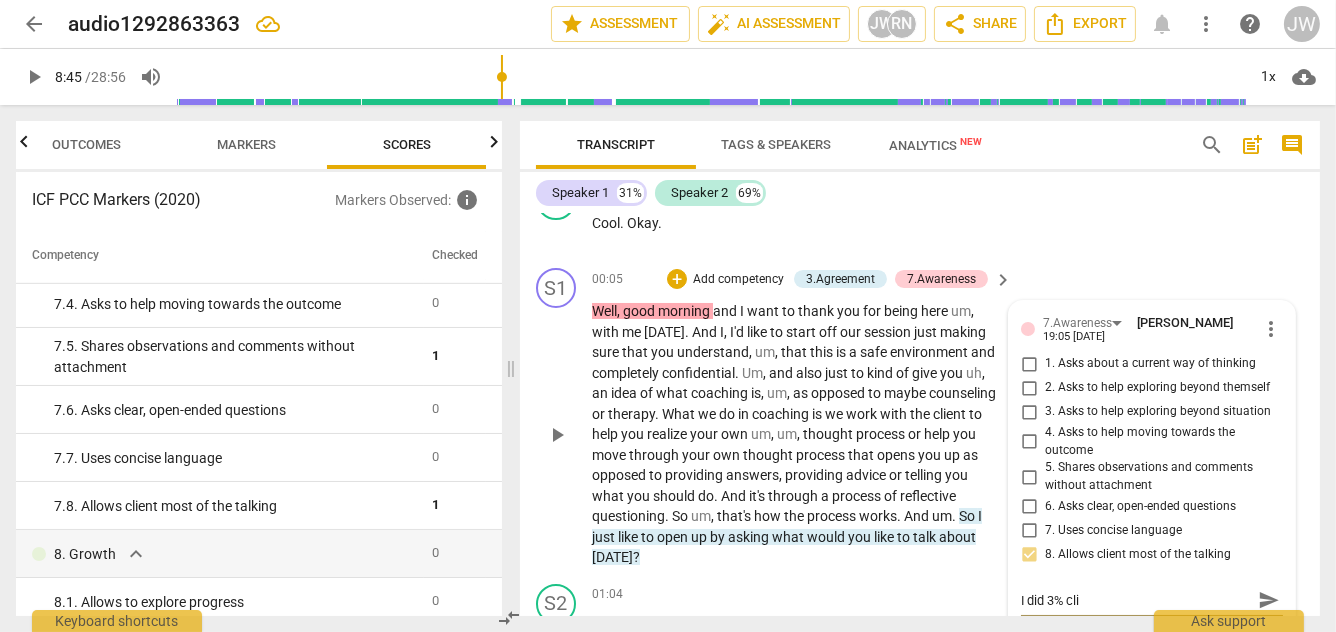 type on "I did 3% clie" 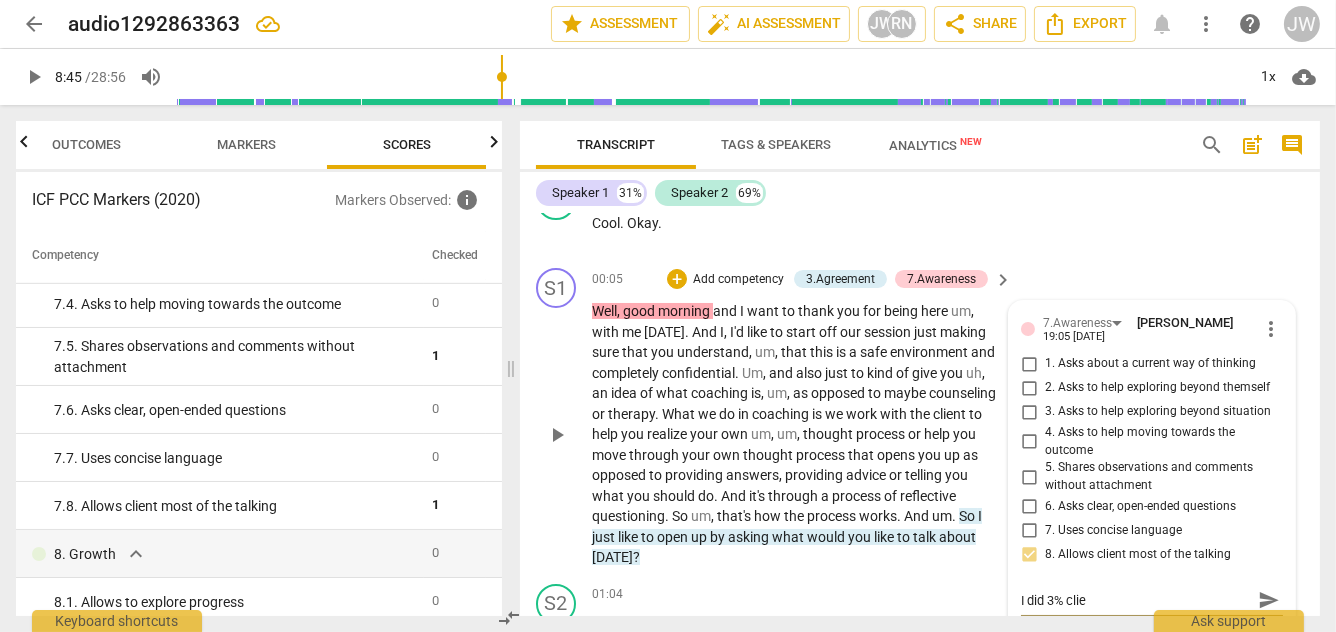 type on "I did 3% clien" 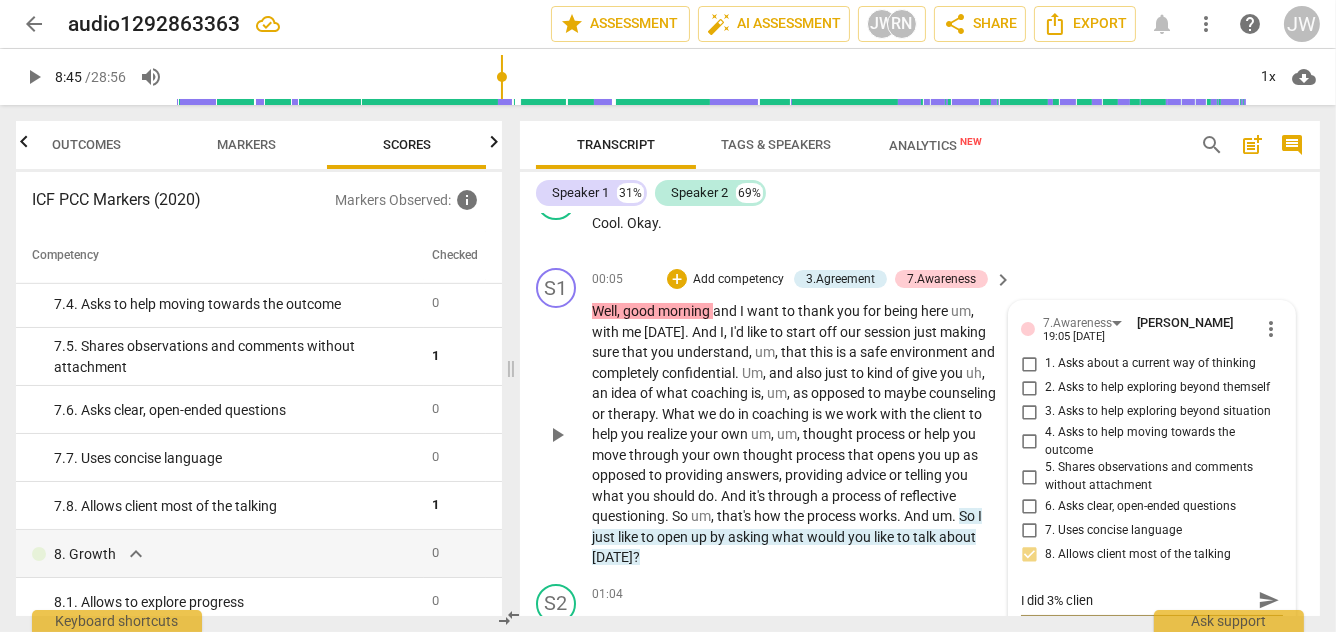 type on "I did 3% client" 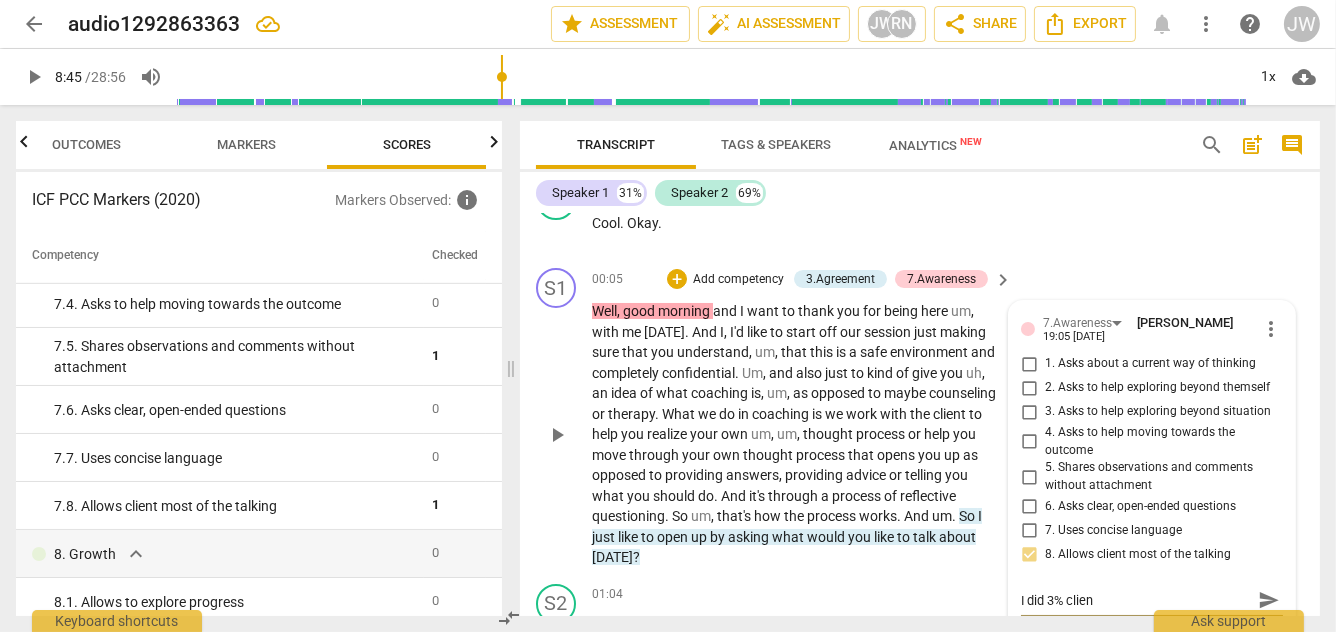 type on "I did 3% client" 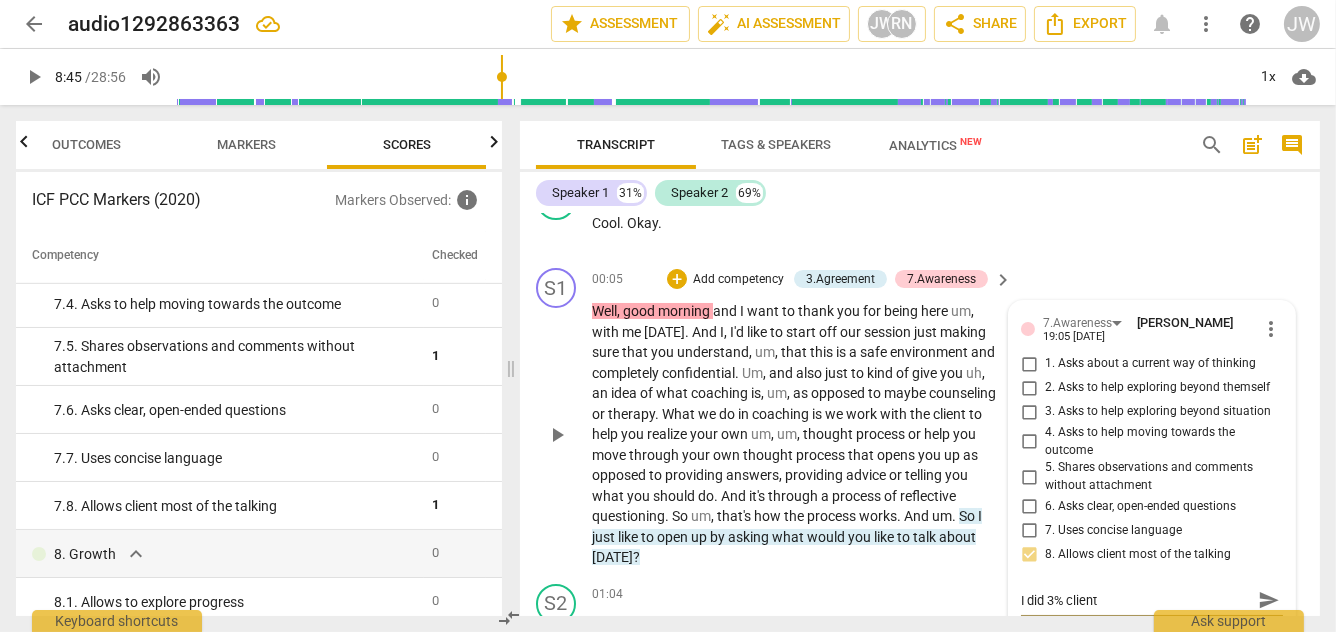 type on "I did 3% client" 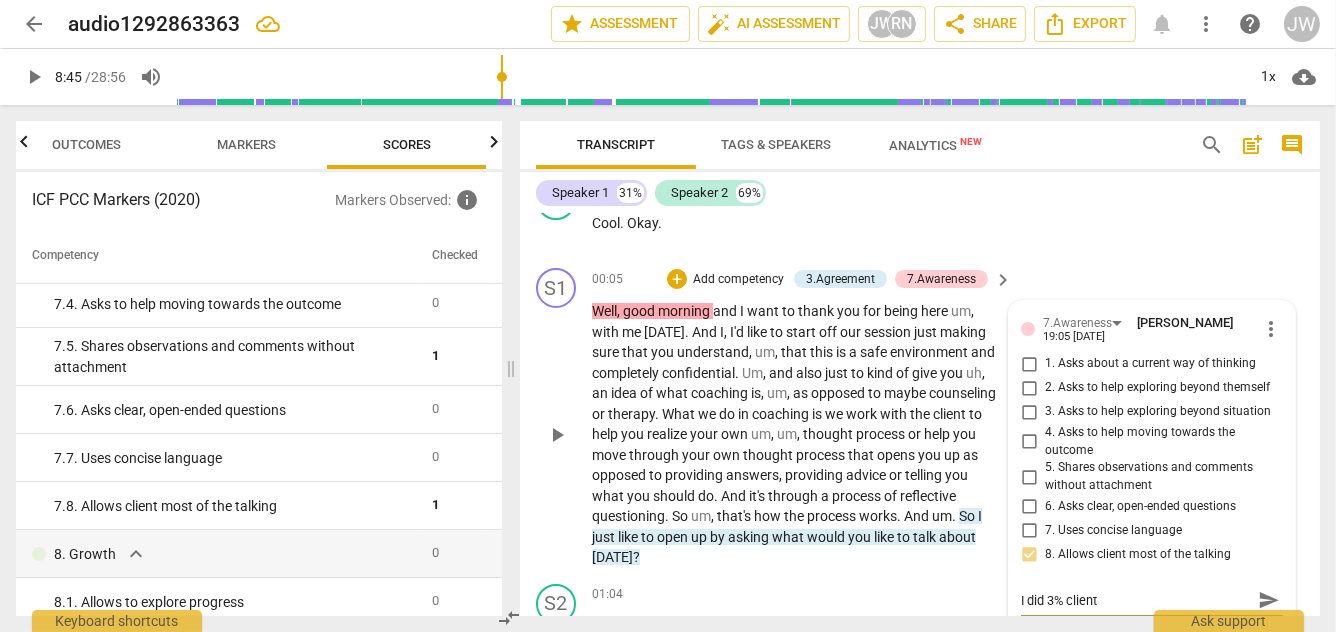 type on "I did 3% client d" 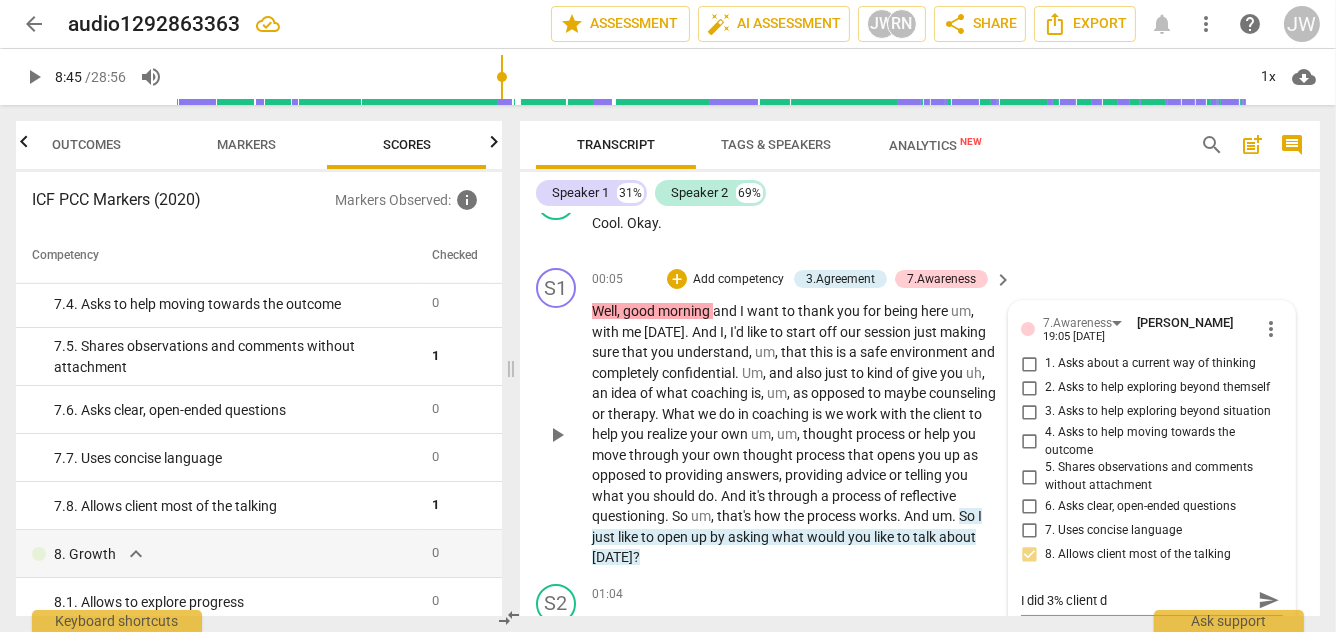 type on "I did 3% client di" 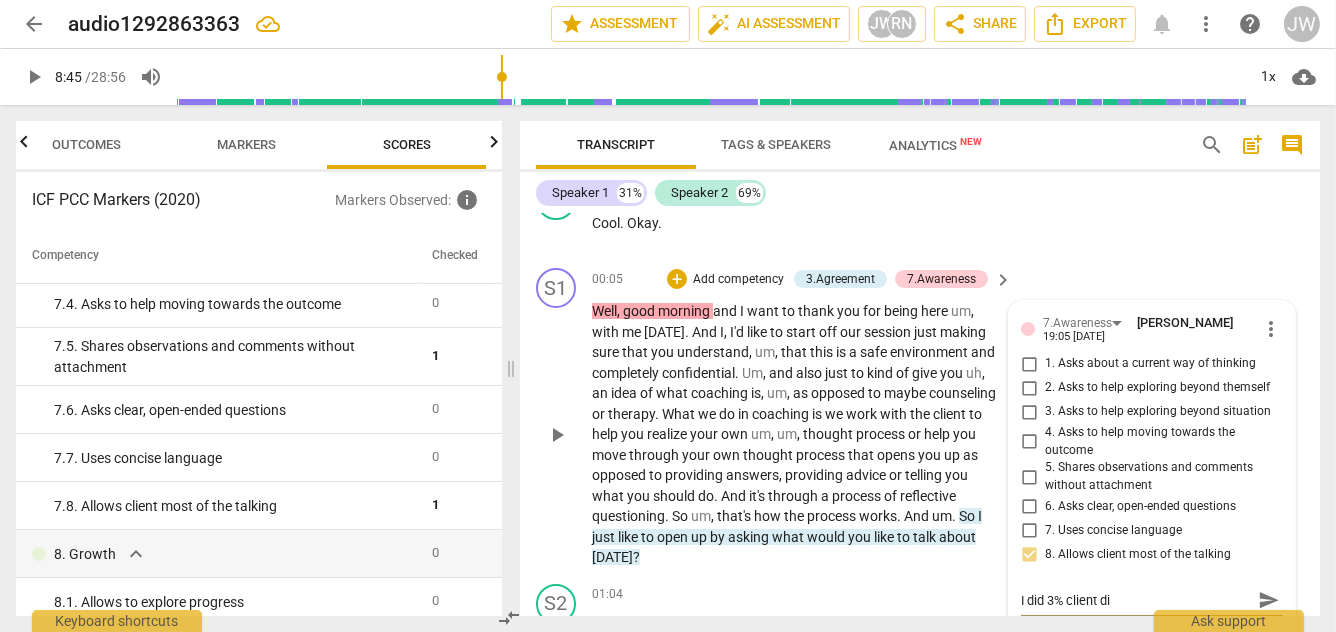 type on "I did 3% client did" 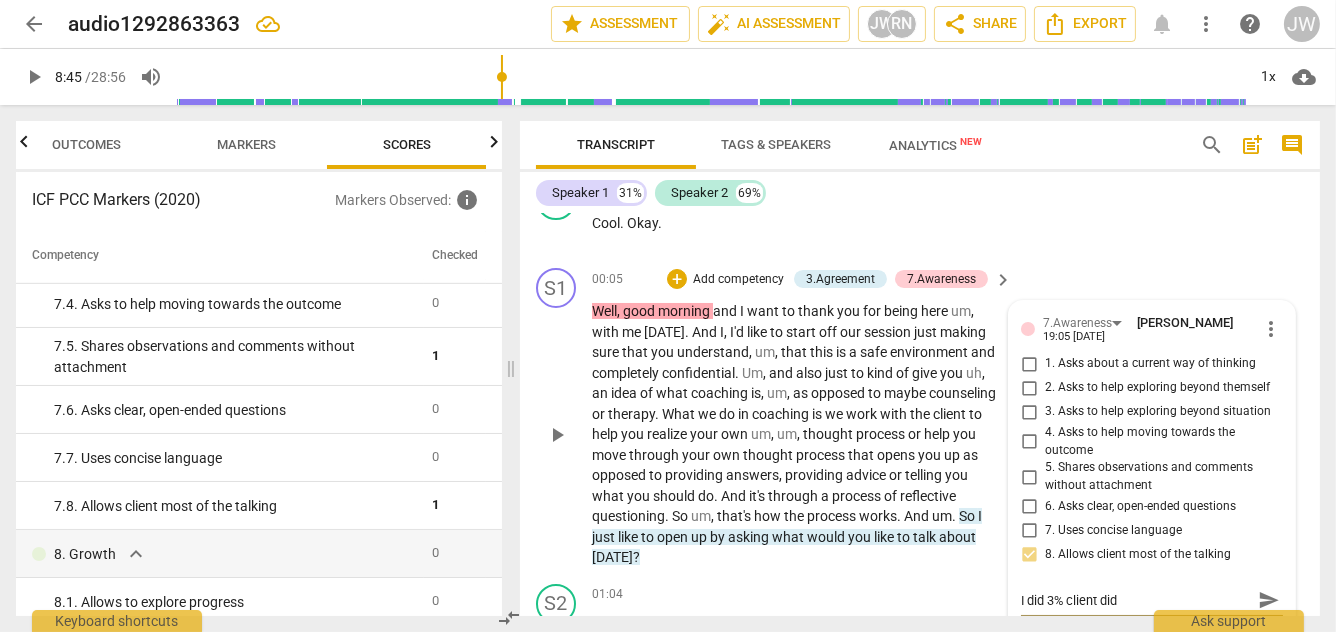 type on "I did 3% client did" 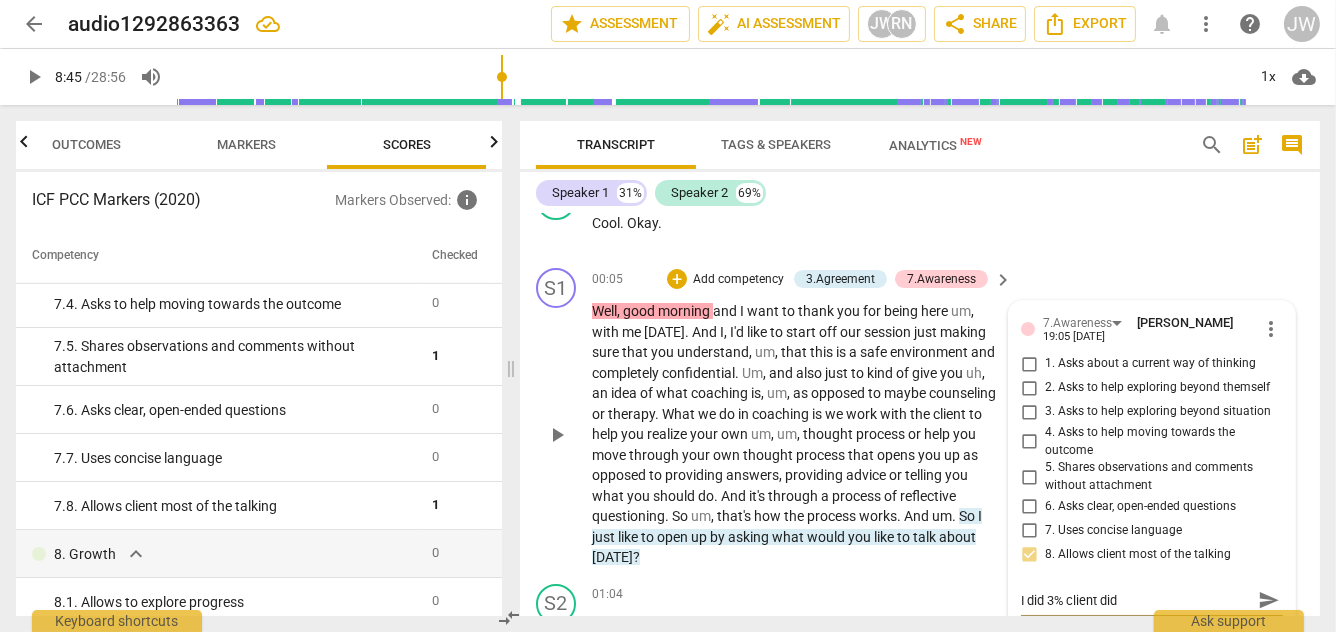 type on "I did 3% client did" 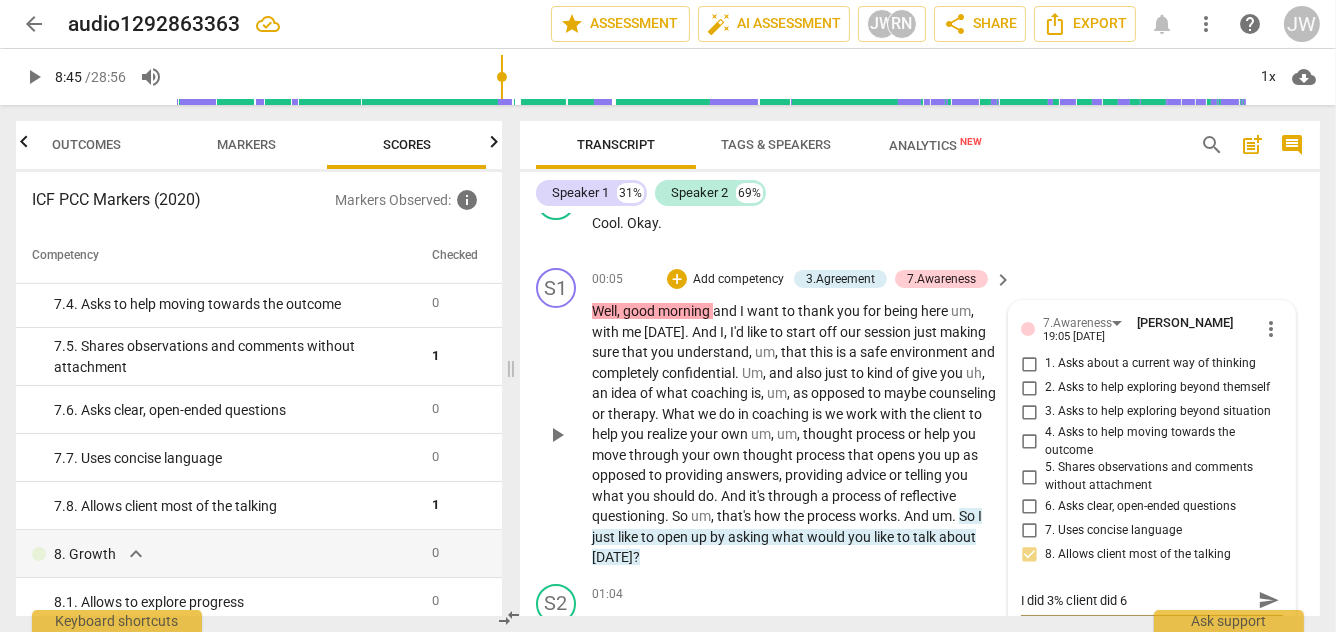 type on "I did 3% client did 69" 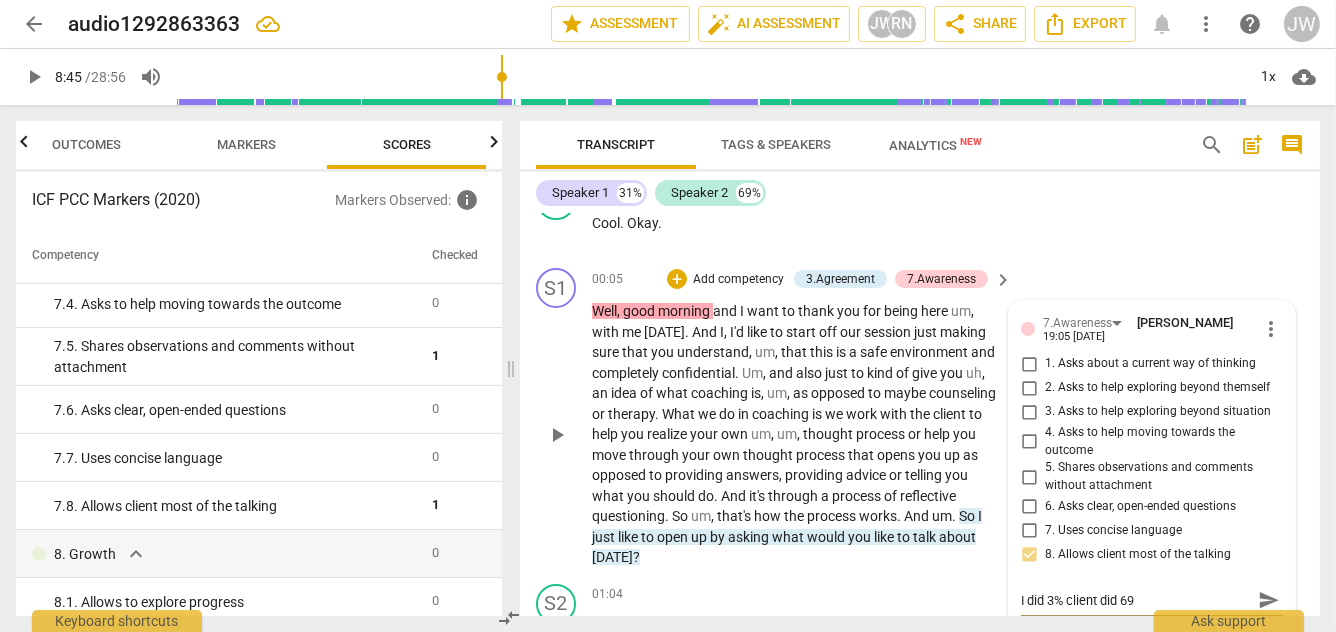 type on "I did 3% client did 69%" 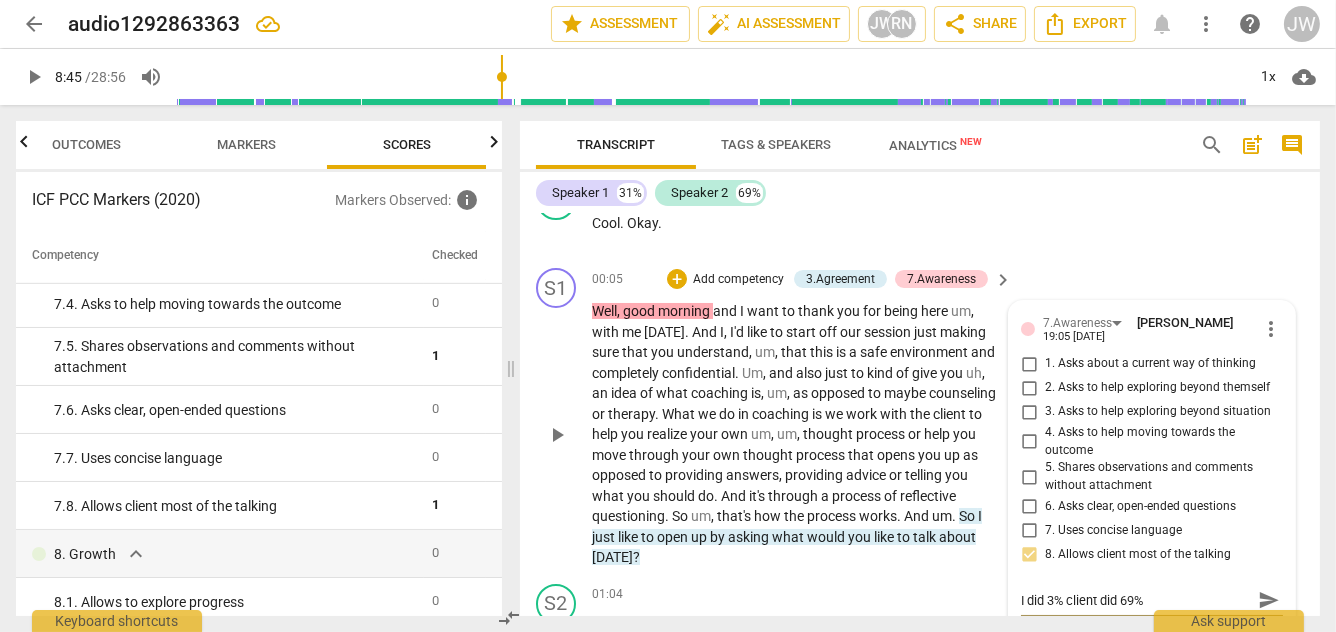 type on "I did 3% client did 69%" 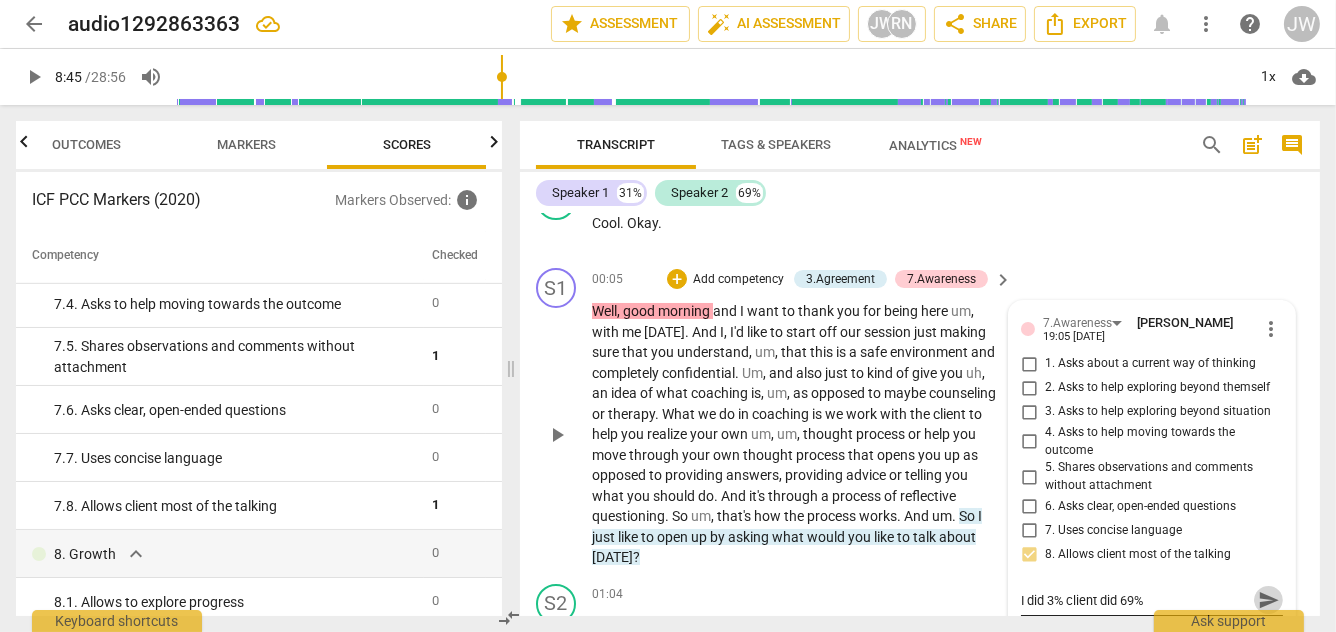 click on "send" at bounding box center [1269, 600] 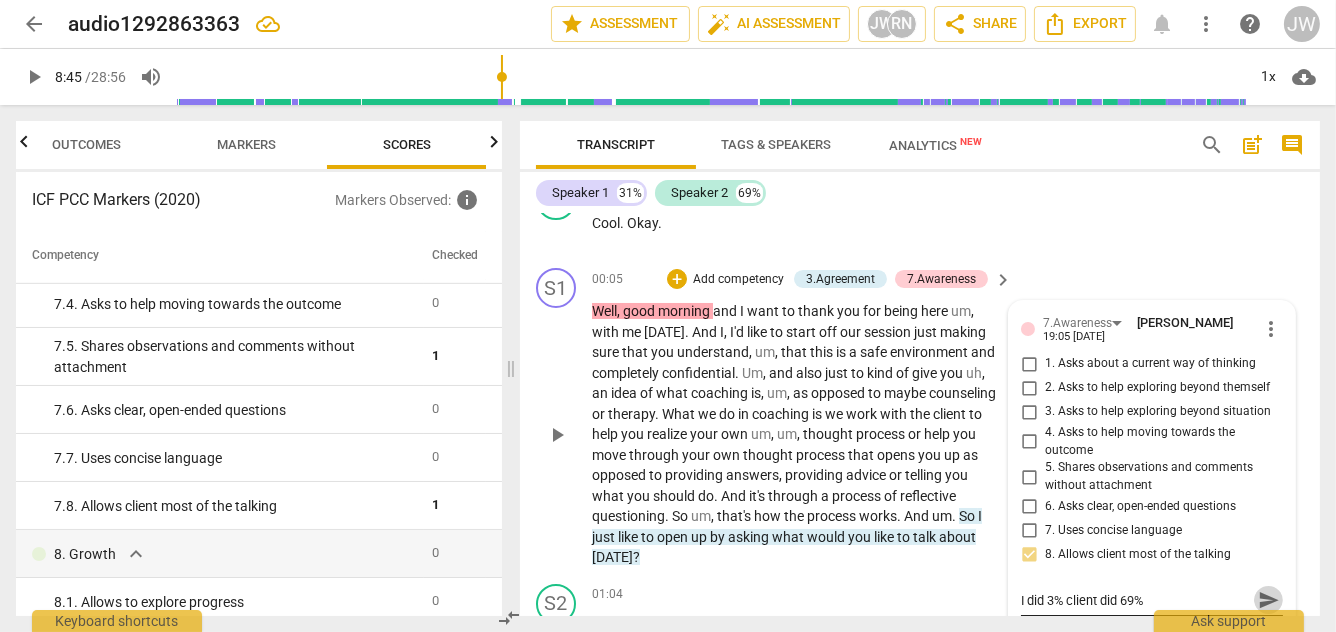 type 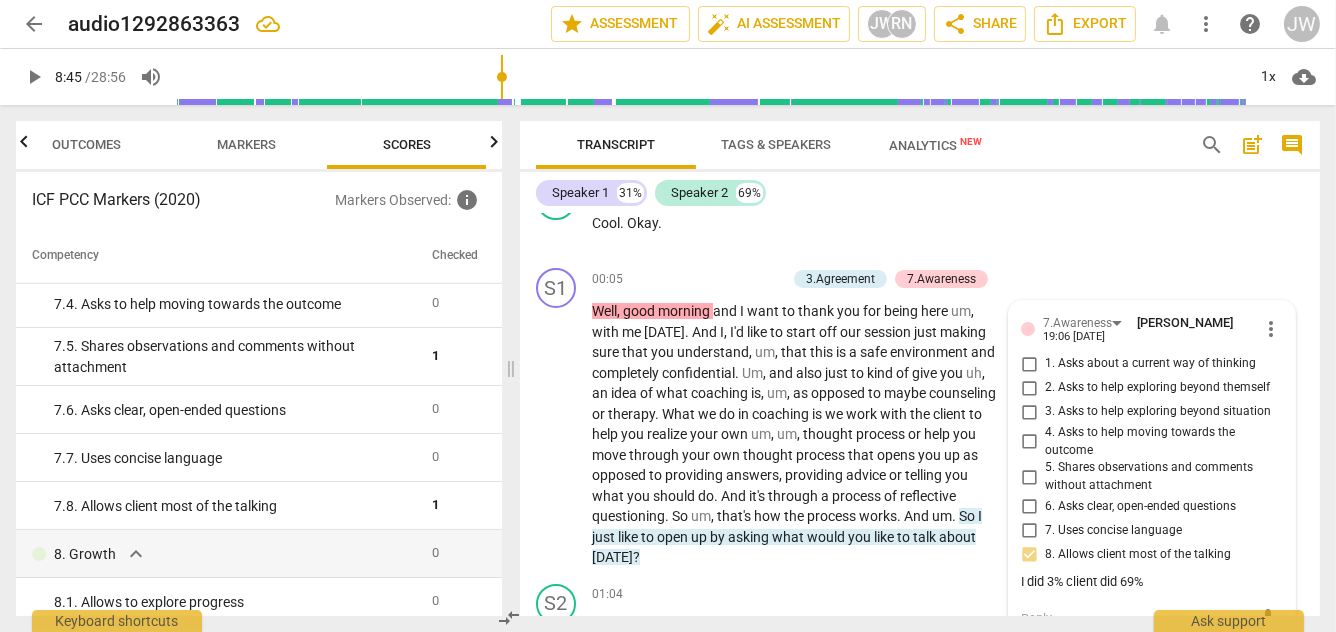 scroll, scrollTop: 129, scrollLeft: 0, axis: vertical 